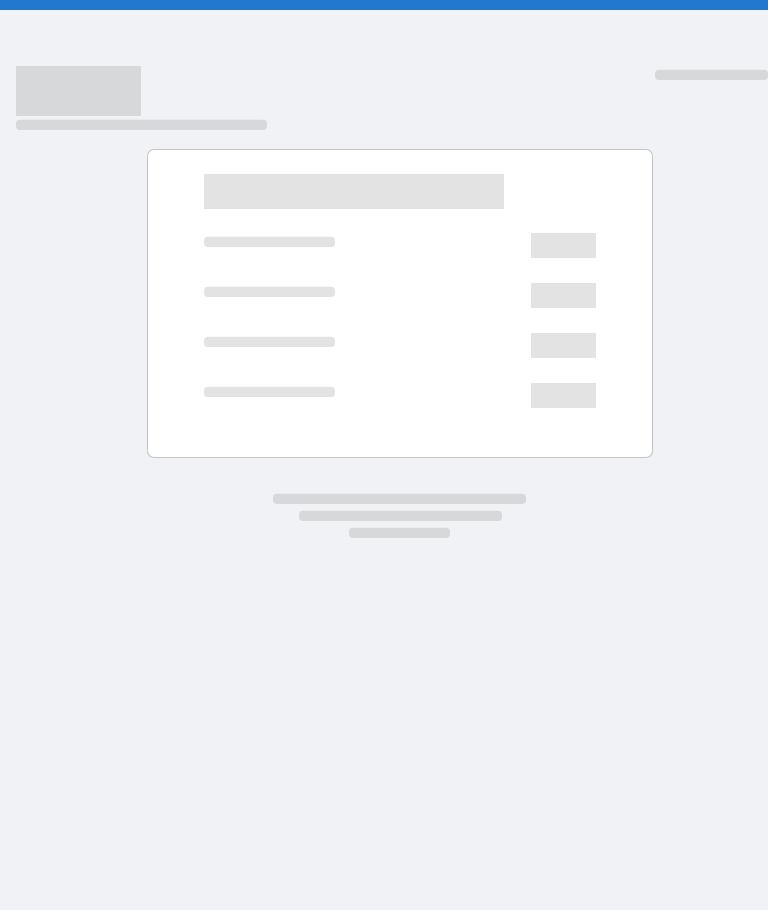 scroll, scrollTop: 0, scrollLeft: 0, axis: both 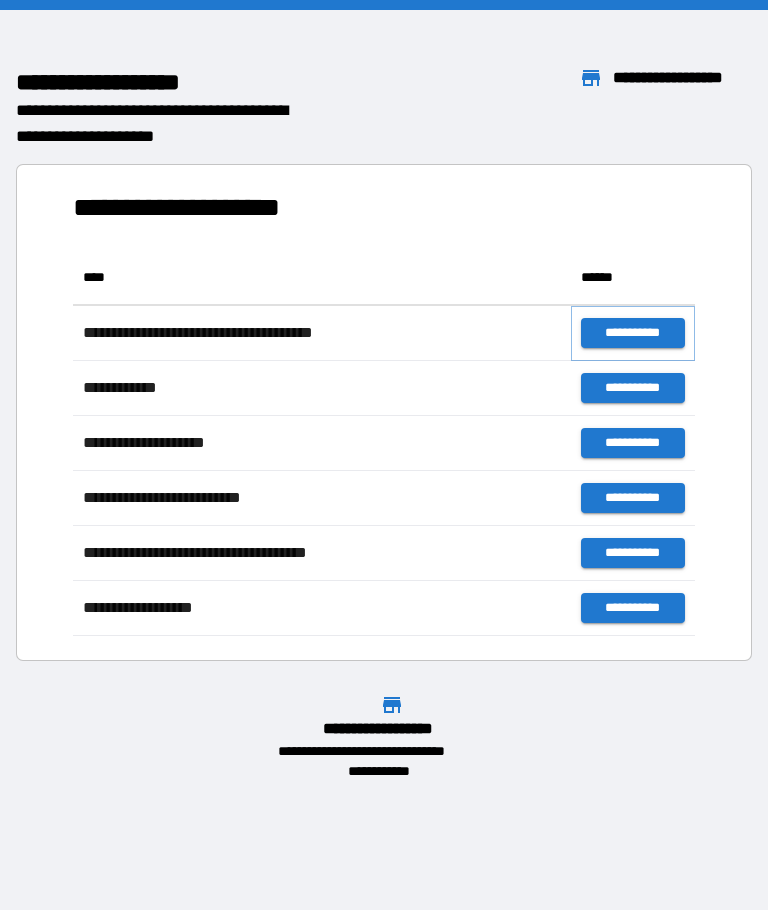 click on "**********" at bounding box center [633, 333] 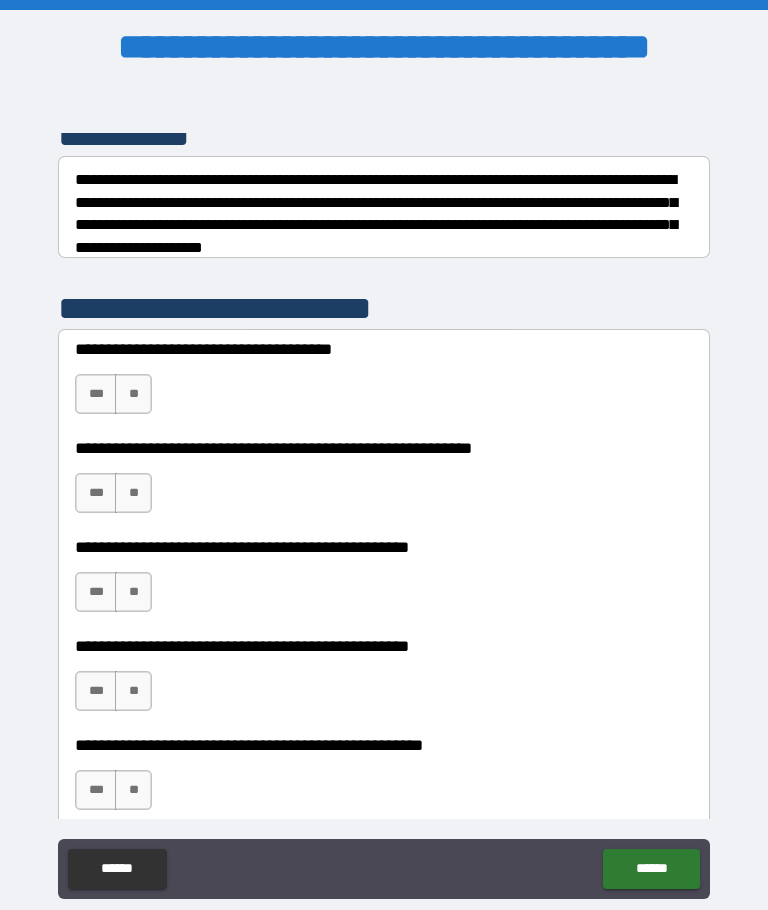 scroll, scrollTop: 294, scrollLeft: 0, axis: vertical 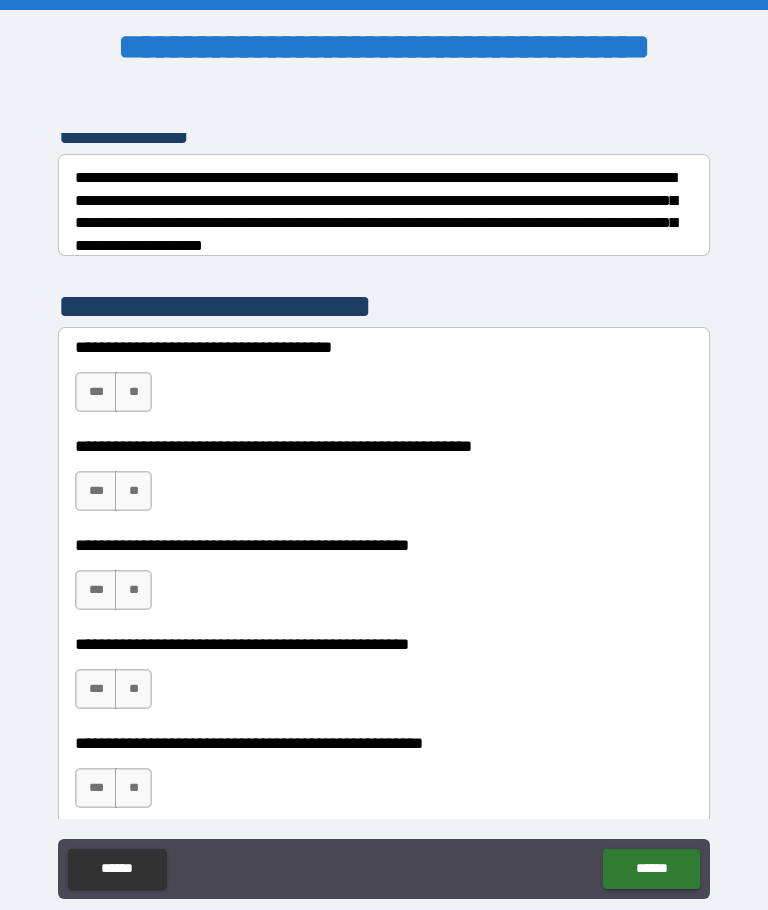 click on "***" at bounding box center [96, 392] 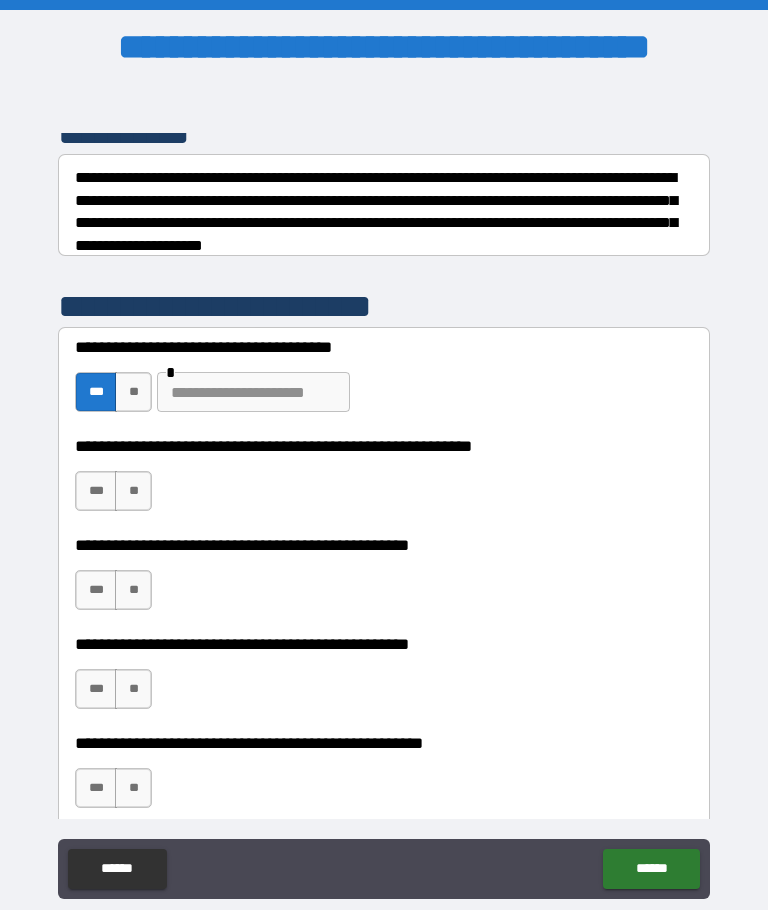 click on "**" at bounding box center [133, 392] 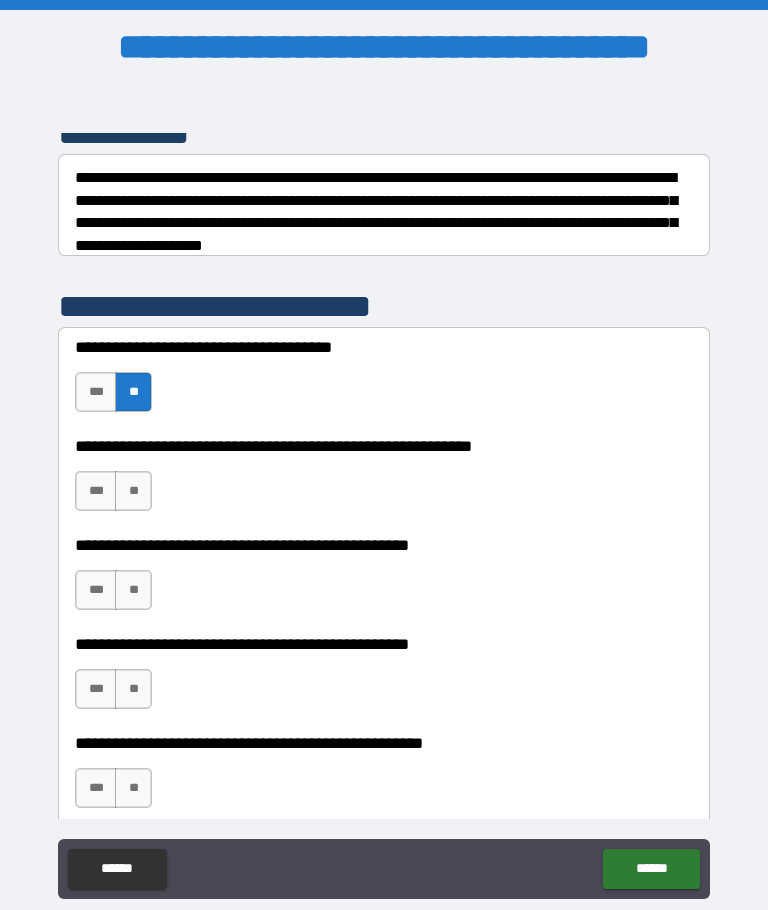 click on "**" at bounding box center (133, 491) 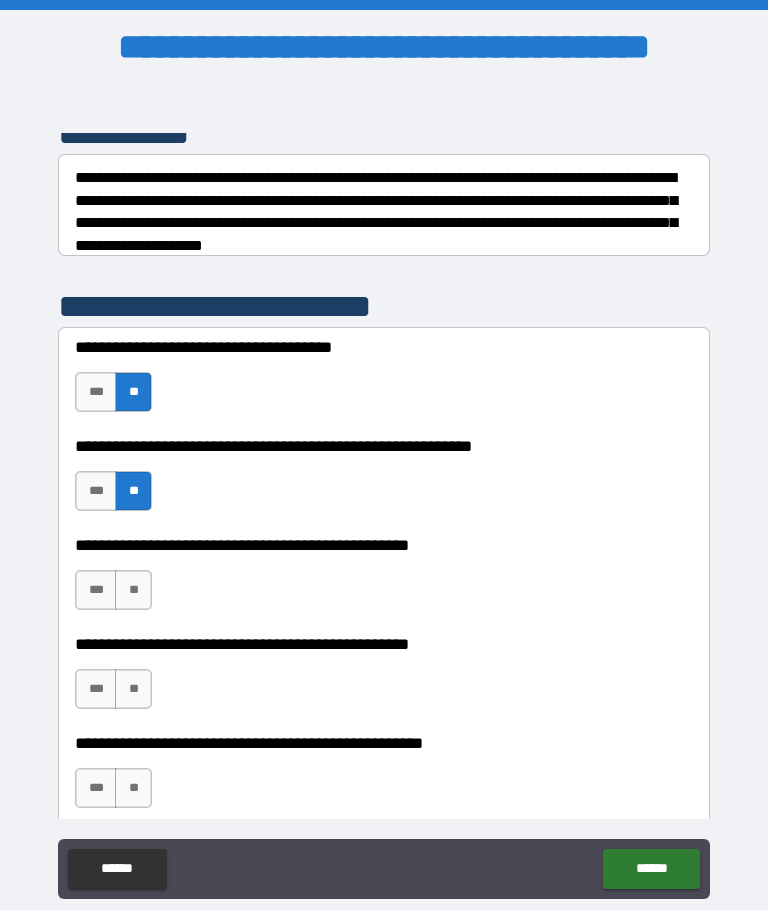 click on "**" at bounding box center (133, 590) 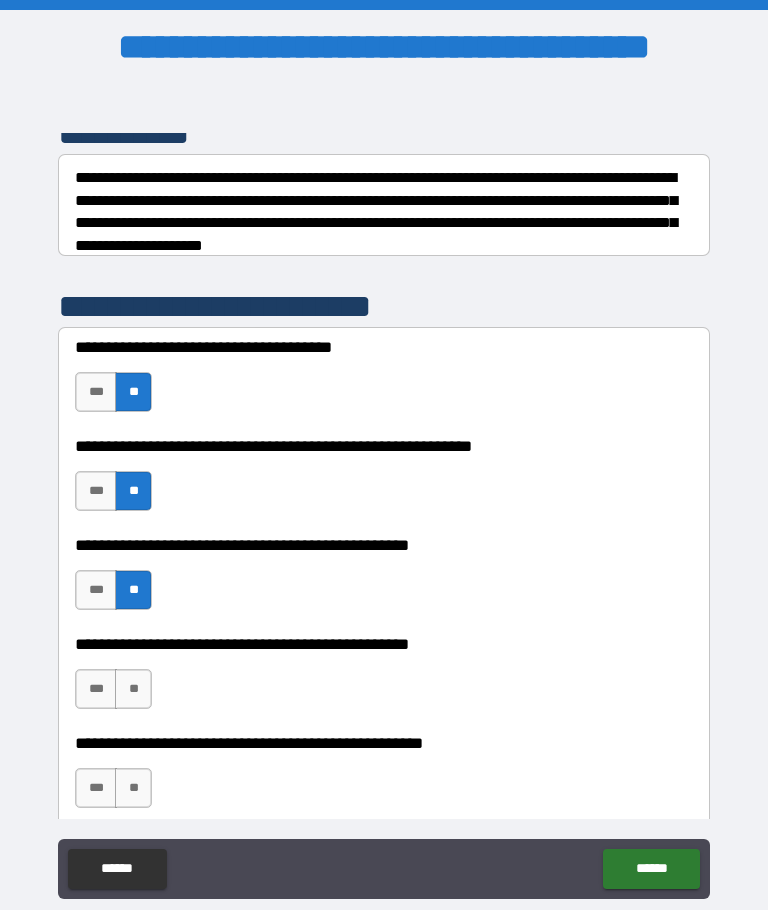click on "**" at bounding box center [133, 689] 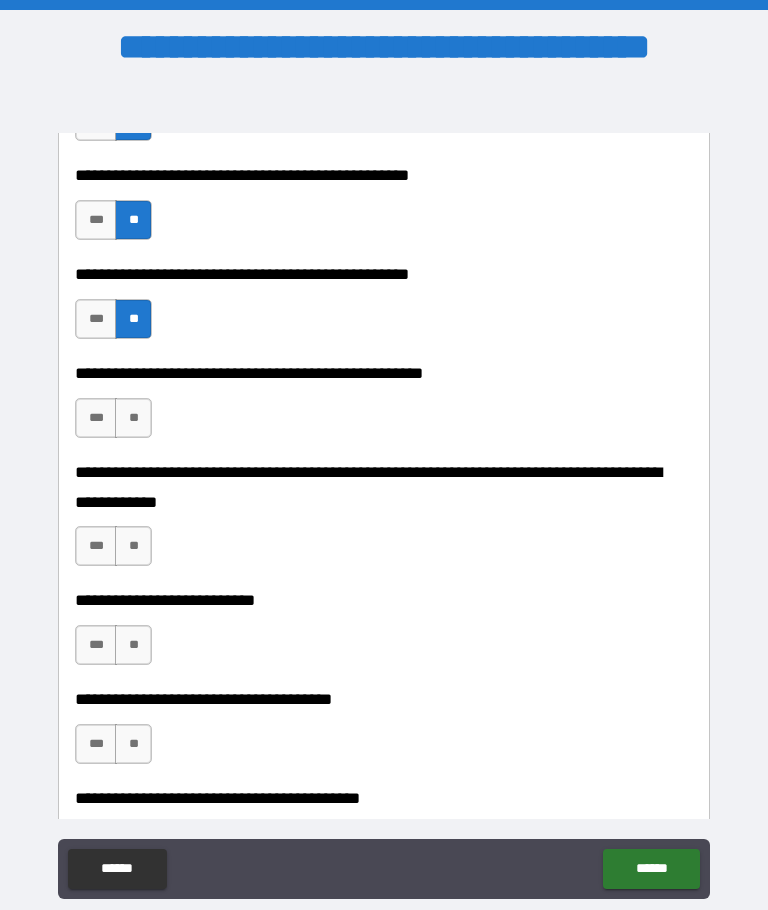 scroll, scrollTop: 661, scrollLeft: 0, axis: vertical 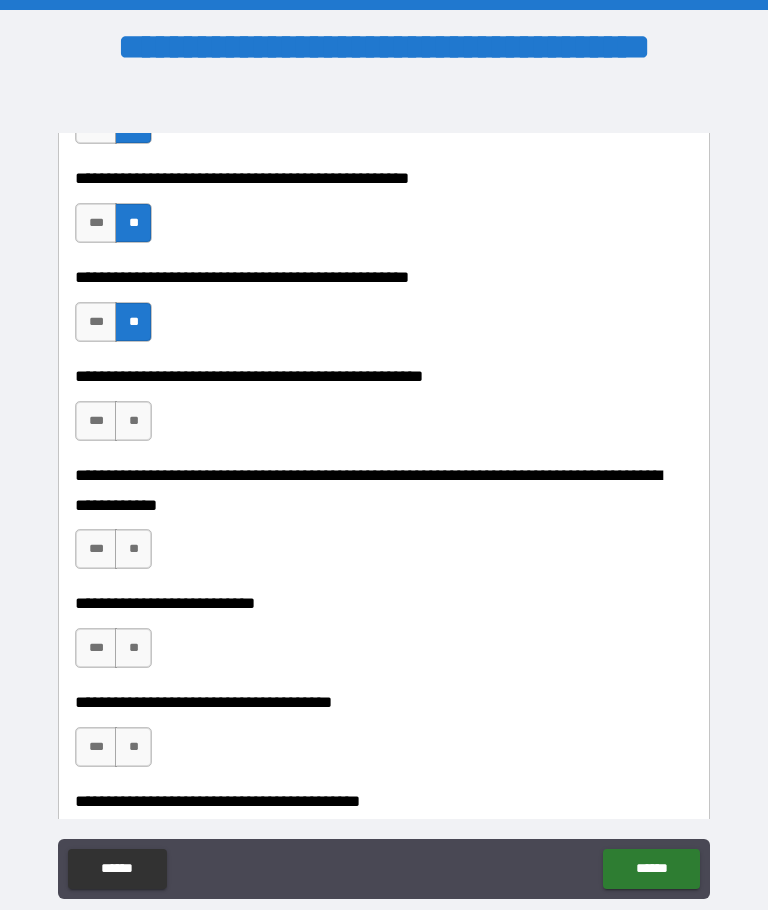 click on "**" at bounding box center [133, 421] 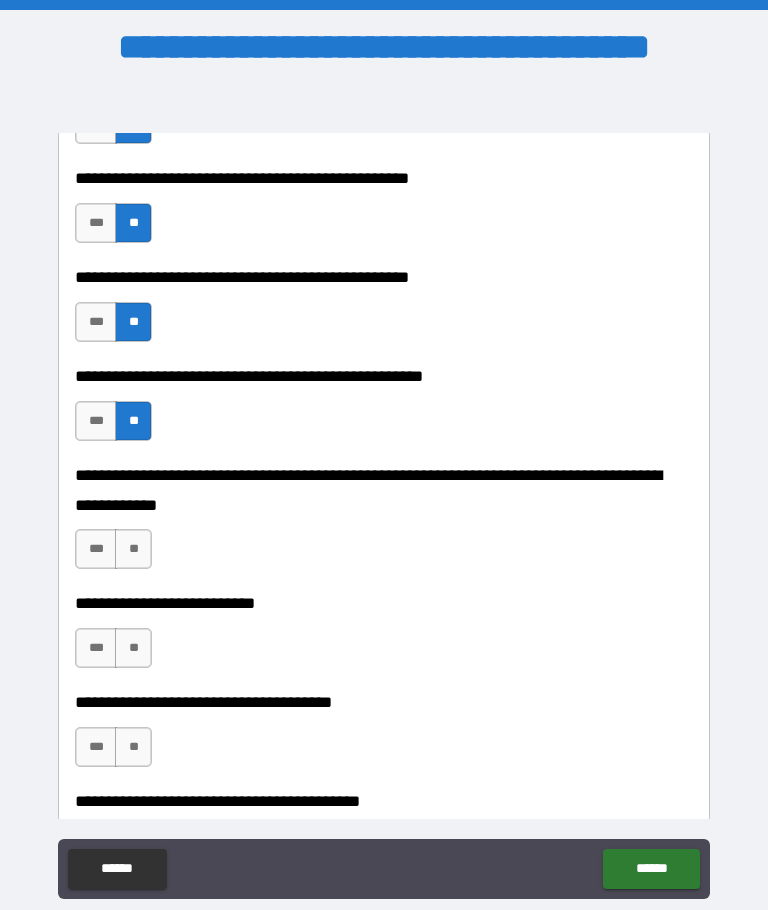 click on "**" at bounding box center [133, 549] 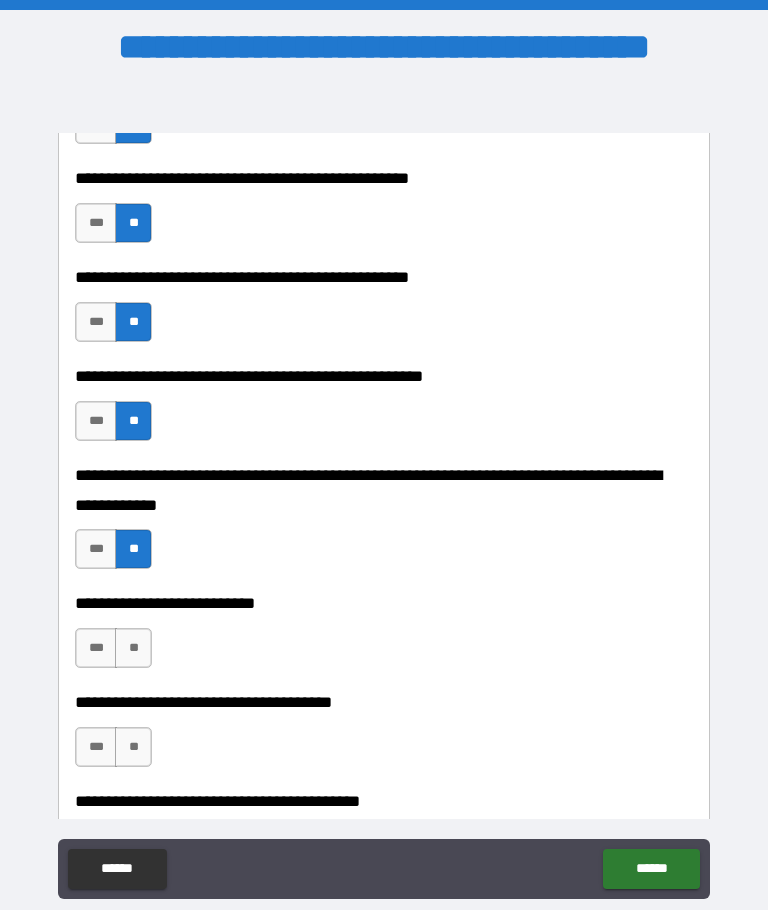 click on "**" at bounding box center (133, 648) 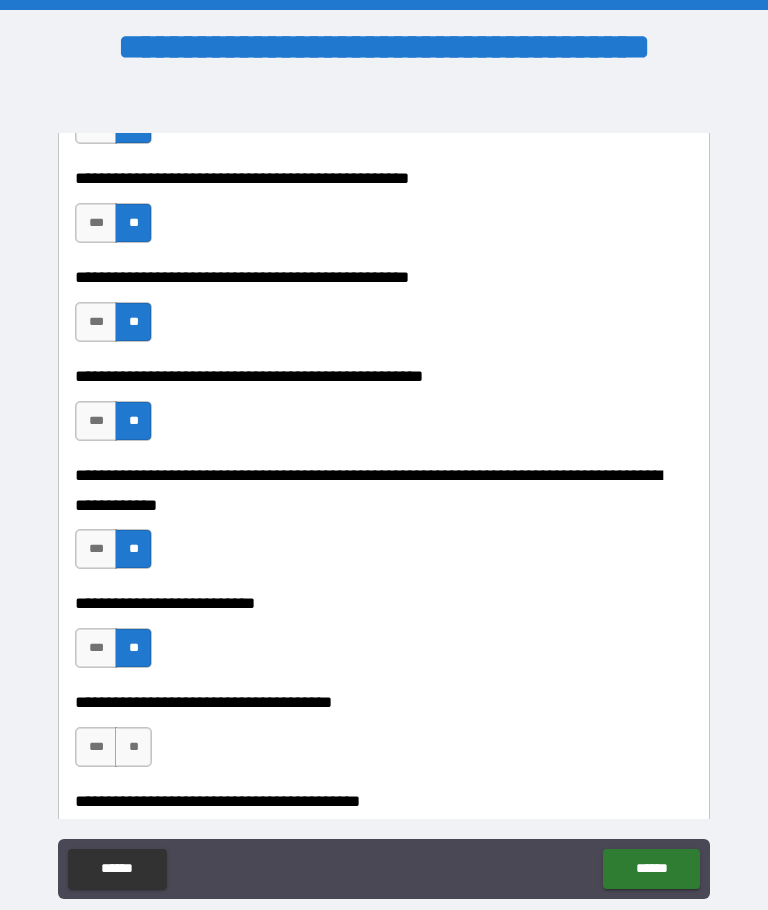 click on "**" at bounding box center [133, 747] 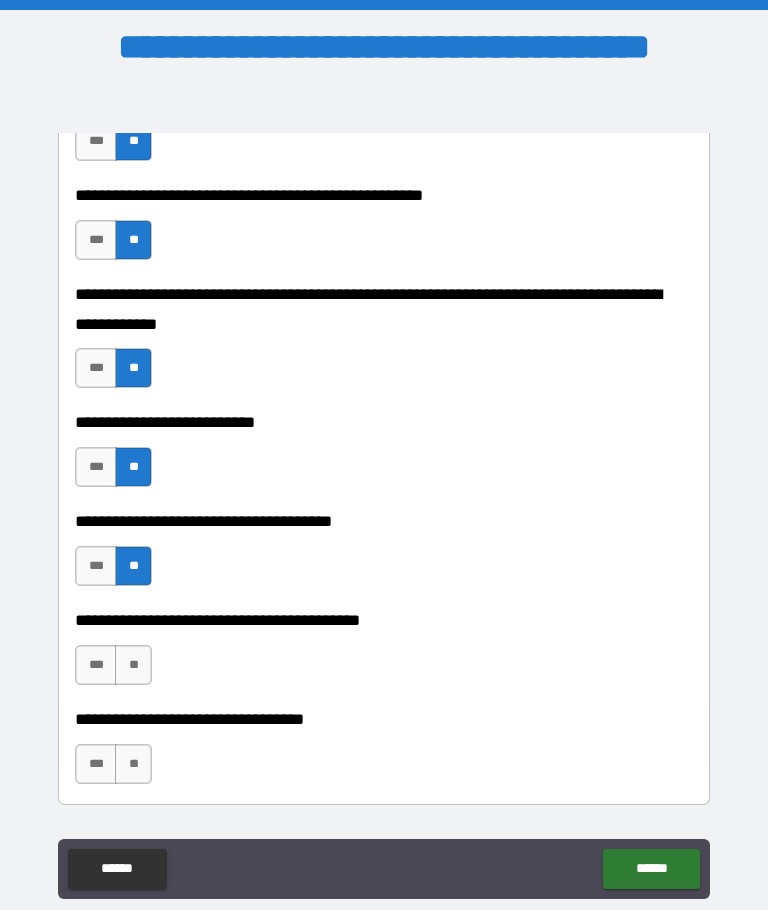 scroll, scrollTop: 889, scrollLeft: 0, axis: vertical 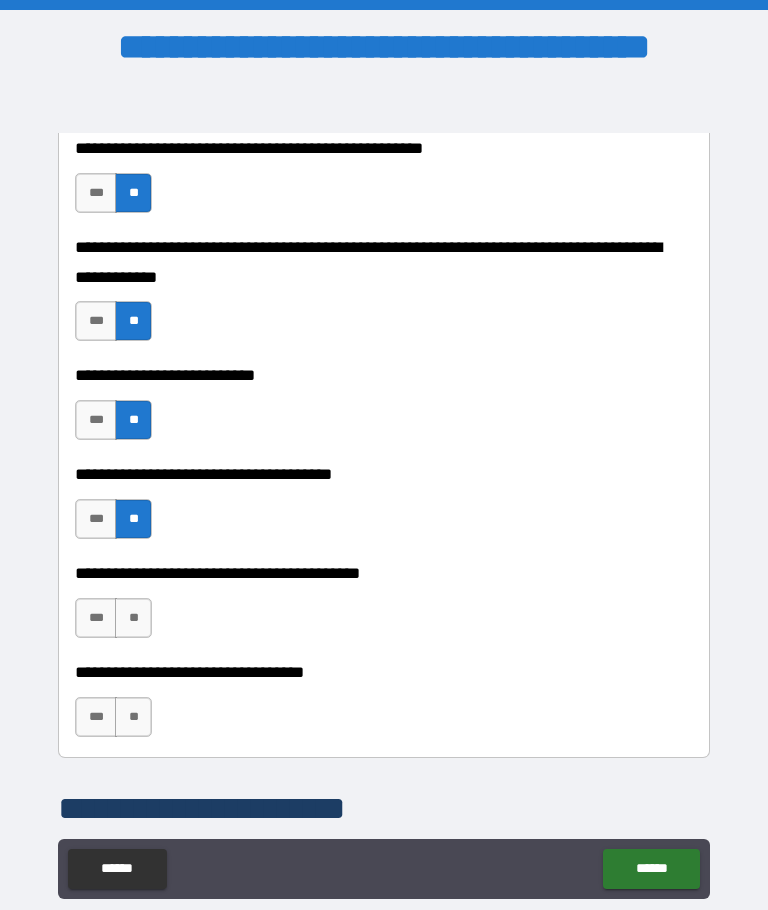 click on "**" at bounding box center (133, 618) 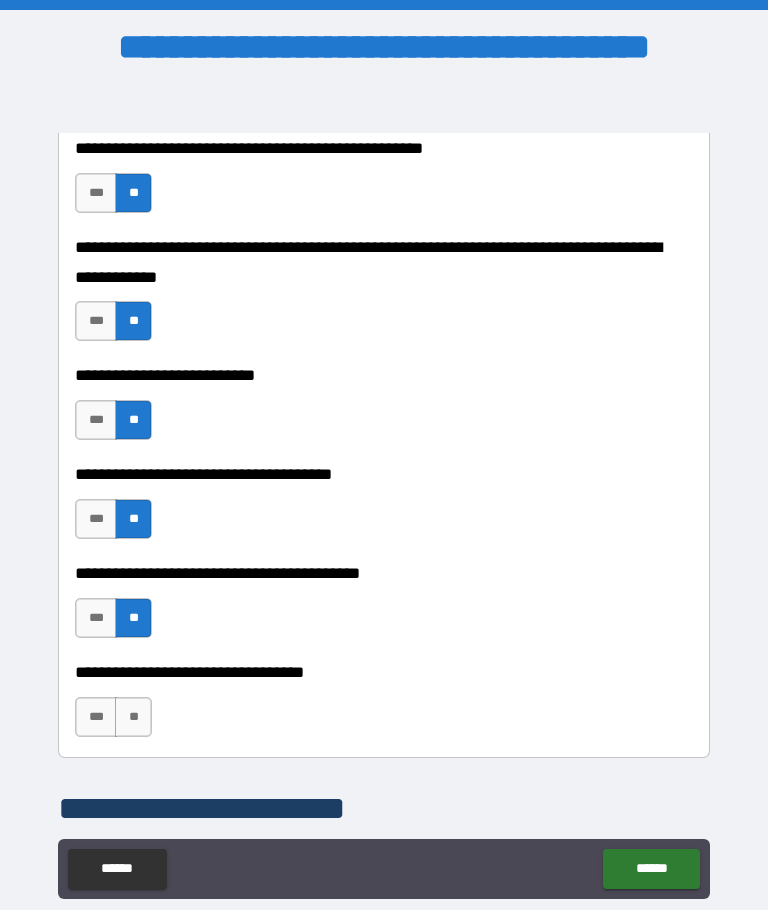 click on "**" at bounding box center (133, 717) 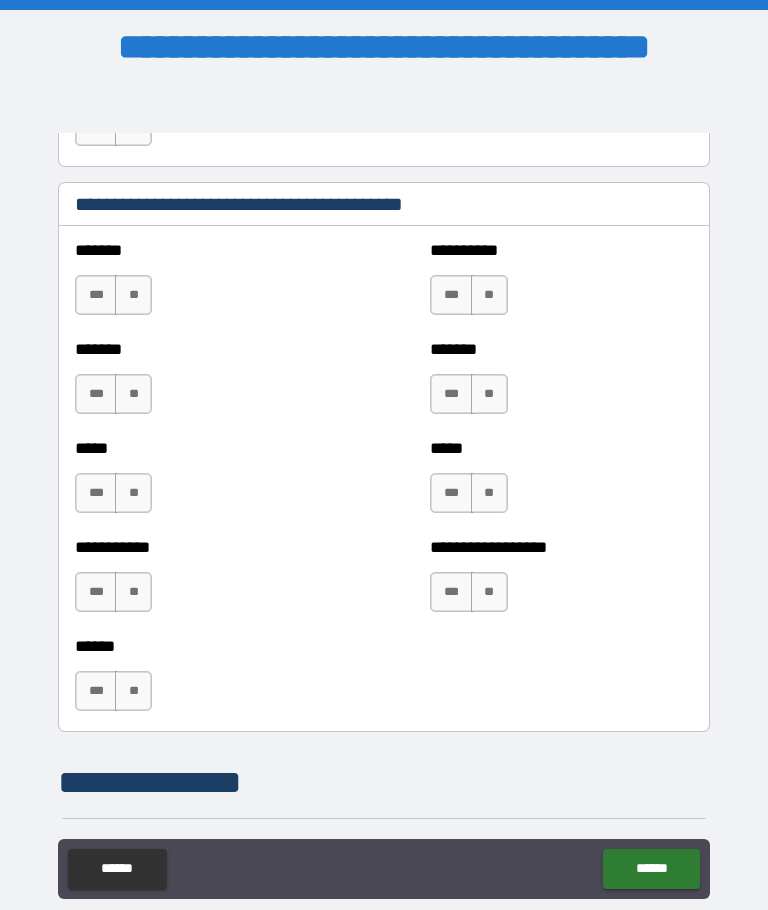 scroll, scrollTop: 1817, scrollLeft: 0, axis: vertical 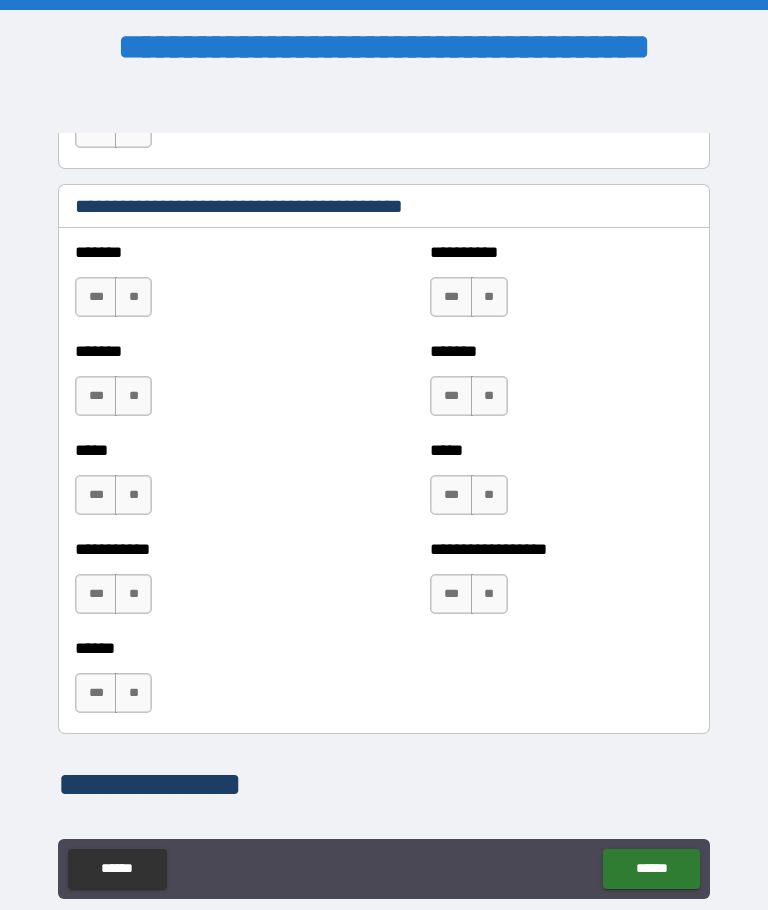 click on "**" at bounding box center (133, 297) 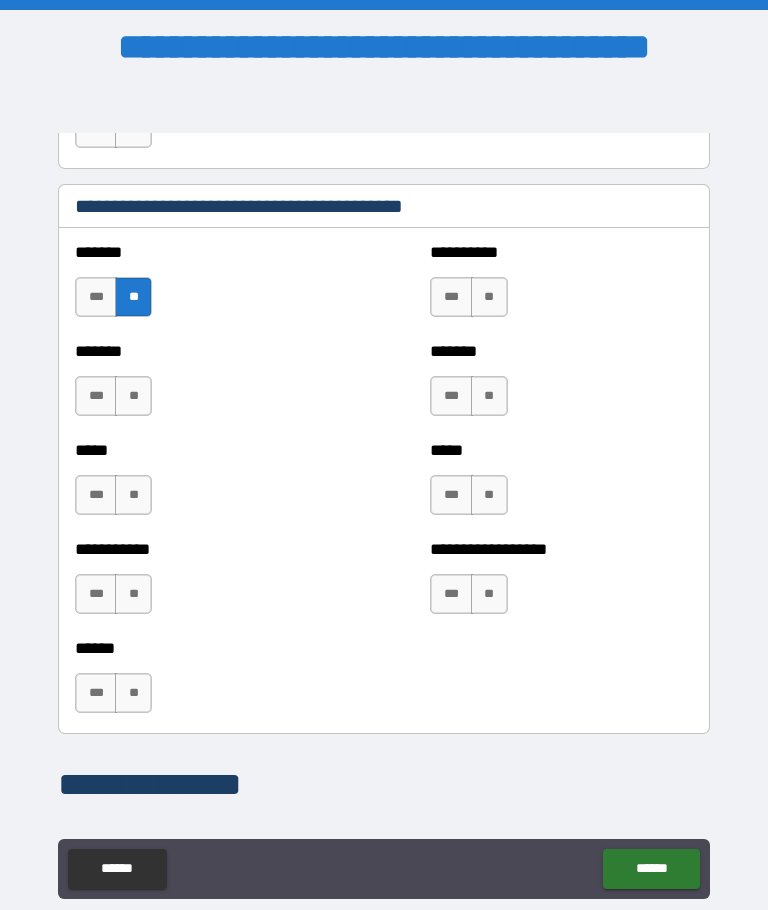 click on "**" at bounding box center (489, 297) 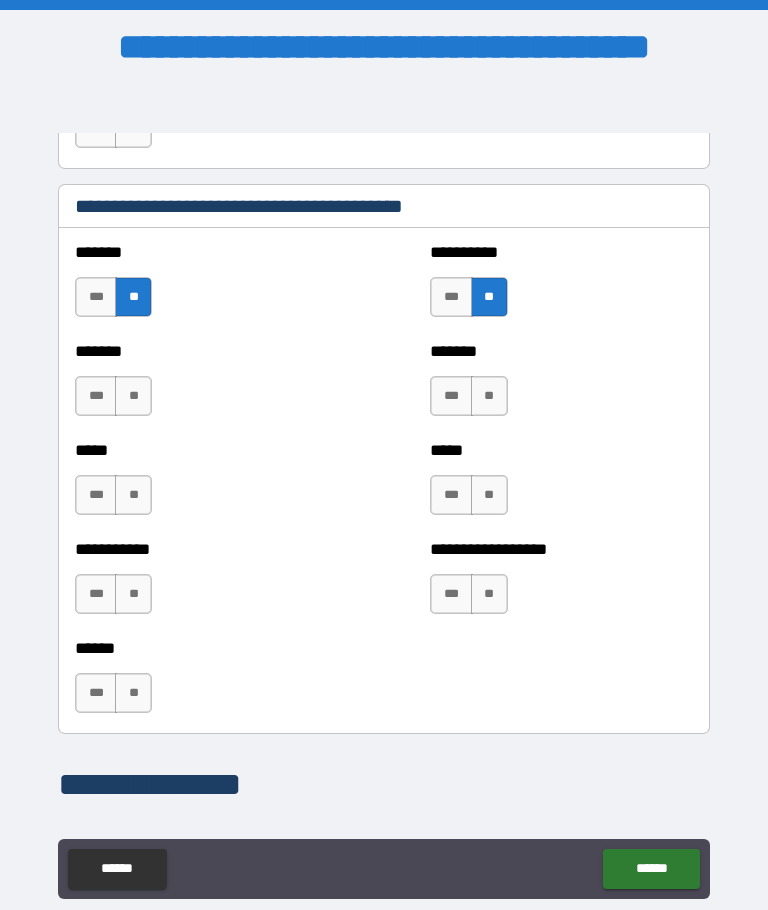 click on "**" at bounding box center (133, 396) 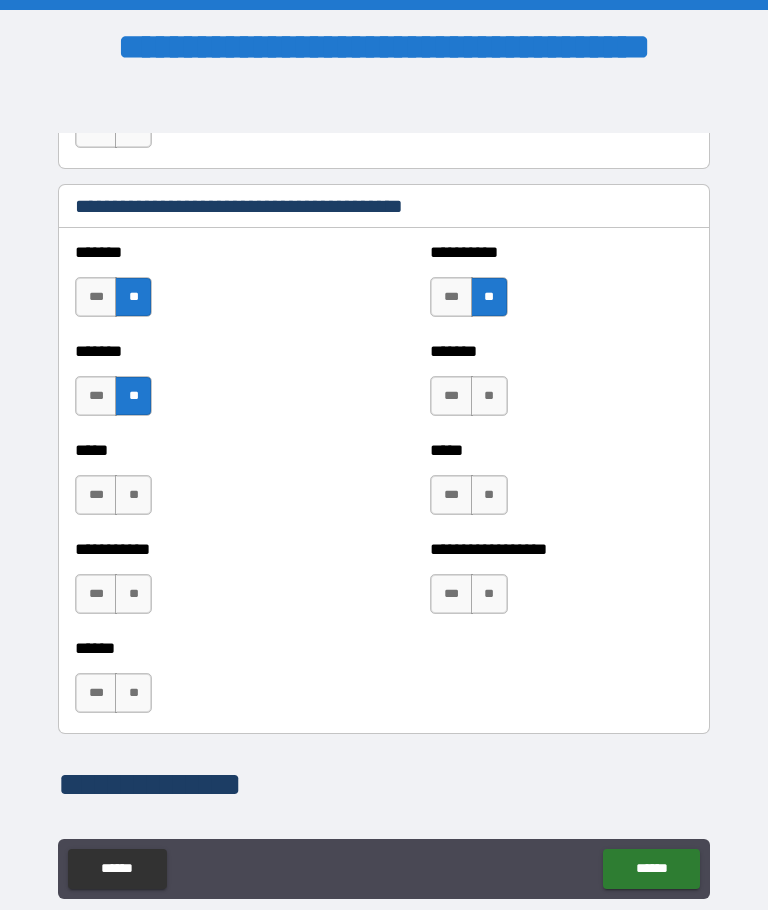 click on "**" at bounding box center (489, 396) 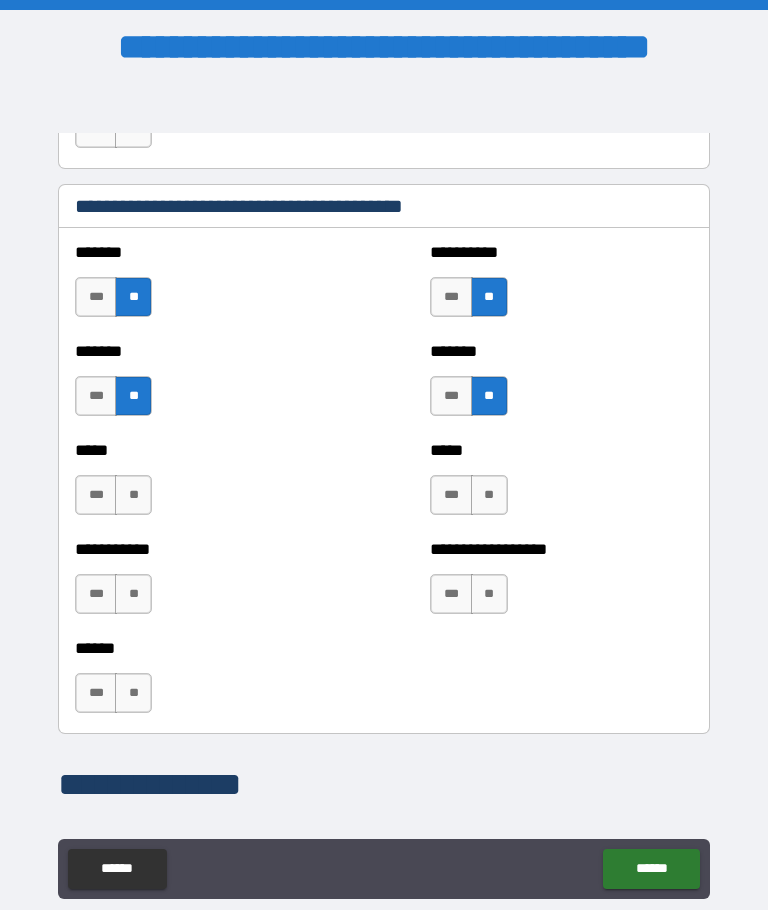 click on "**" at bounding box center [133, 495] 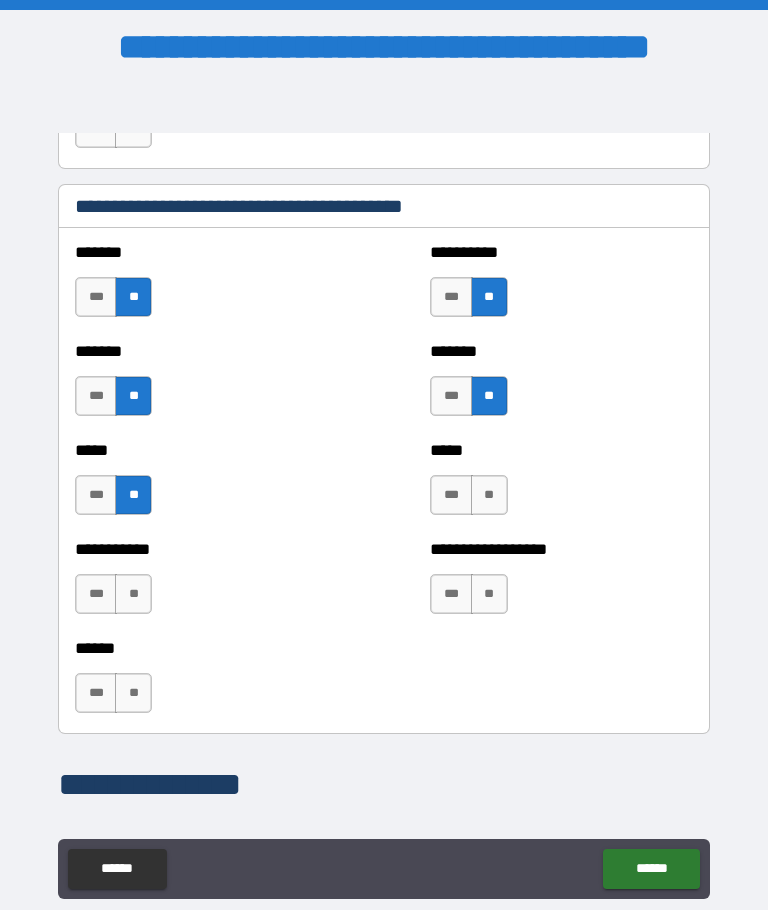 click on "**" at bounding box center (489, 495) 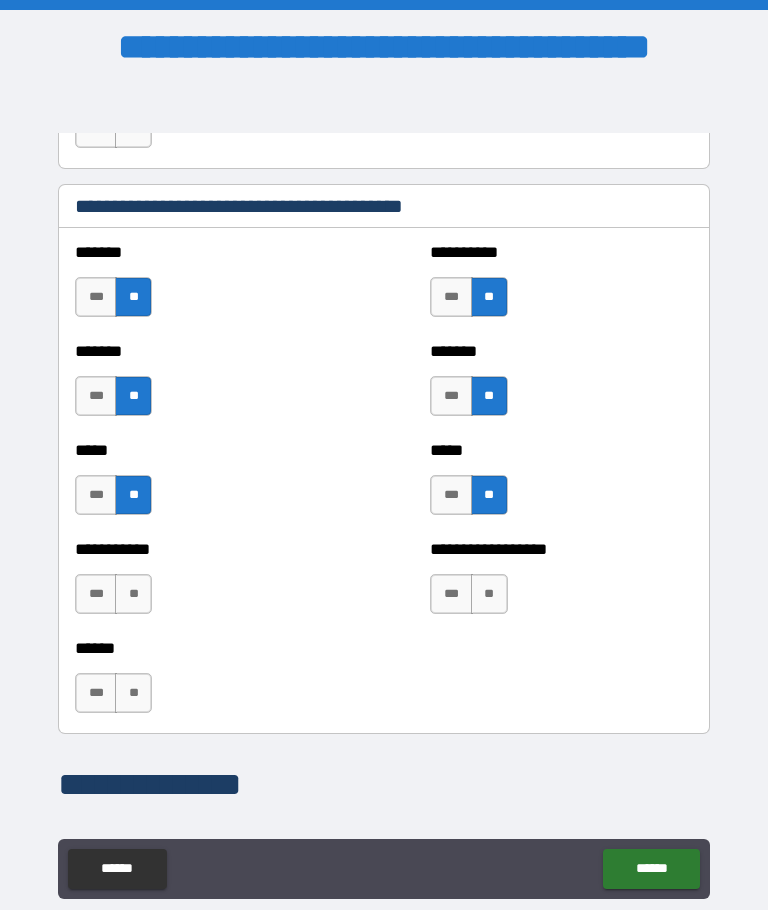 click on "**" at bounding box center (133, 594) 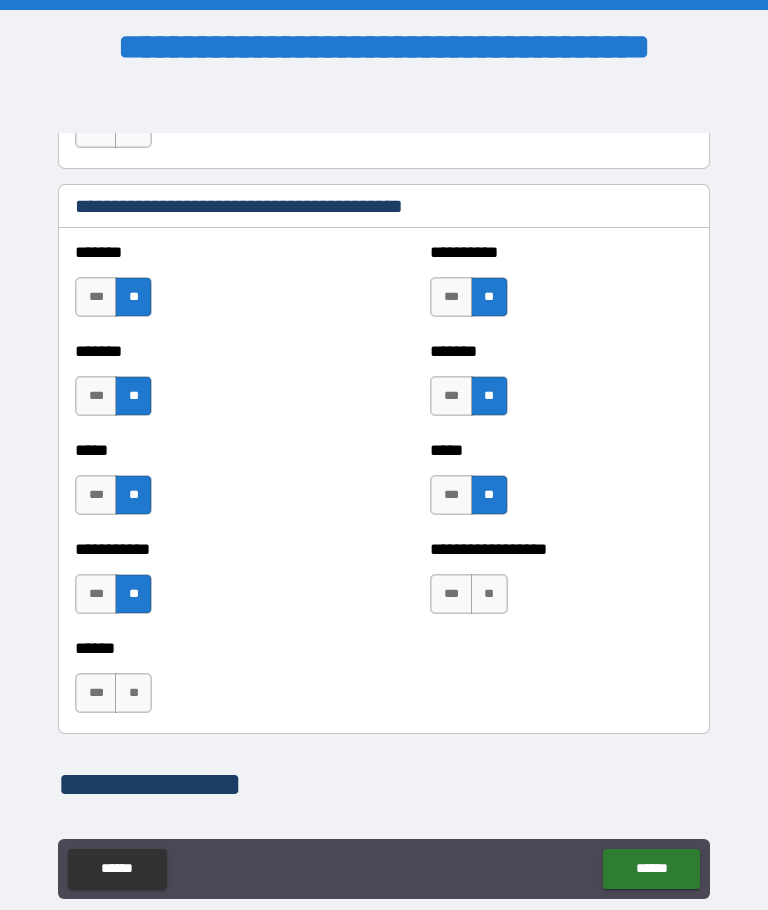 click on "**" at bounding box center [489, 594] 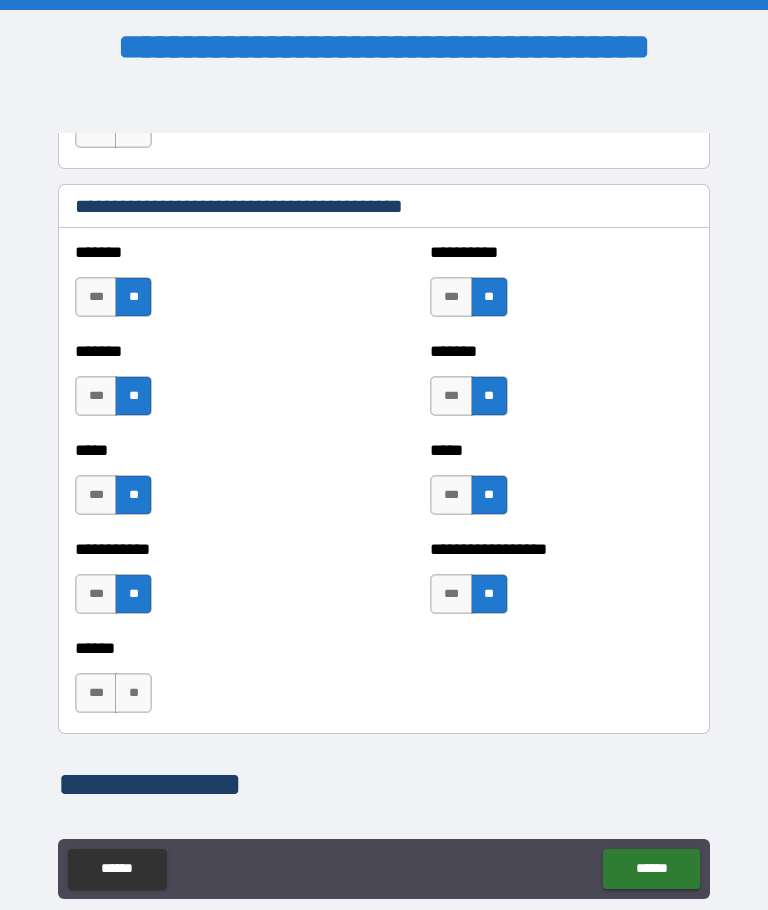 click on "**" at bounding box center (133, 693) 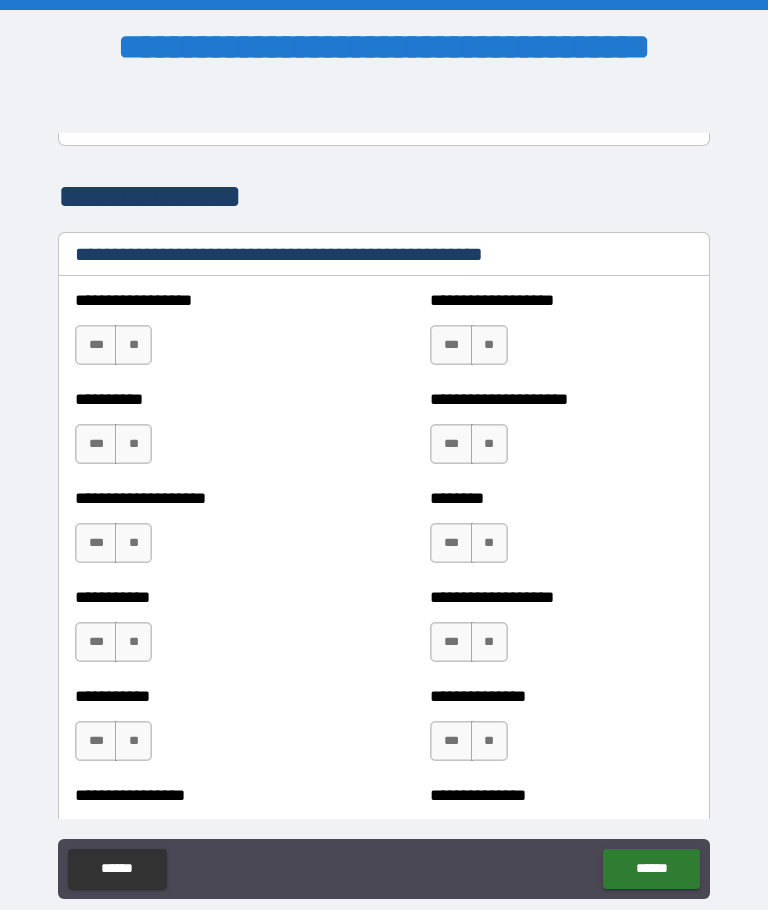 scroll, scrollTop: 2431, scrollLeft: 0, axis: vertical 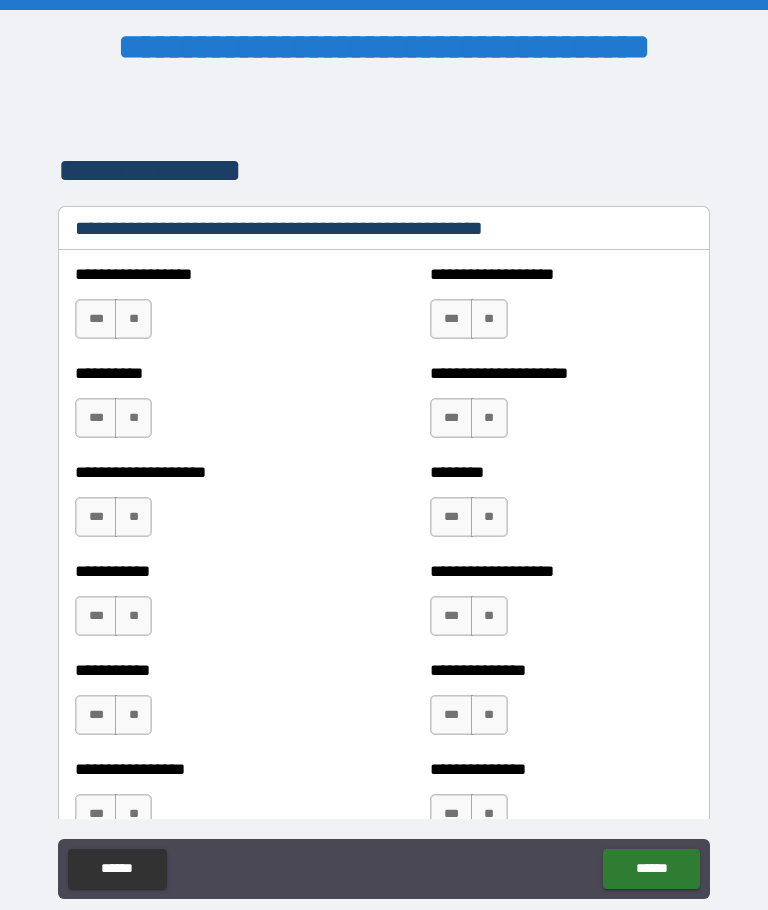 click on "**" at bounding box center (133, 319) 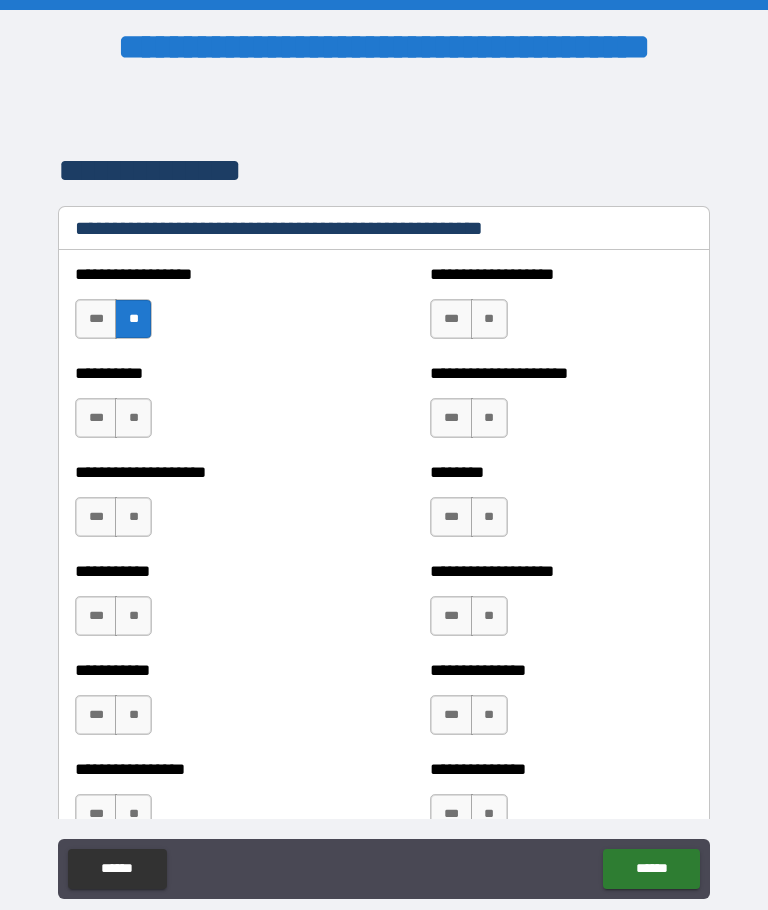click on "**" at bounding box center [489, 319] 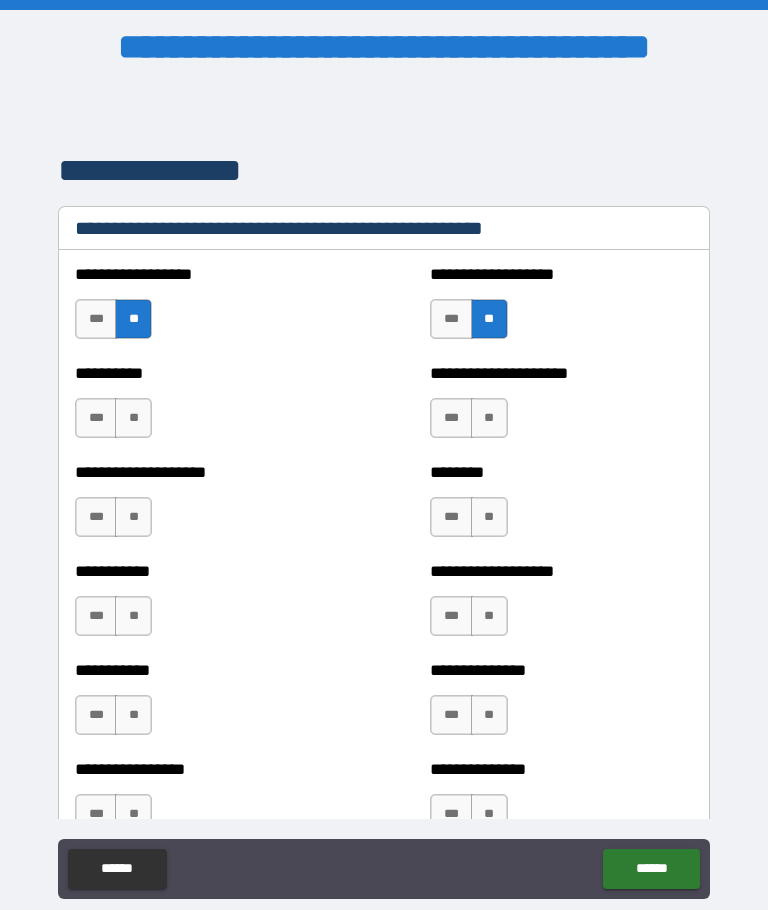 click on "**" at bounding box center (133, 418) 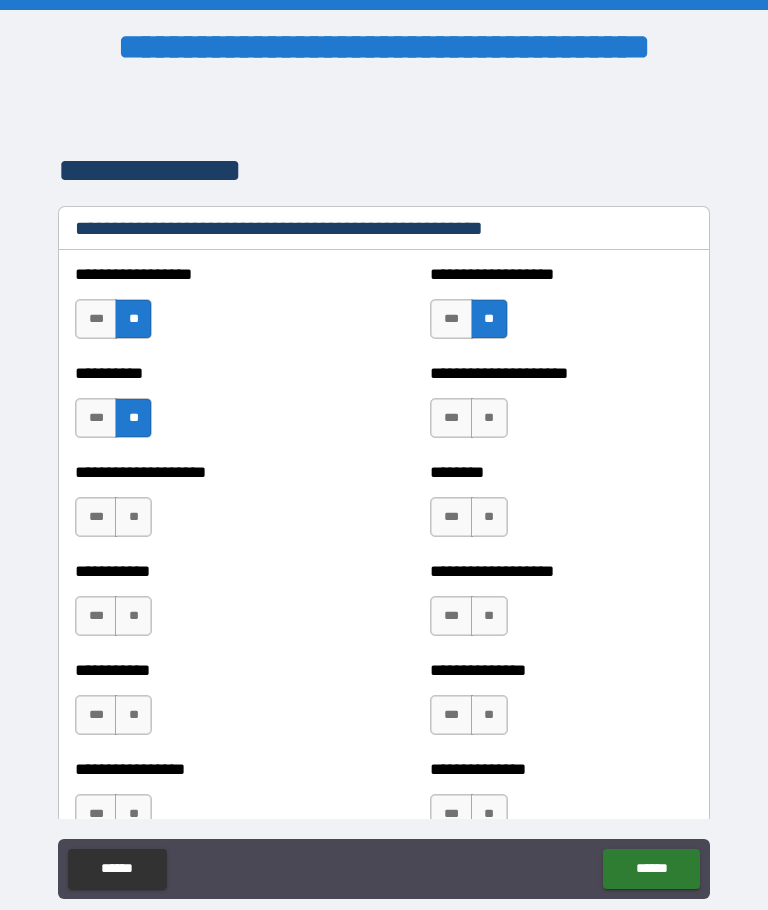 click on "**" at bounding box center (489, 418) 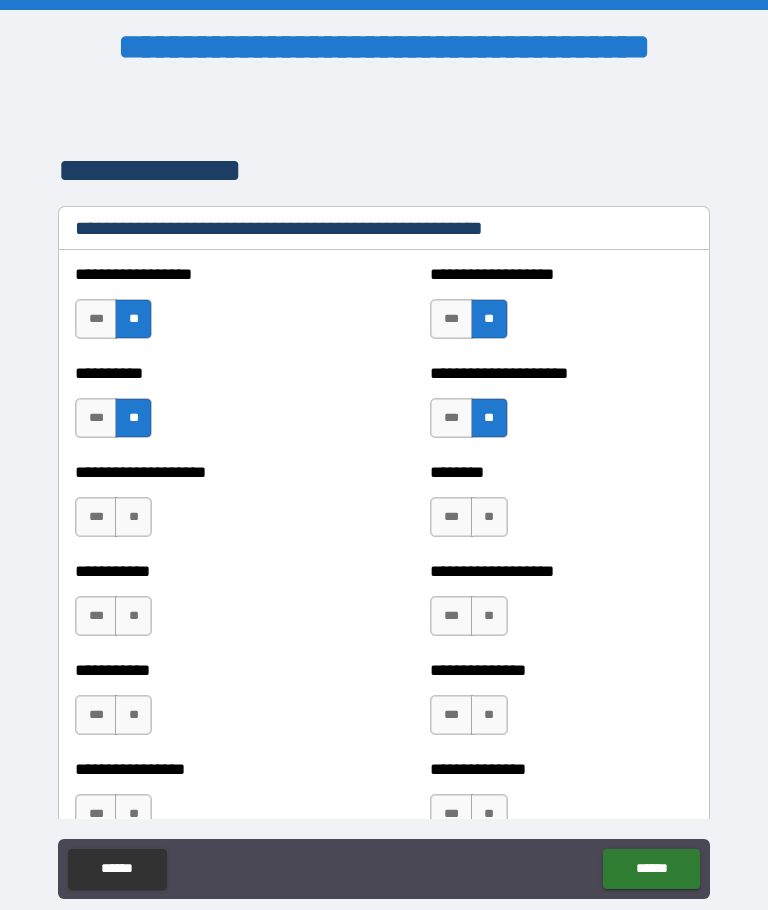 click on "**" at bounding box center (133, 517) 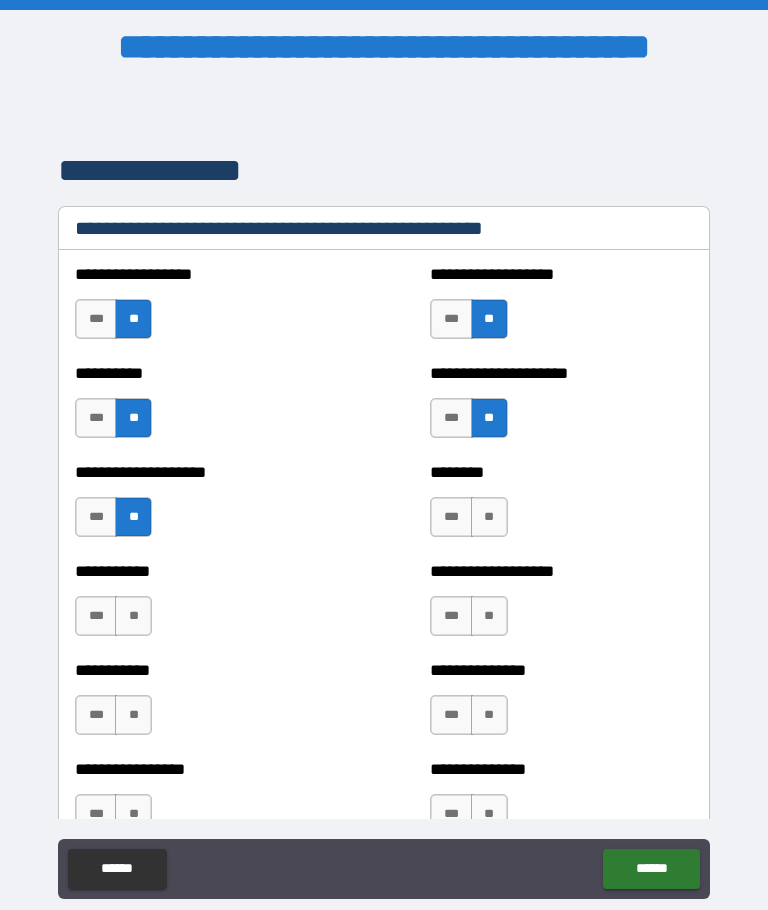 click on "**" at bounding box center (489, 517) 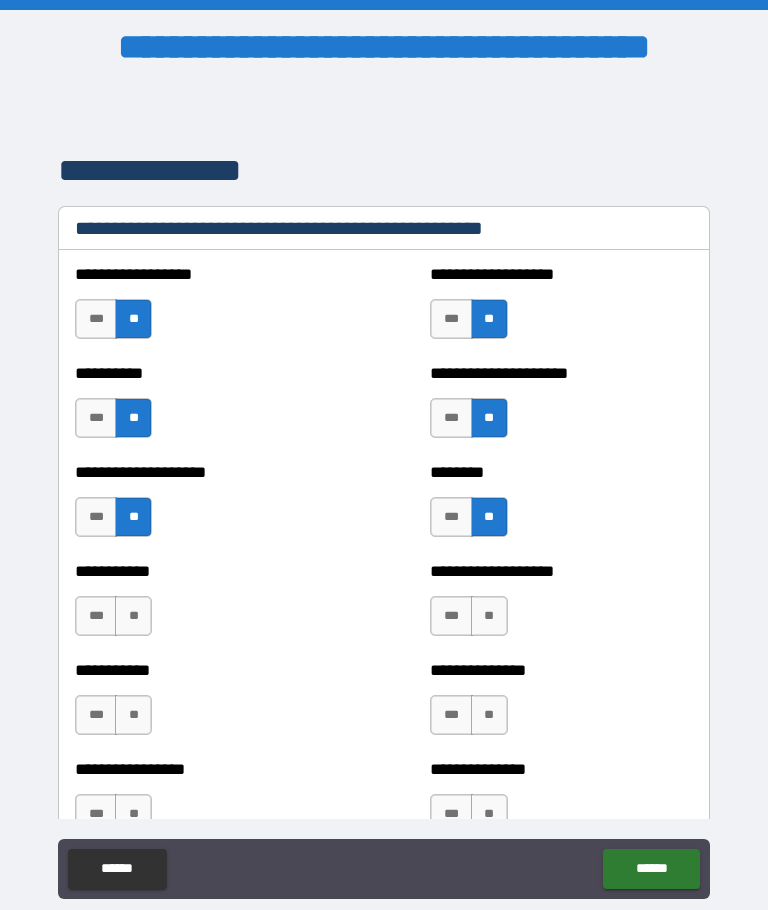 click on "**" at bounding box center (133, 616) 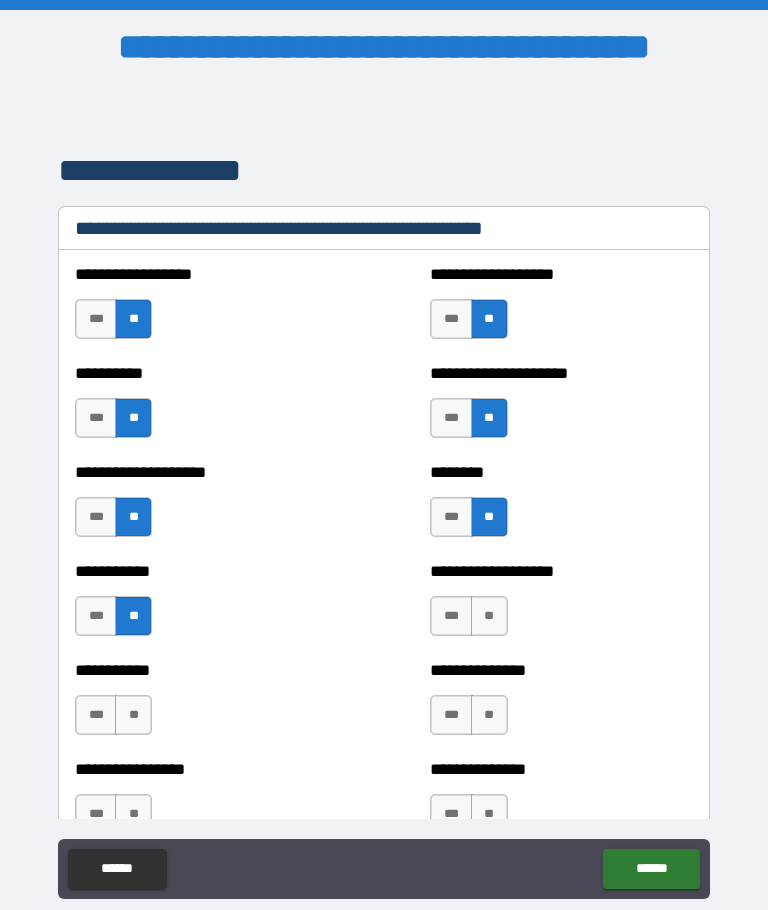 click on "**" at bounding box center [489, 616] 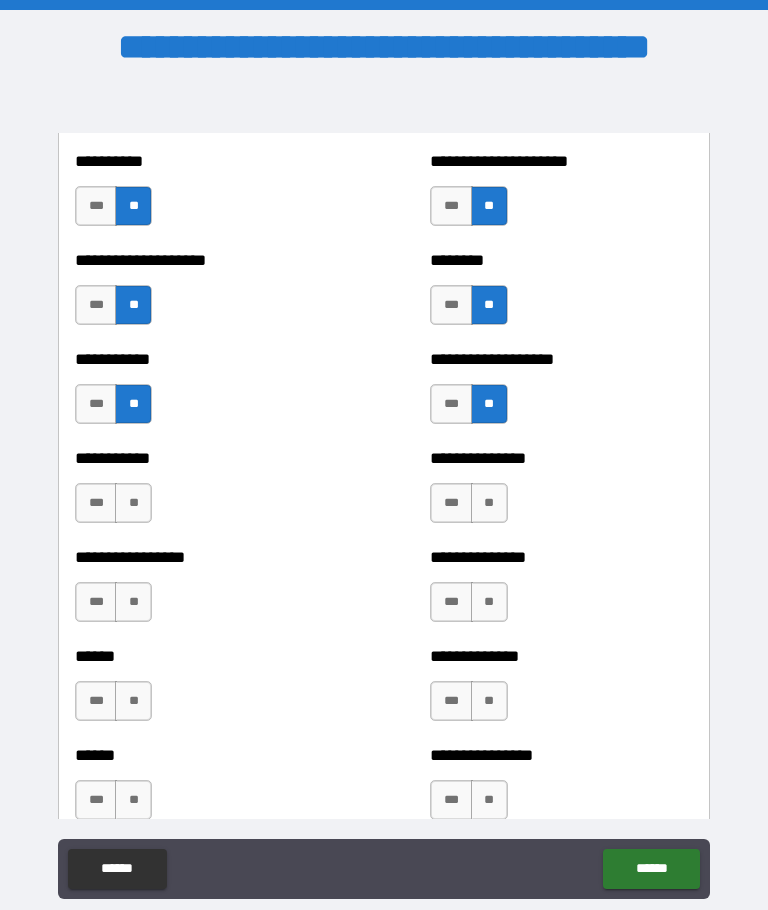 scroll, scrollTop: 2644, scrollLeft: 0, axis: vertical 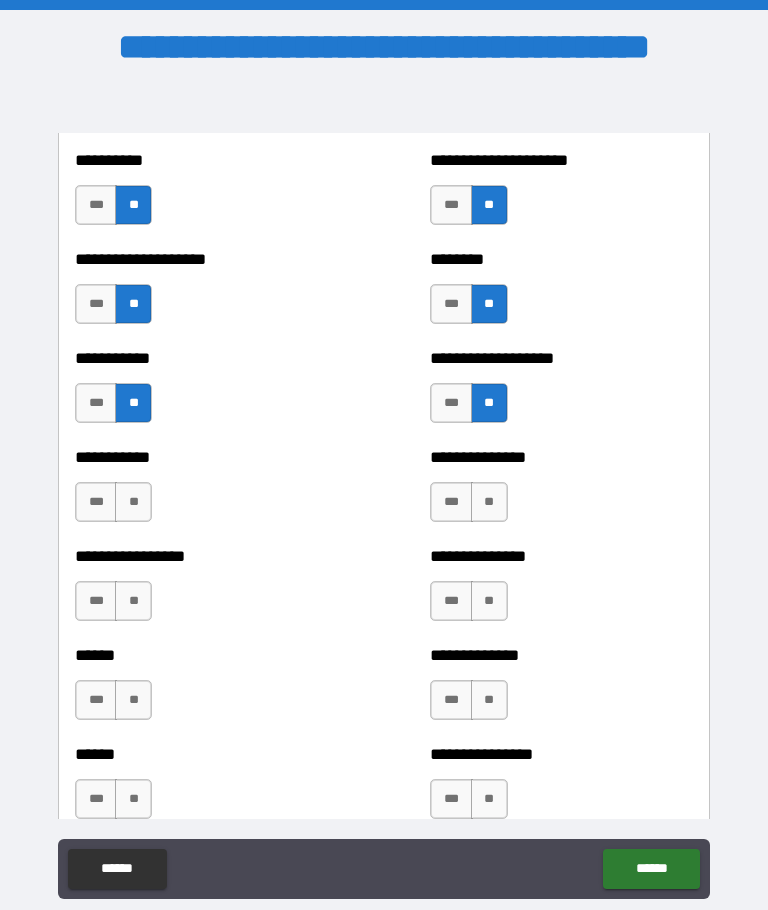 click on "**" at bounding box center [133, 502] 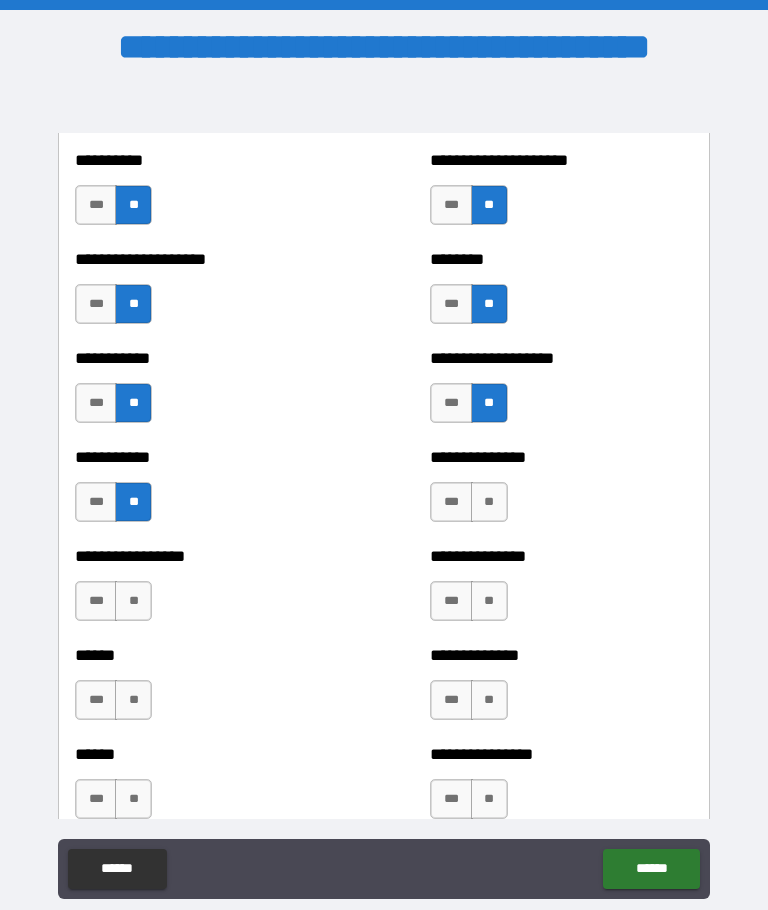 click on "**" at bounding box center (489, 502) 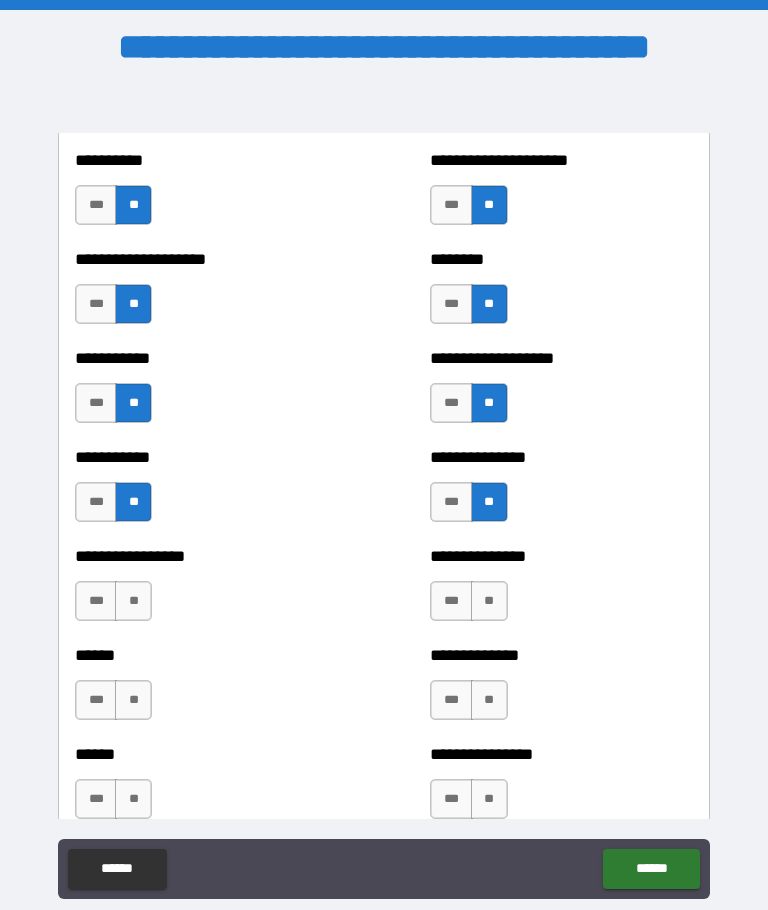click on "**" at bounding box center [133, 601] 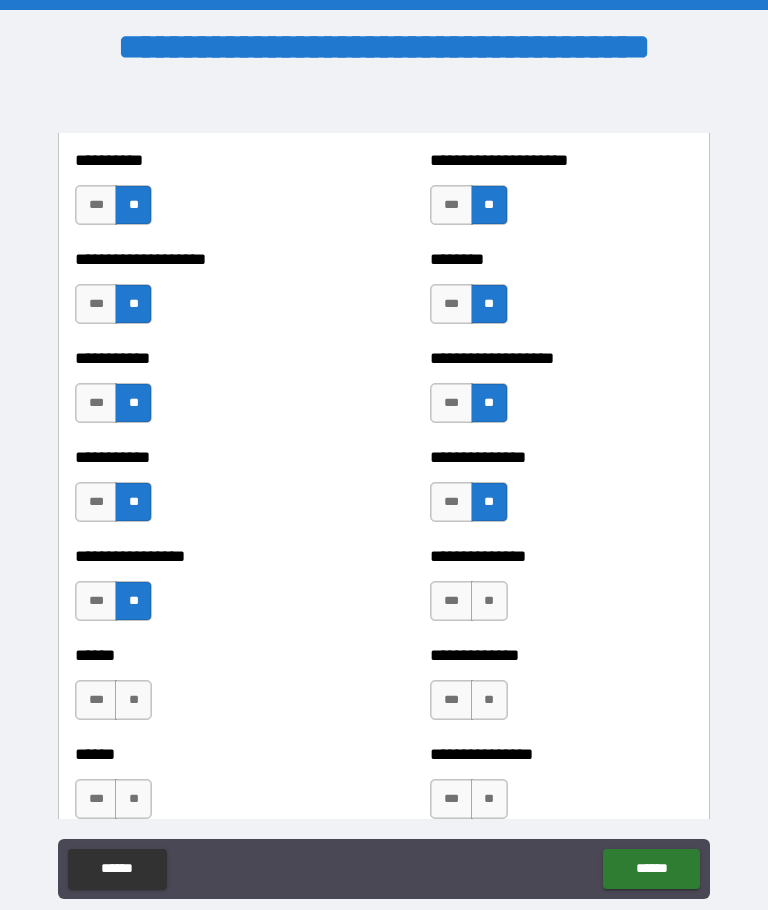 click on "**" at bounding box center (489, 601) 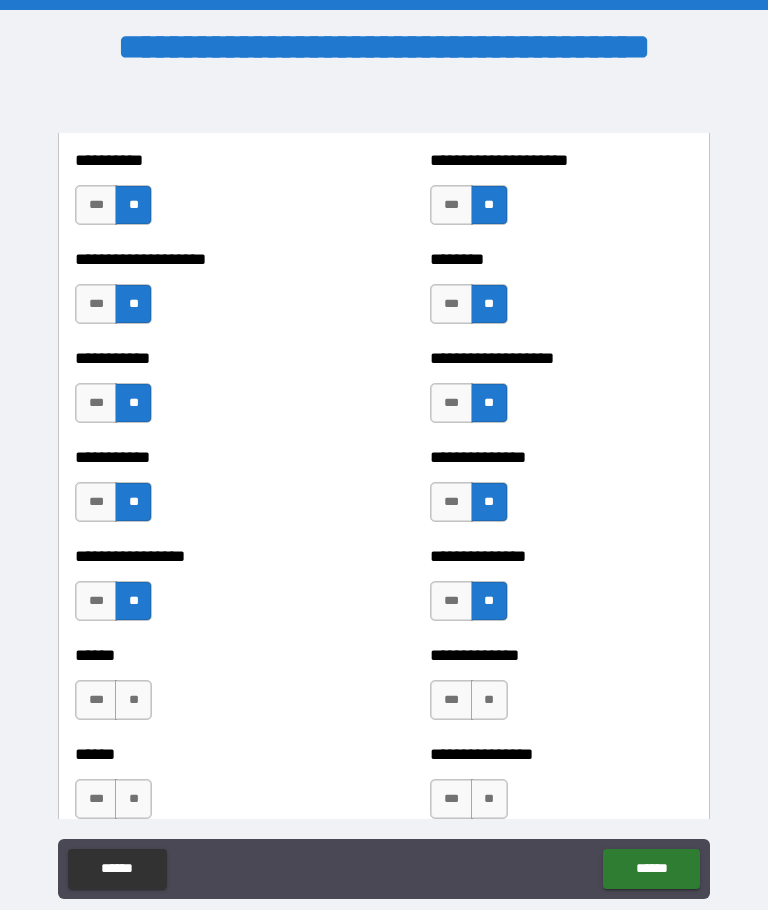 click on "**" at bounding box center (133, 700) 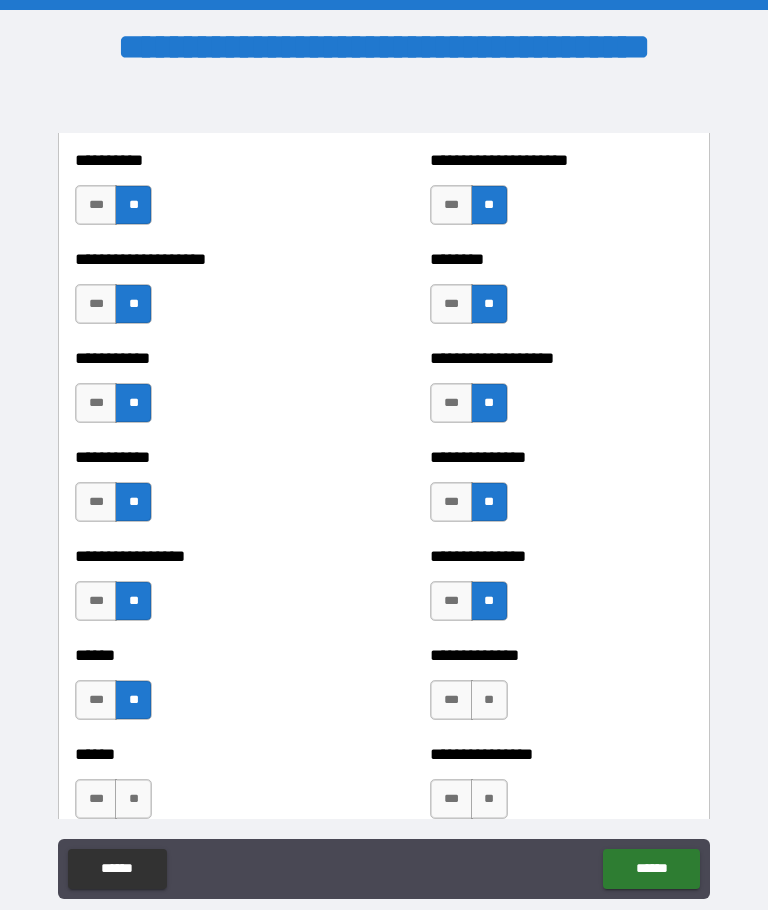 click on "**" at bounding box center (489, 700) 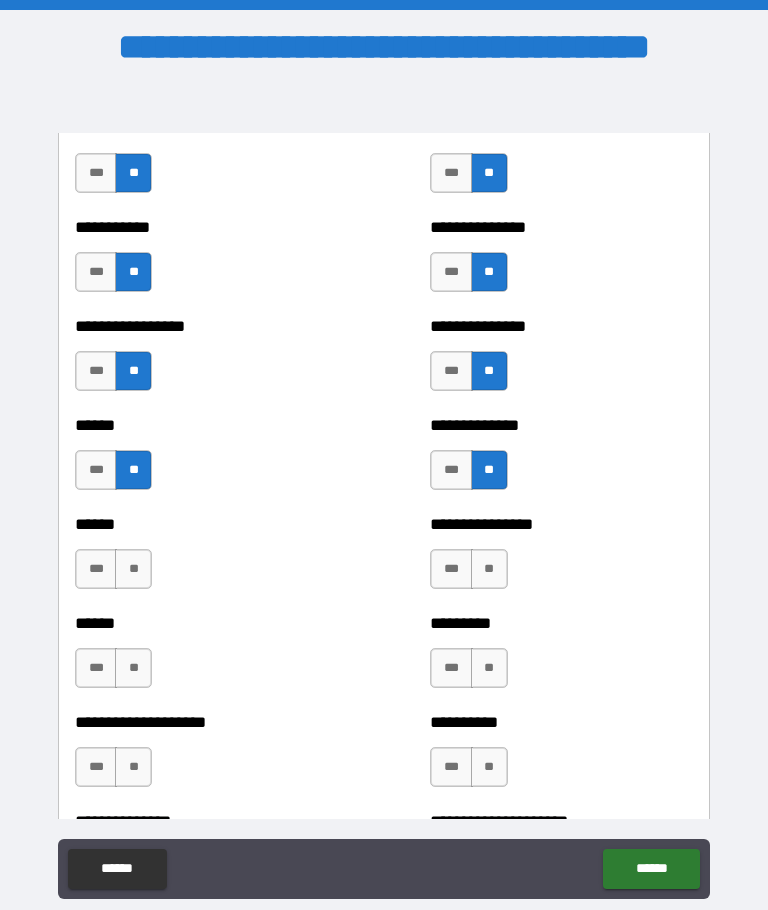 scroll, scrollTop: 2883, scrollLeft: 0, axis: vertical 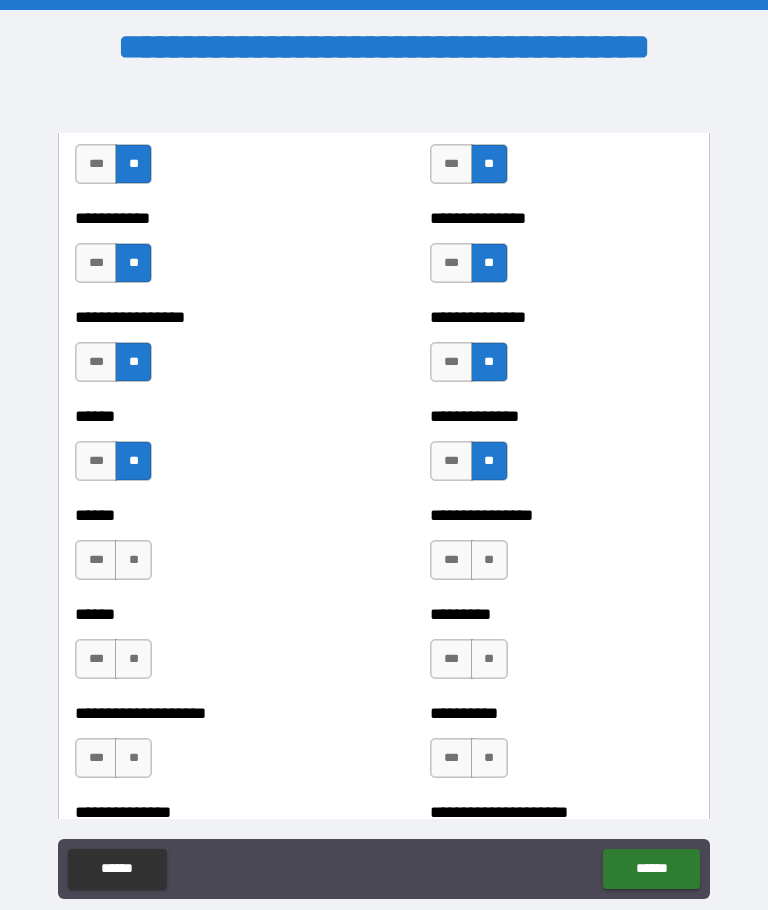 click on "***" at bounding box center [96, 560] 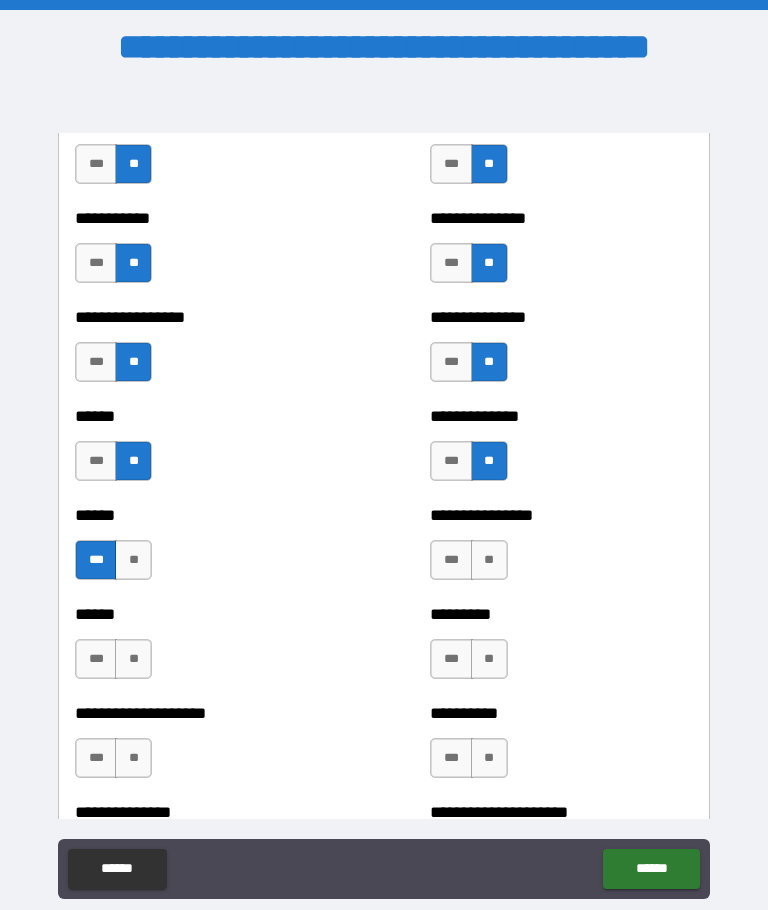 click on "**" at bounding box center [489, 560] 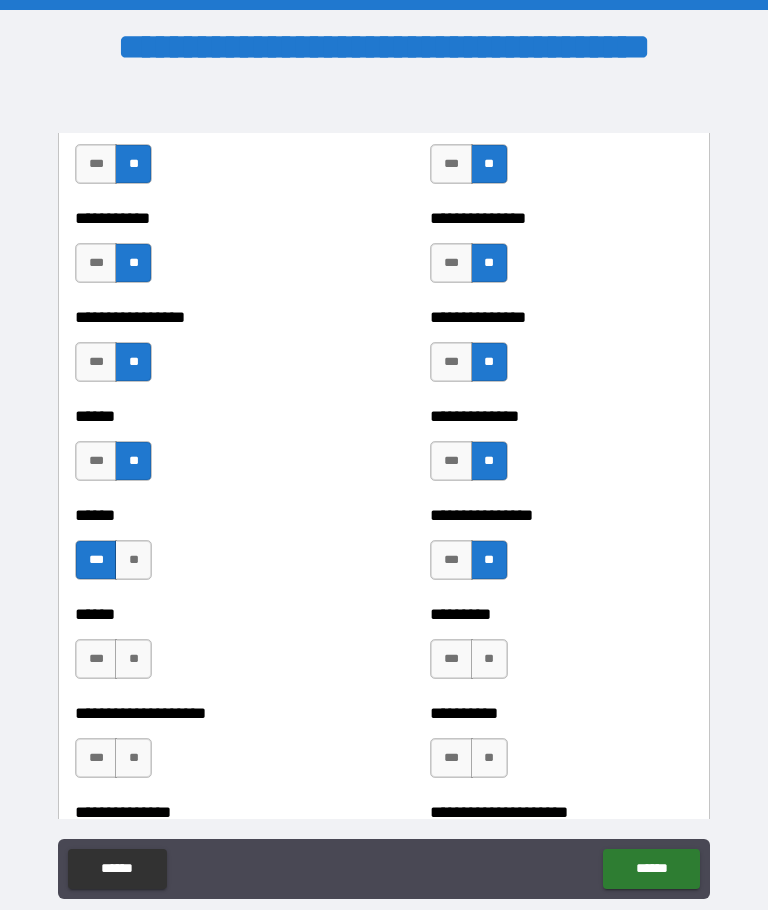 click on "**" at bounding box center (133, 560) 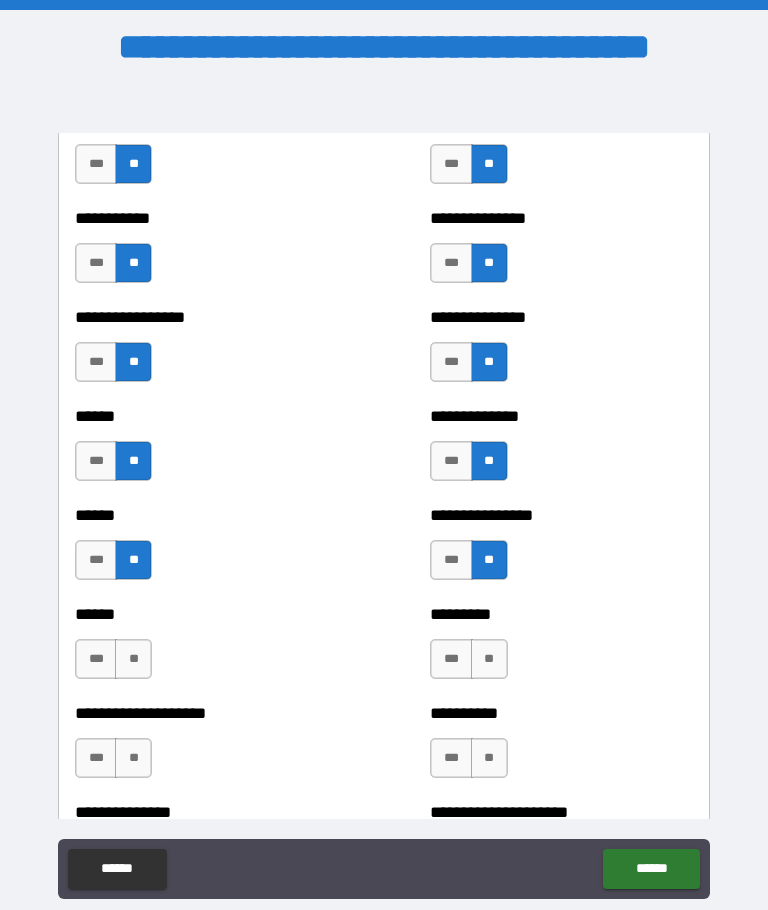 click on "**" at bounding box center [133, 659] 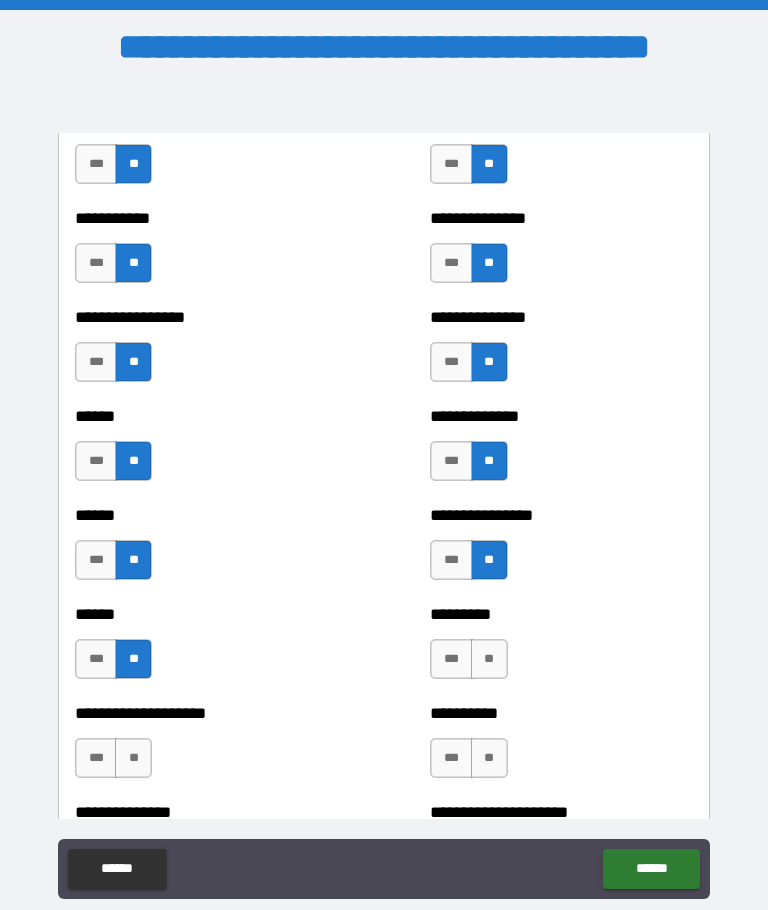 click on "**" at bounding box center (489, 659) 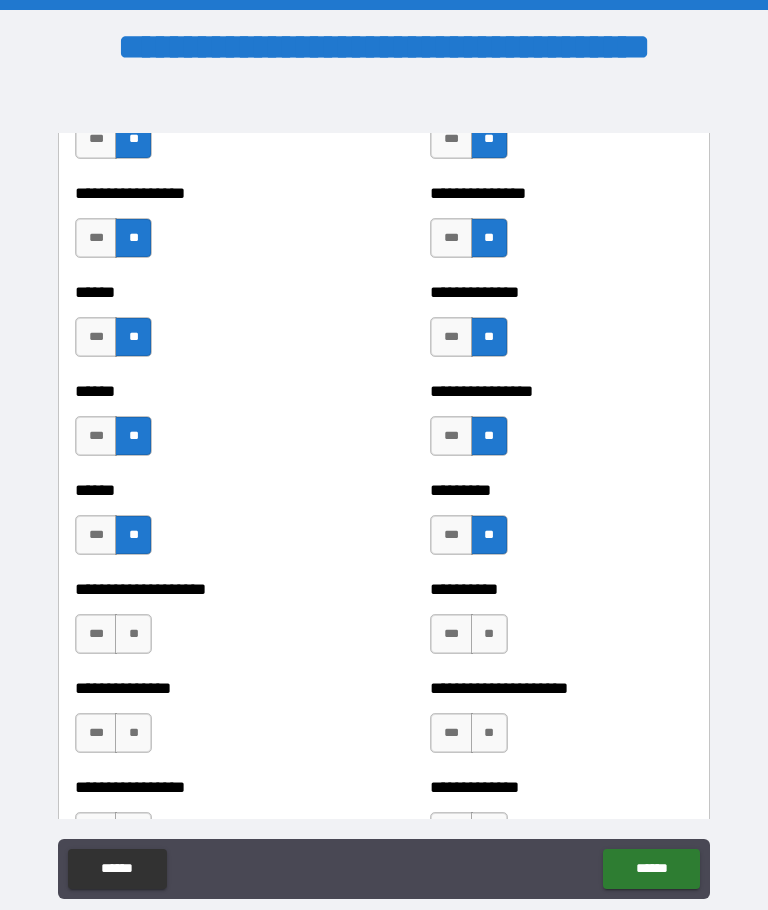 scroll, scrollTop: 3030, scrollLeft: 0, axis: vertical 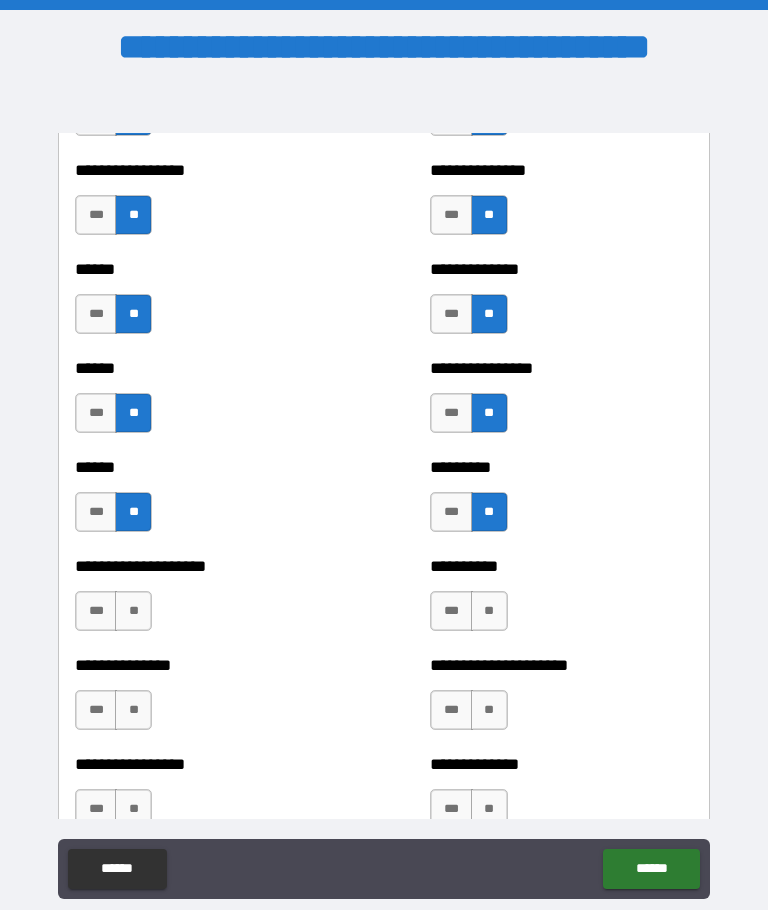 click on "**" at bounding box center (133, 611) 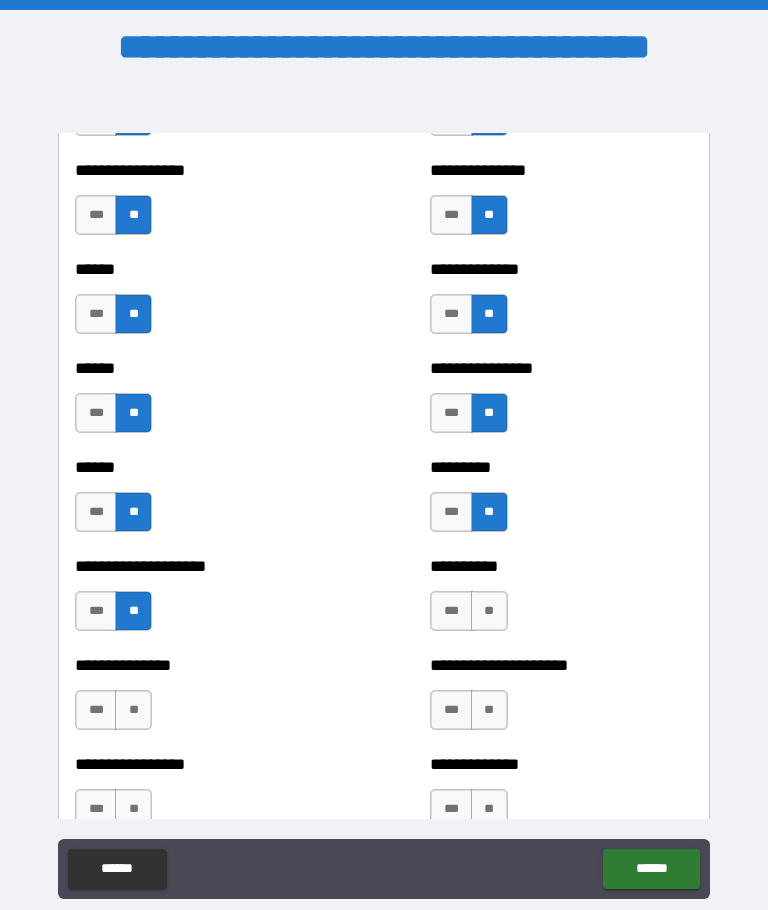 click on "**" at bounding box center (489, 611) 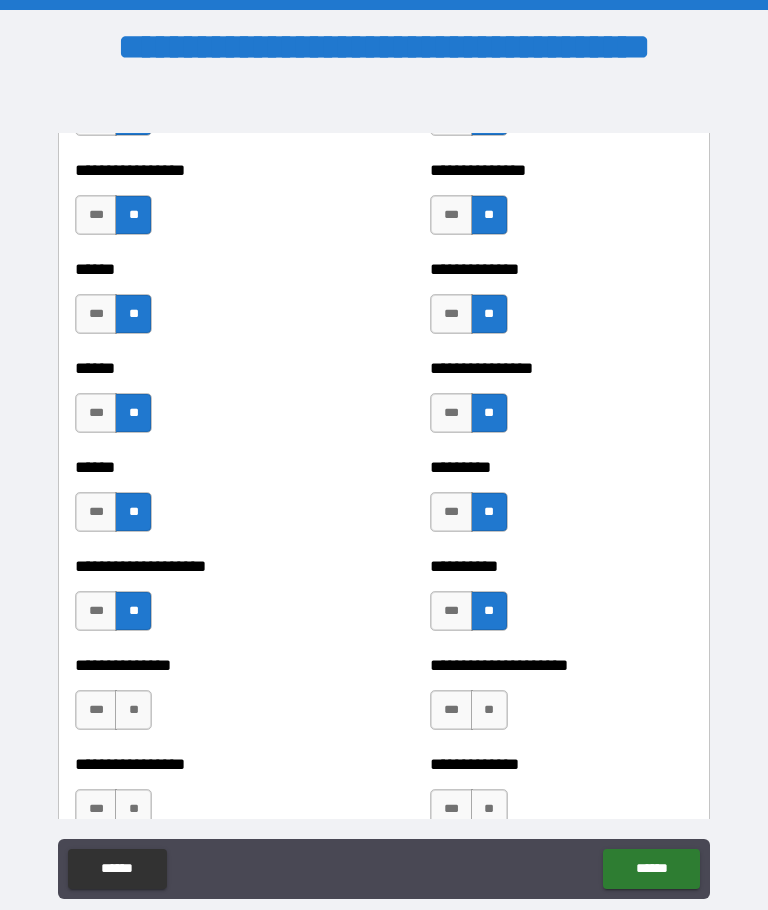 click on "**" at bounding box center [133, 710] 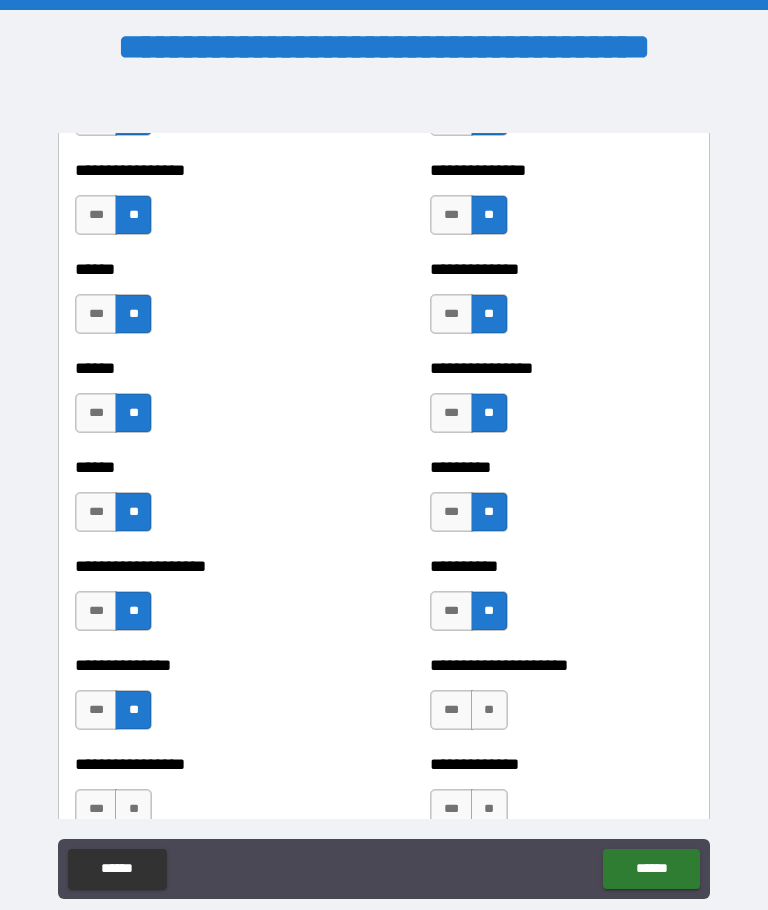 click on "**" at bounding box center [489, 710] 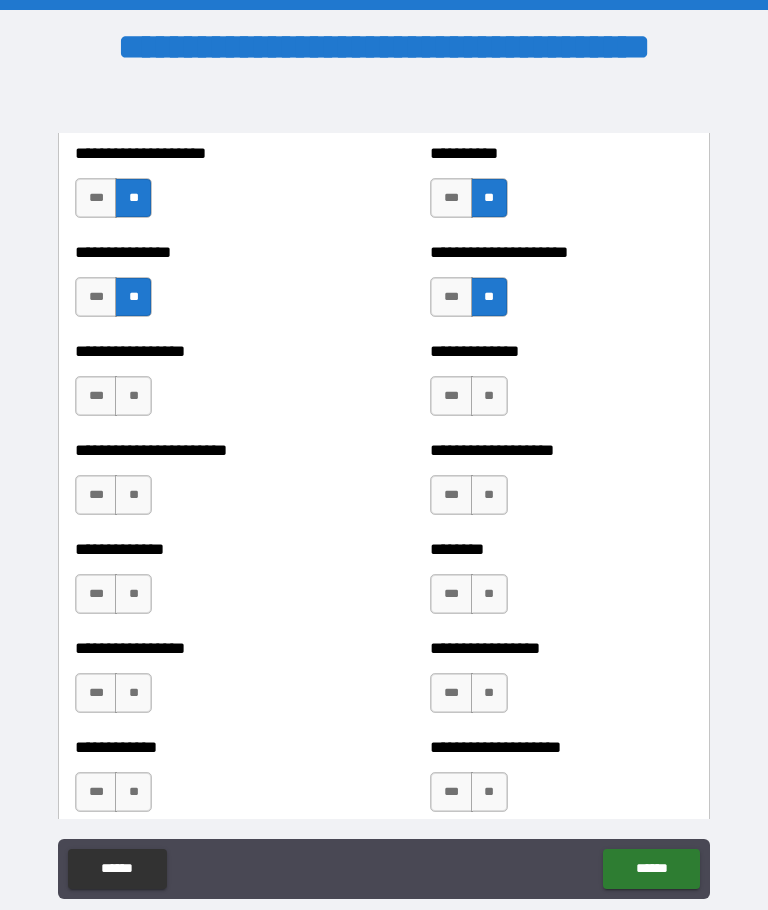 scroll, scrollTop: 3445, scrollLeft: 0, axis: vertical 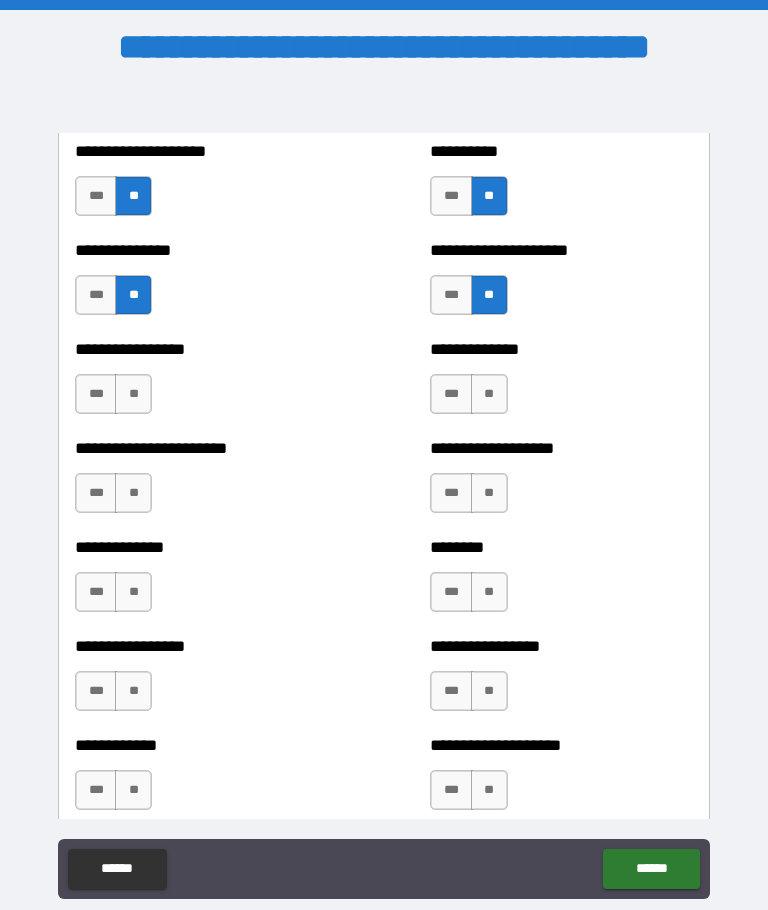 click on "**" at bounding box center (133, 394) 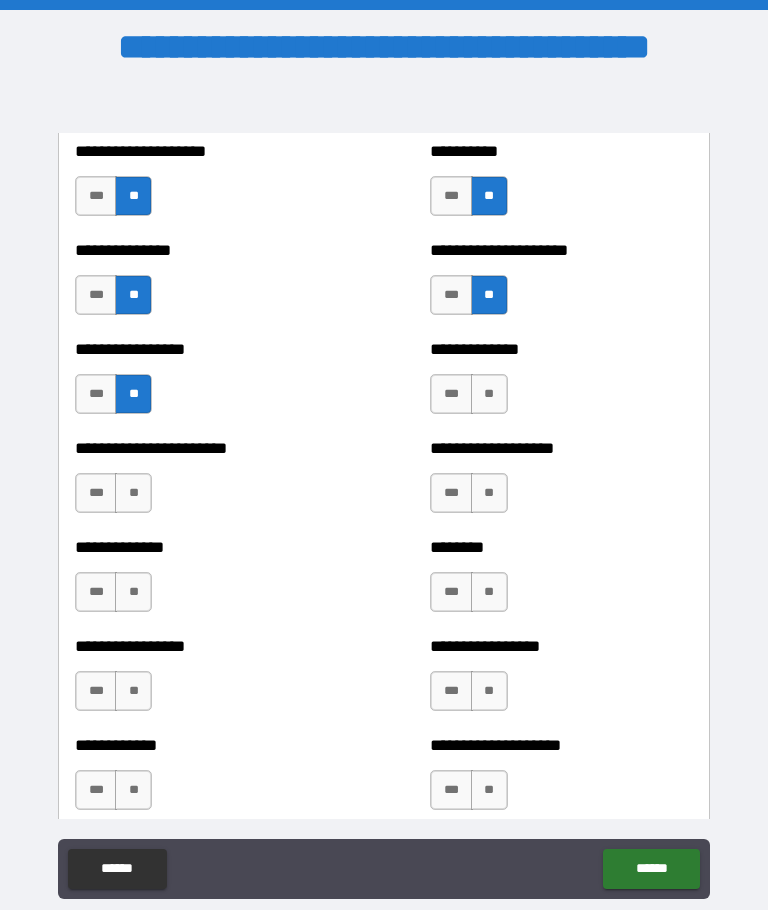 click on "**" at bounding box center (489, 394) 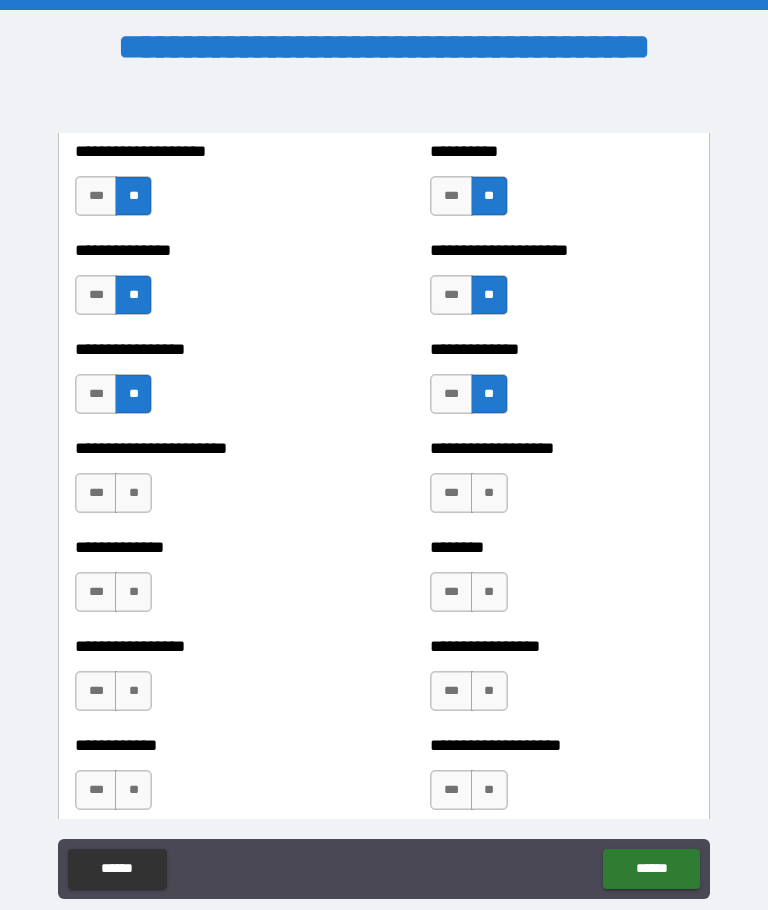 click on "**" at bounding box center (133, 493) 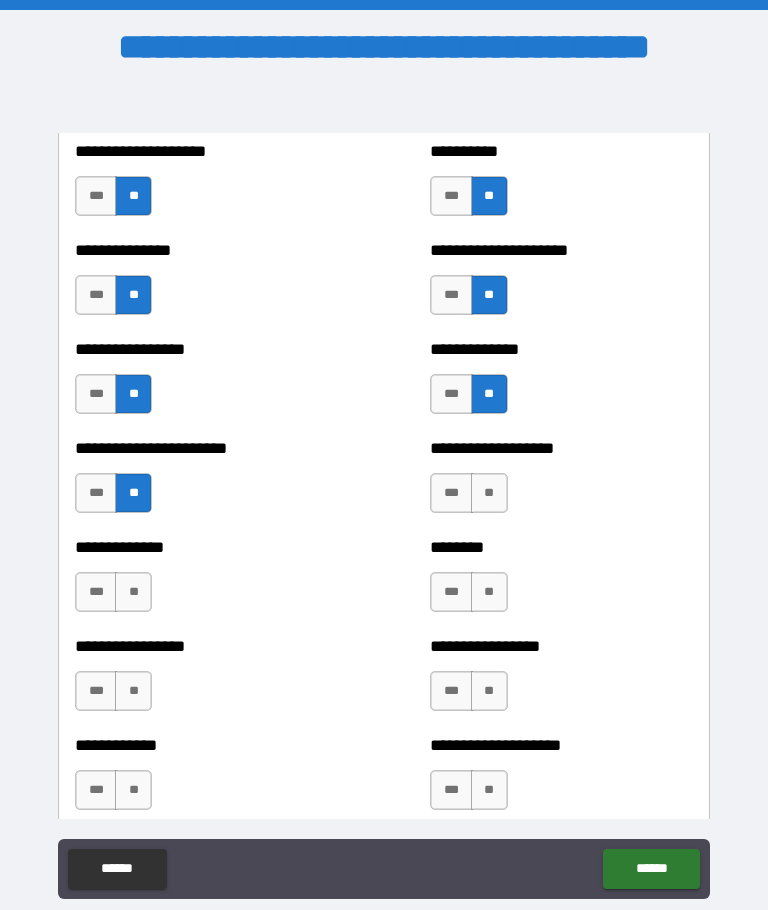 click on "**" at bounding box center (489, 493) 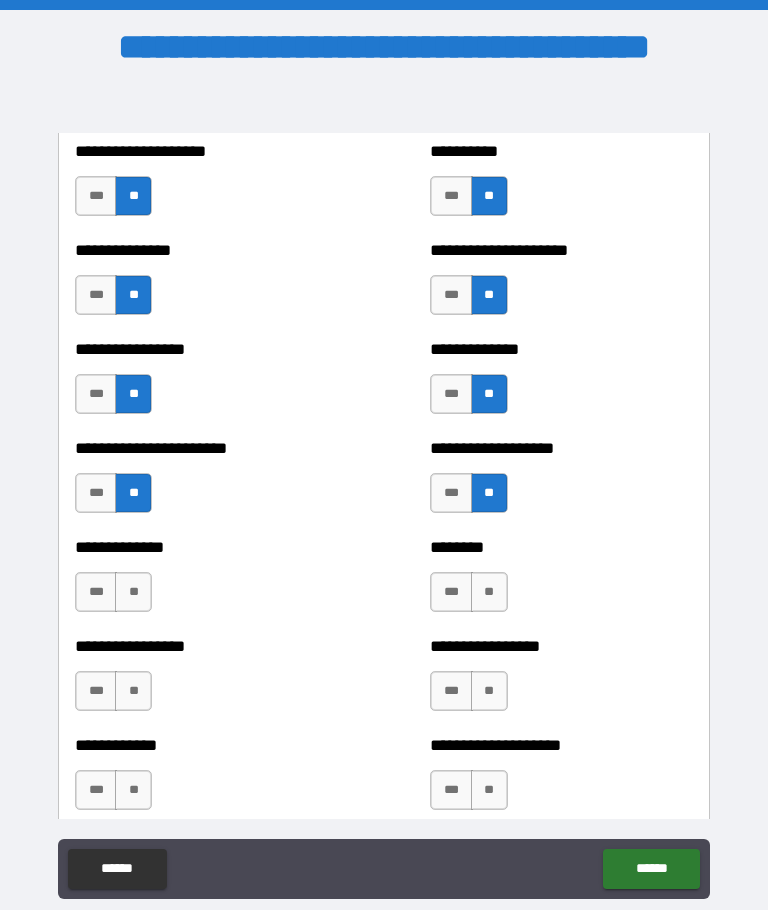 click on "**" at bounding box center [133, 592] 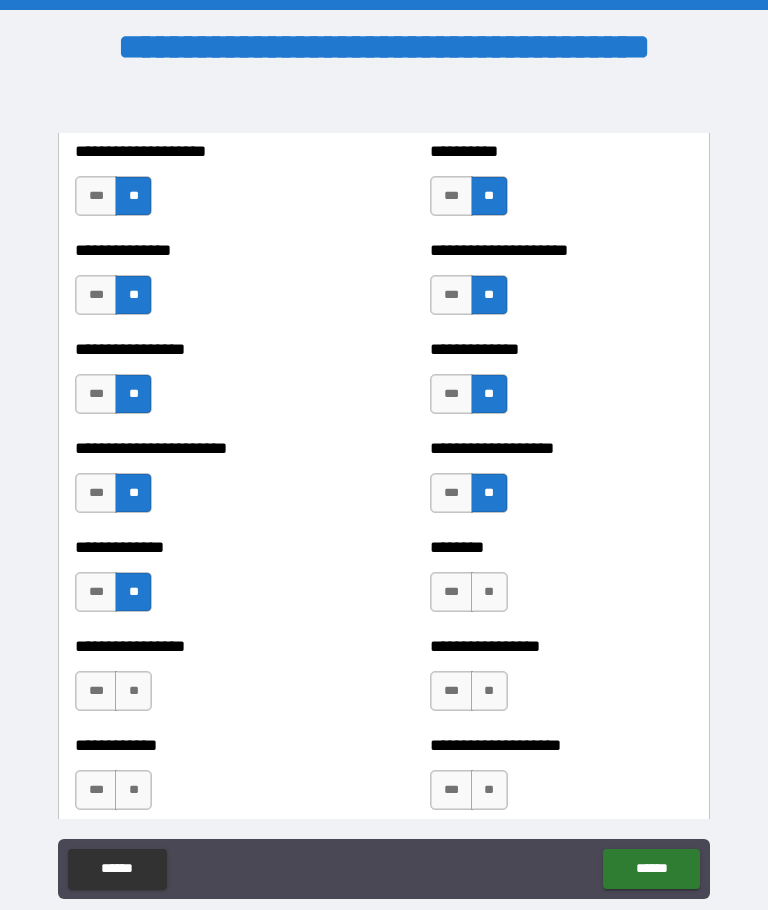 click on "**" at bounding box center (489, 592) 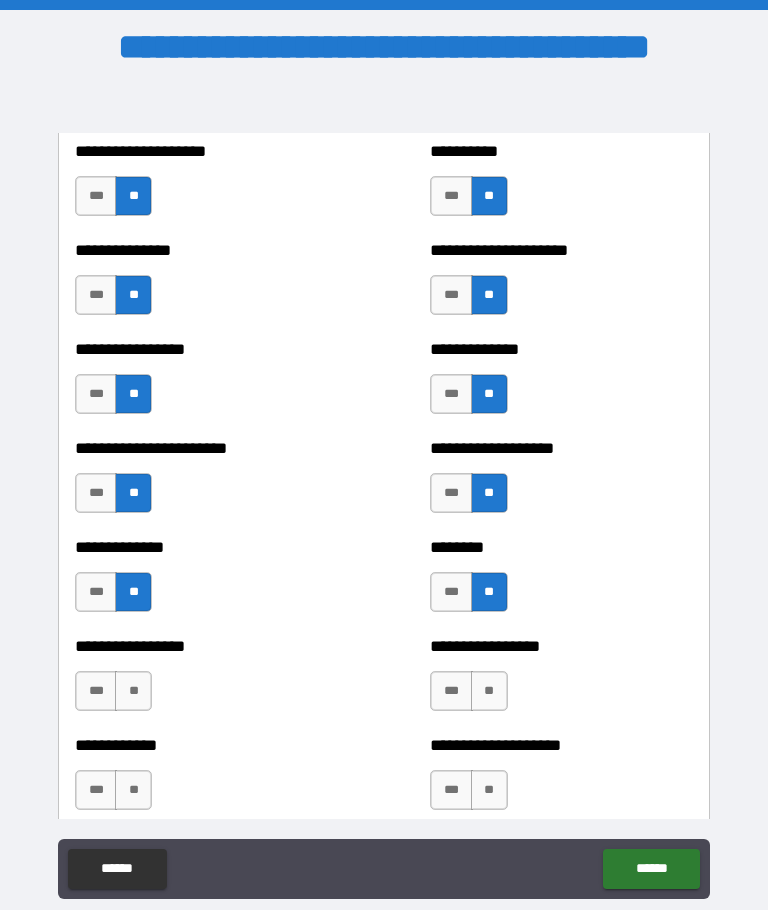 click on "**" at bounding box center (133, 691) 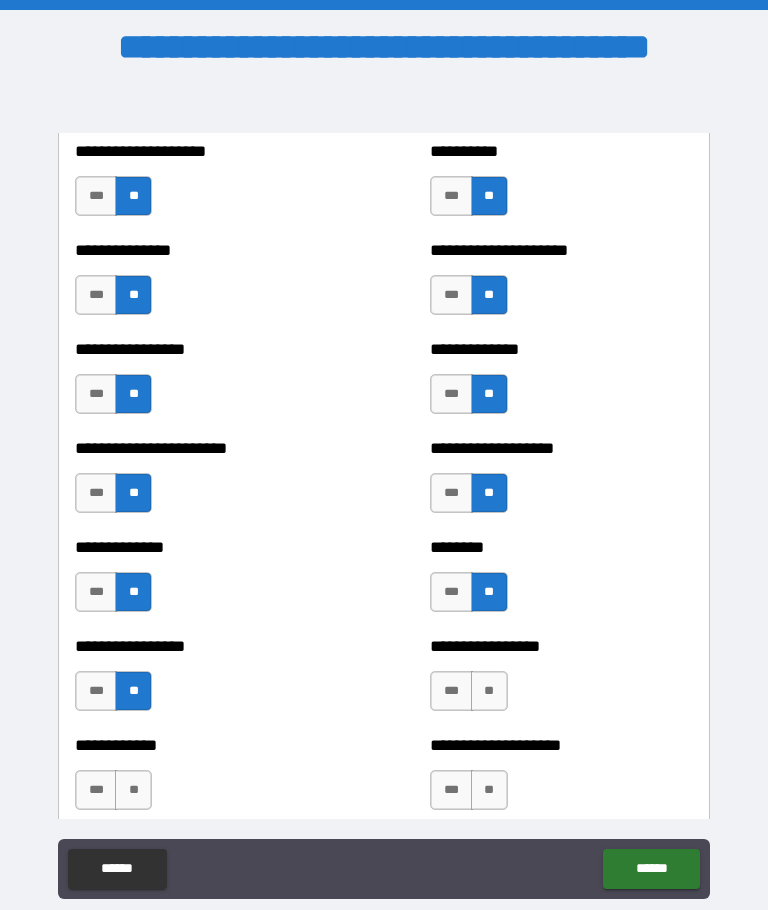 click on "**" at bounding box center (489, 691) 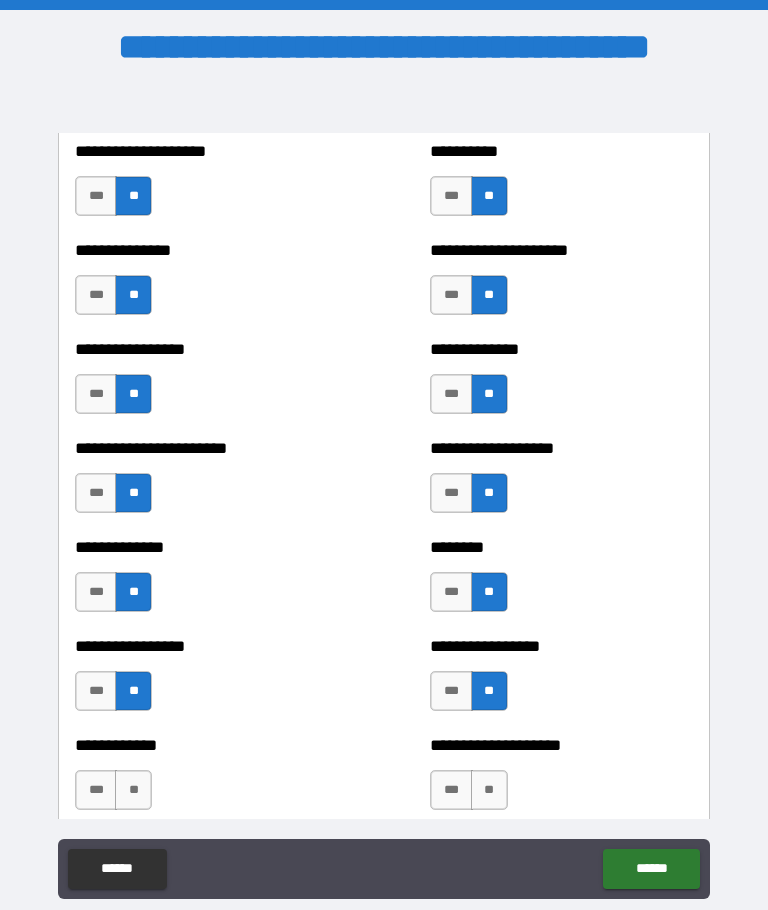 click on "**" at bounding box center (133, 790) 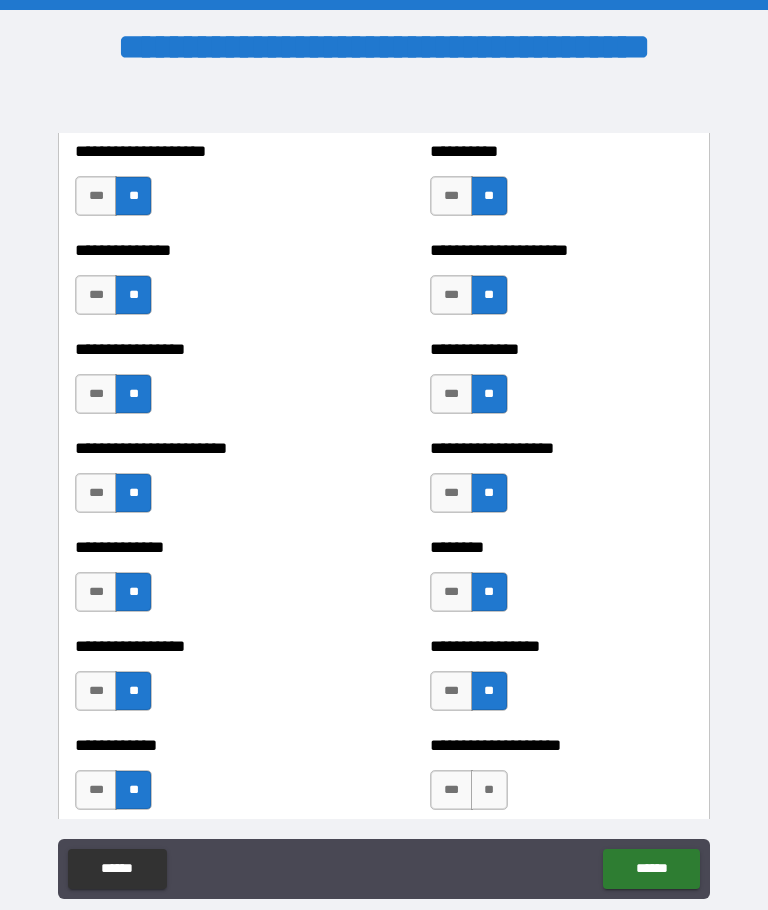 click on "**" at bounding box center (489, 790) 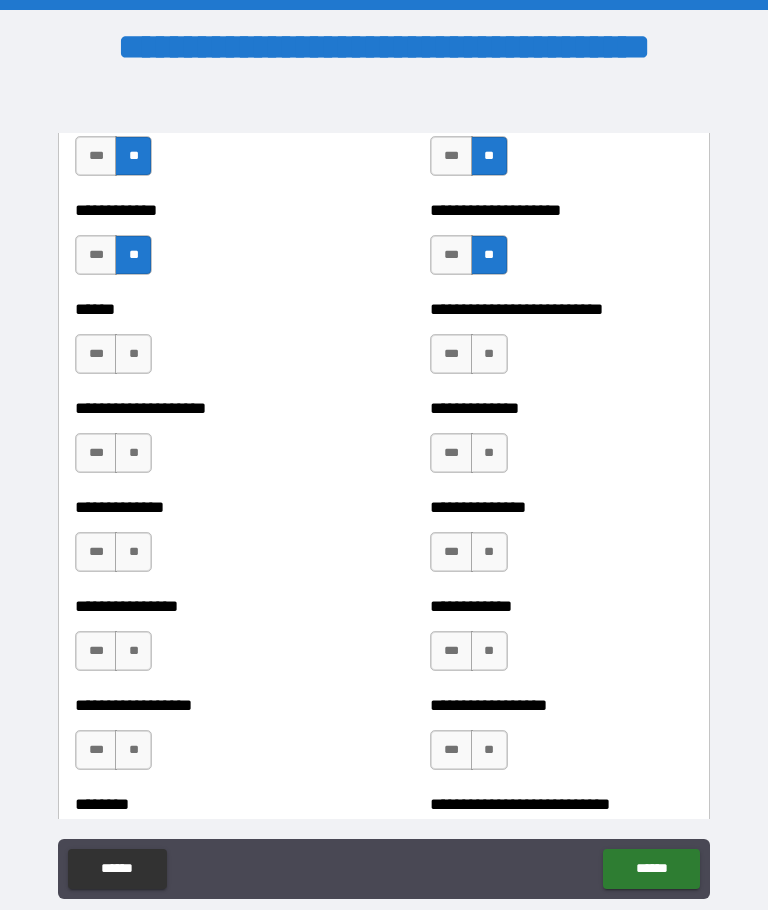 scroll, scrollTop: 3979, scrollLeft: 0, axis: vertical 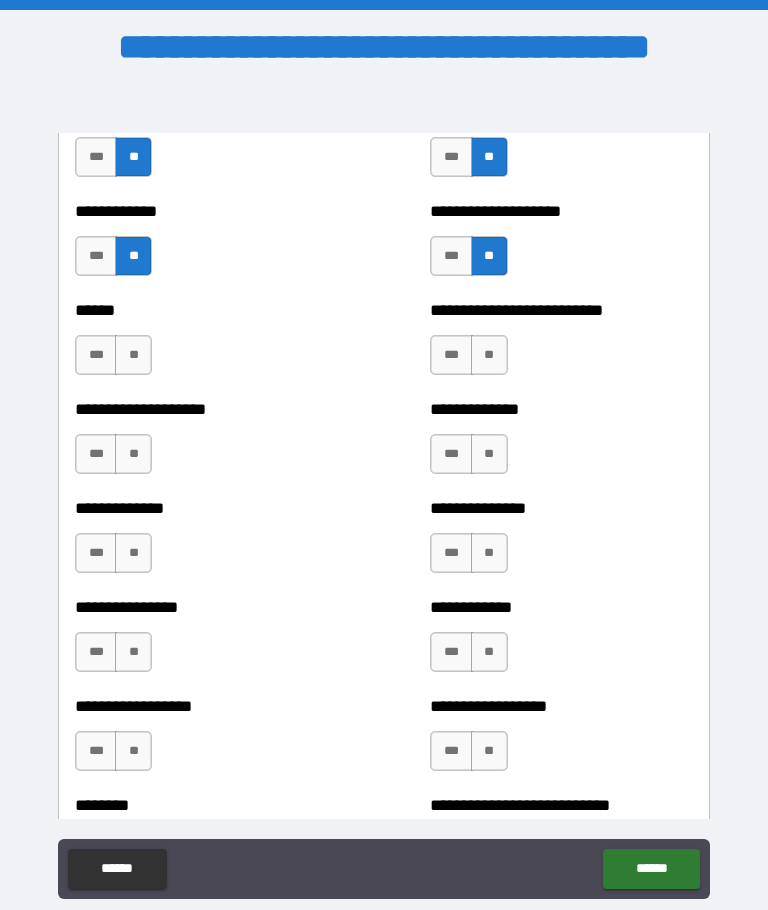 click on "**" at bounding box center [133, 355] 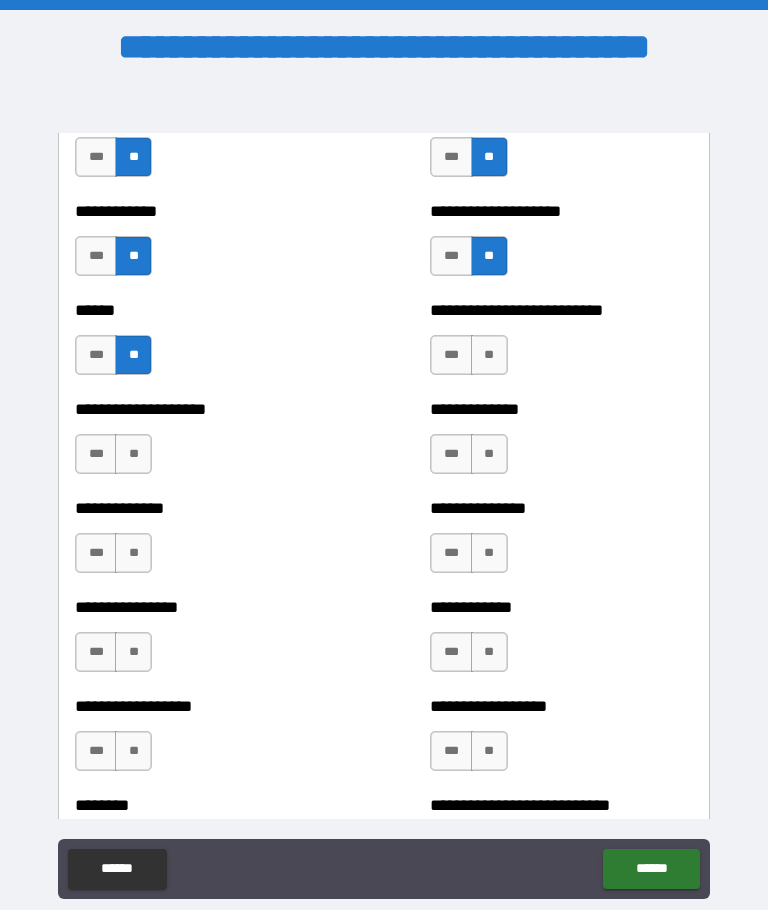 click on "**" at bounding box center [489, 355] 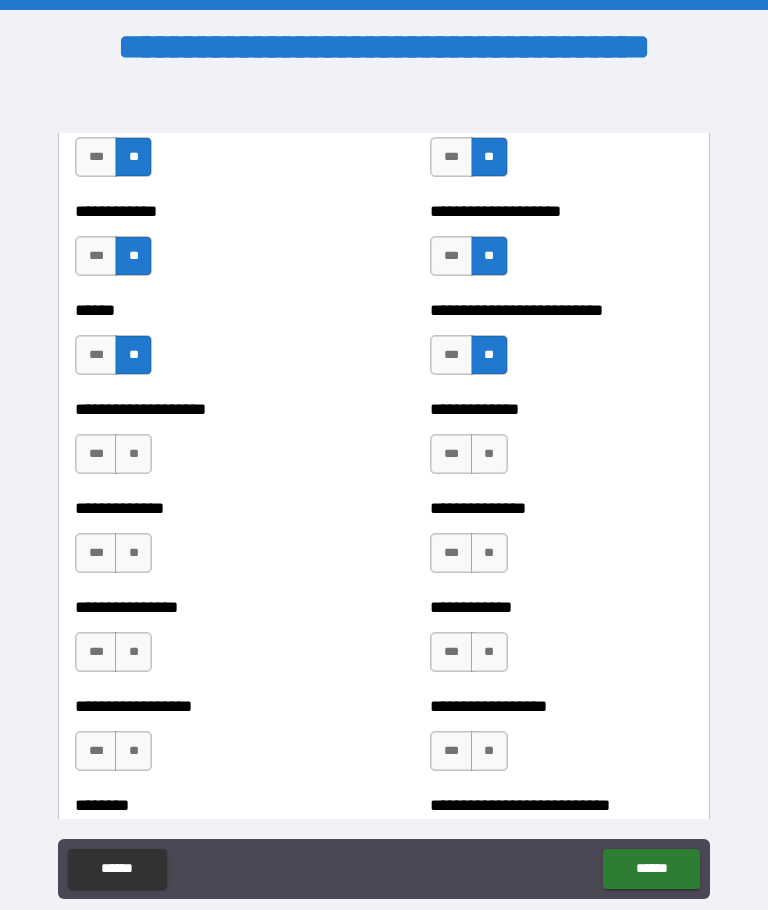 click on "**" at bounding box center (133, 454) 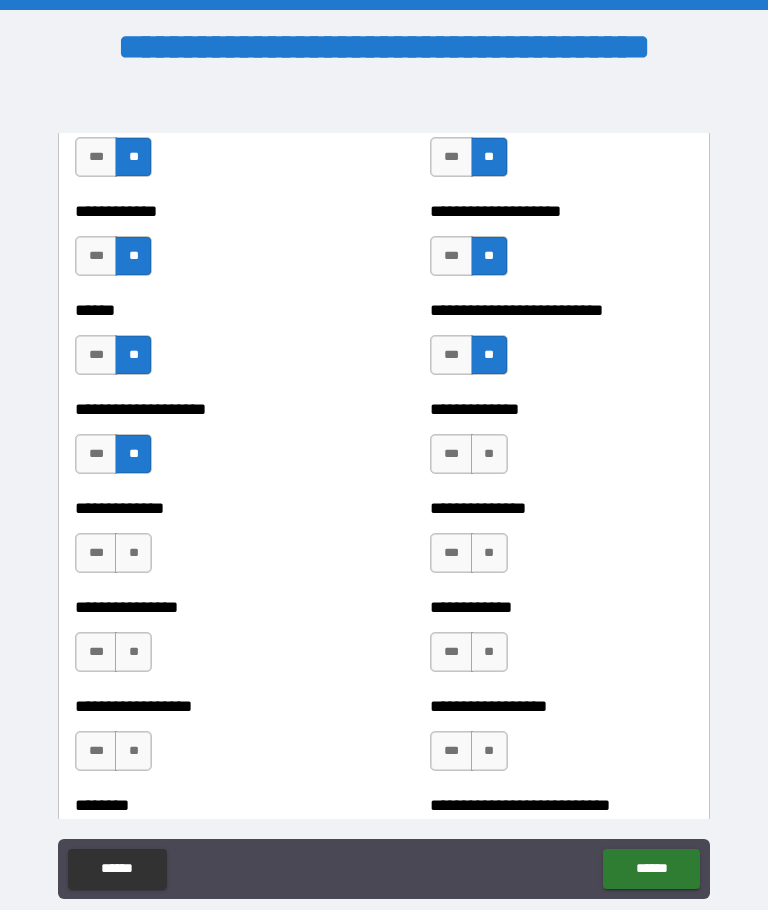 click on "**" at bounding box center (489, 454) 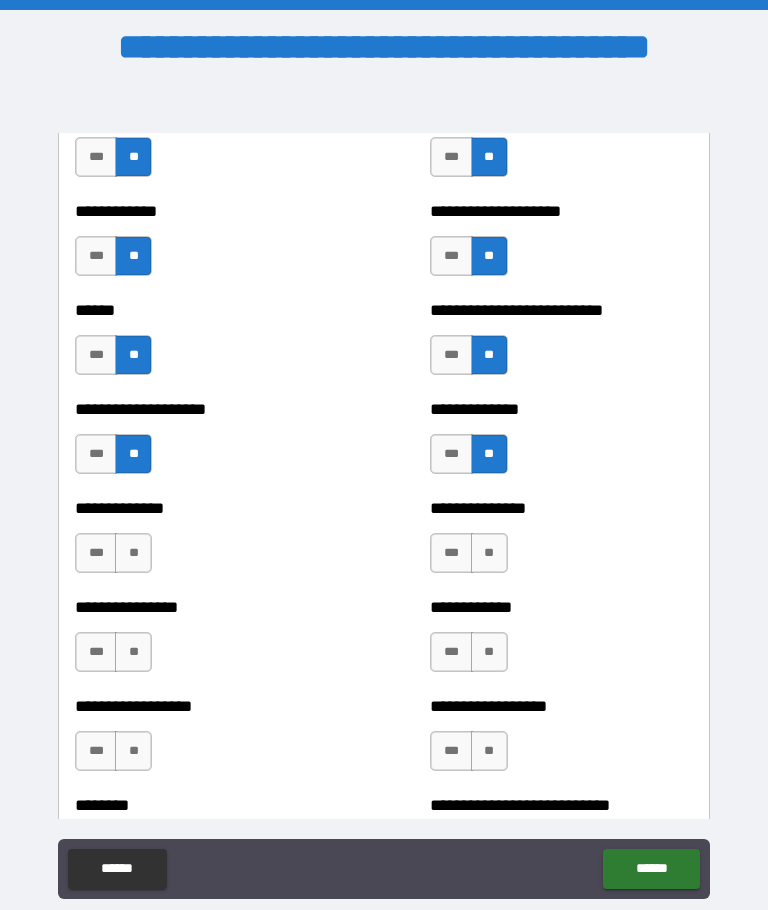 click on "**" at bounding box center [133, 553] 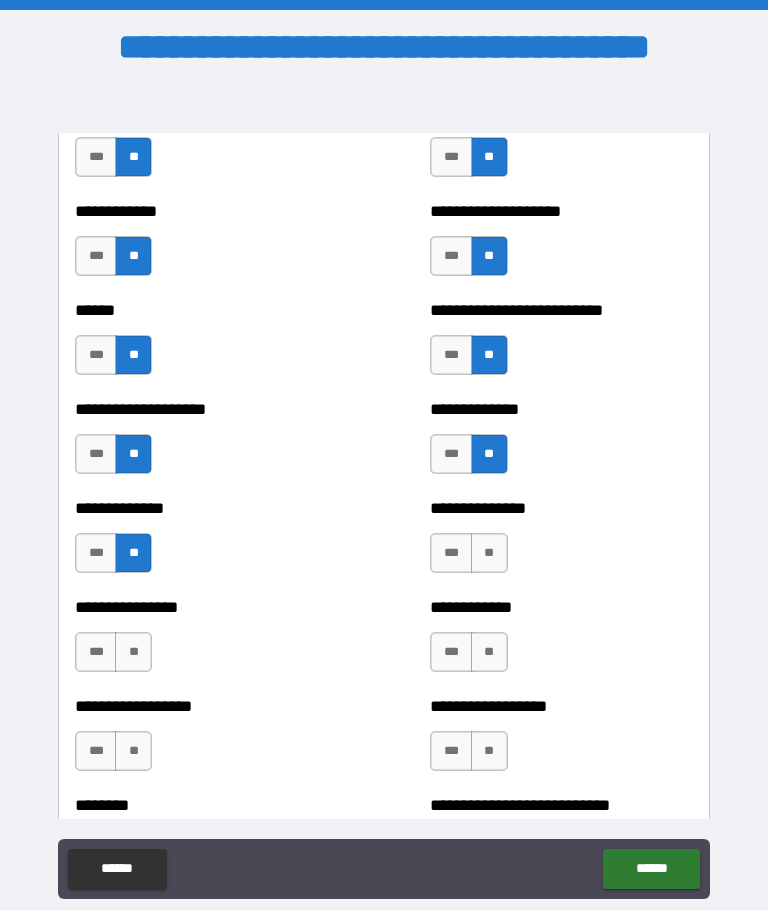 click on "**" at bounding box center (489, 553) 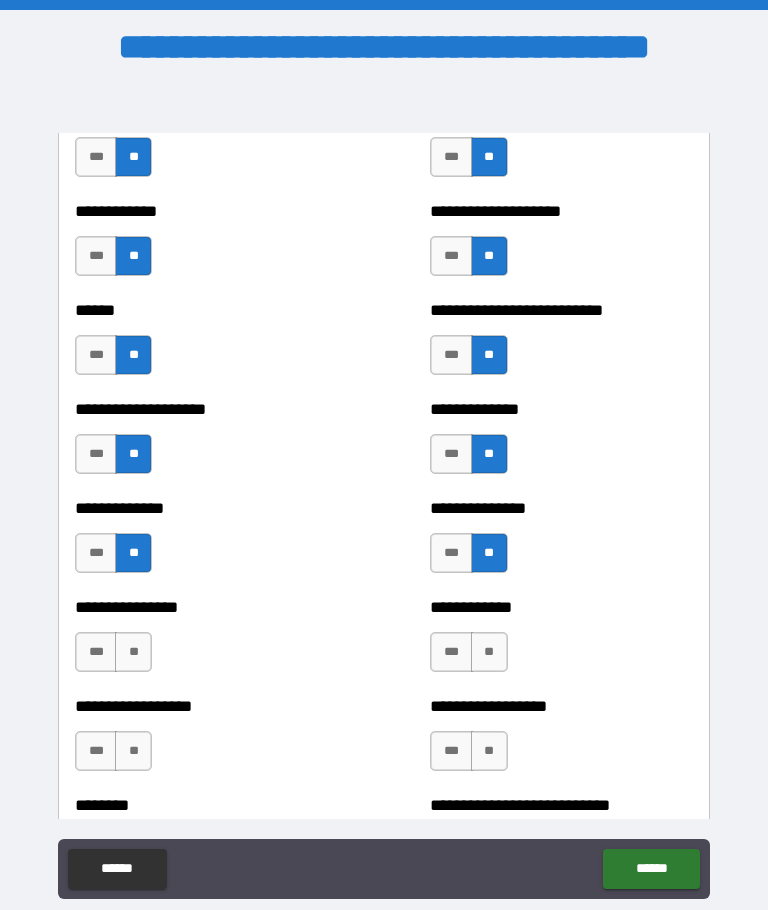 click on "**" at bounding box center (133, 652) 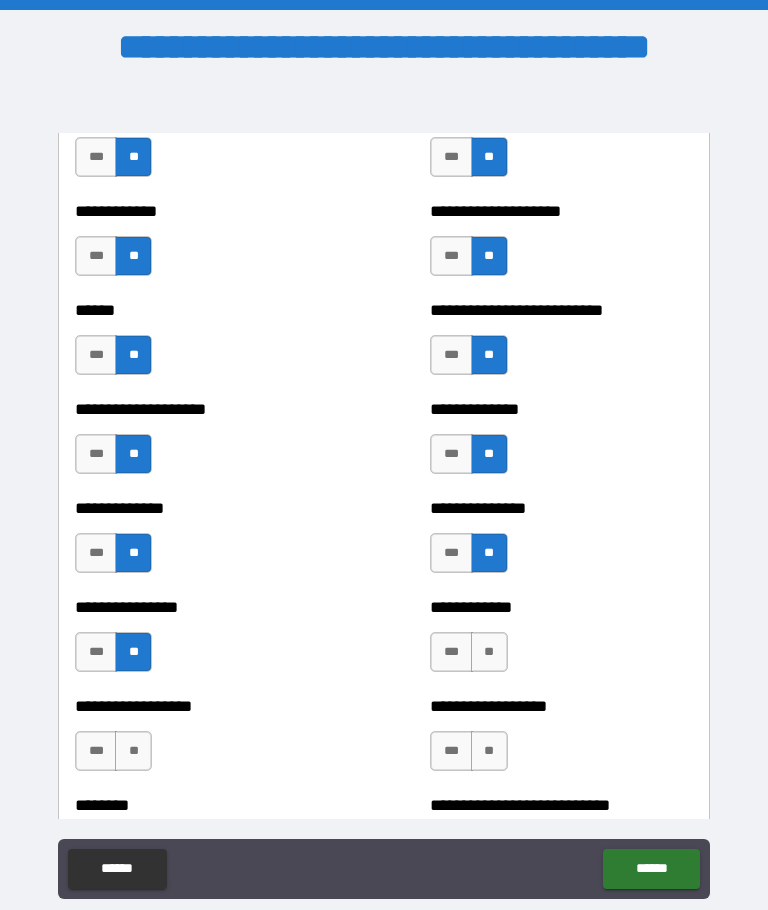click on "**" at bounding box center [489, 652] 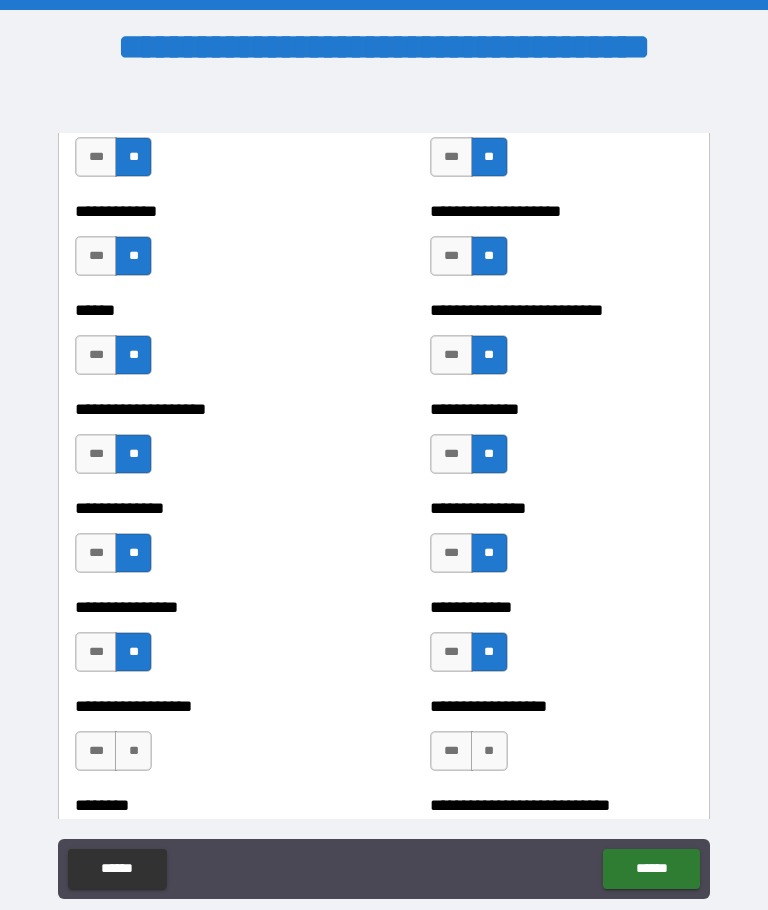 click on "**" at bounding box center [133, 751] 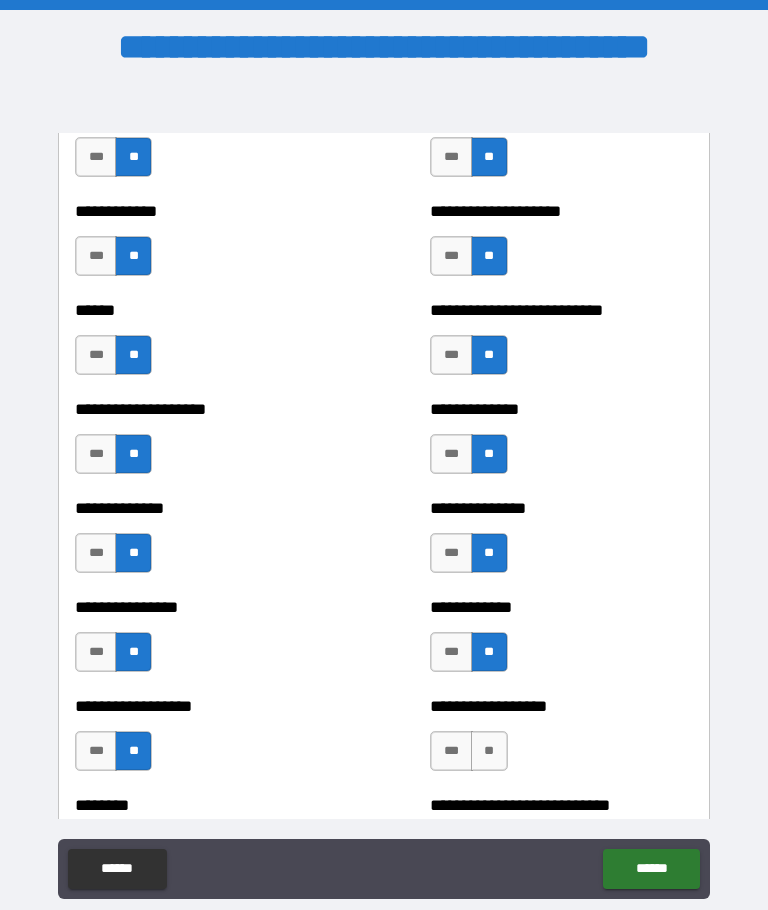 click on "**" at bounding box center (489, 751) 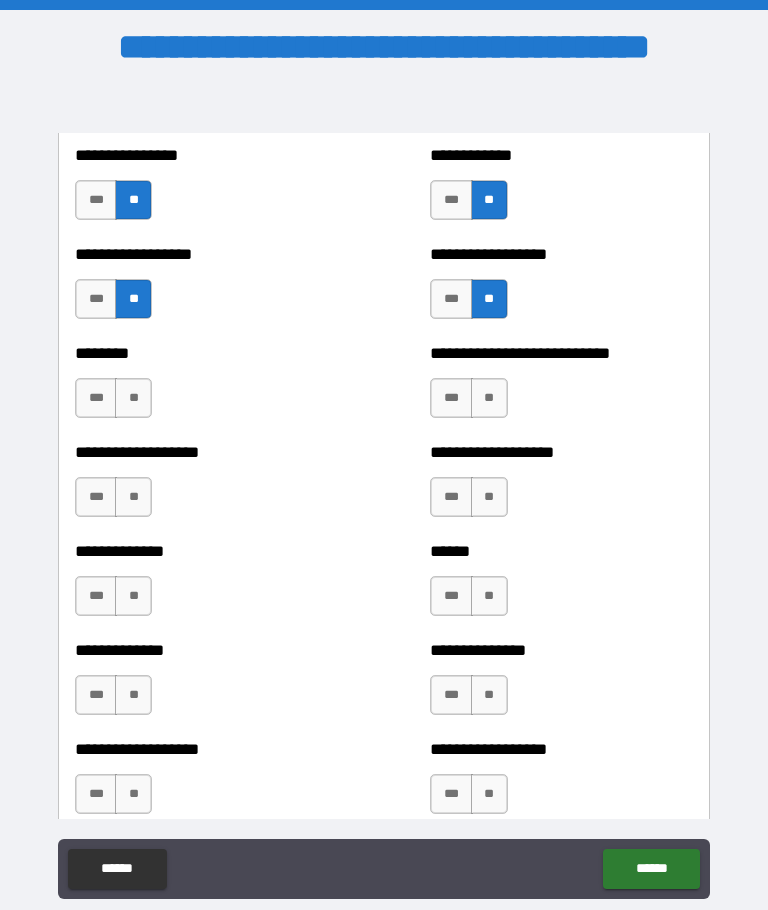 scroll, scrollTop: 4452, scrollLeft: 0, axis: vertical 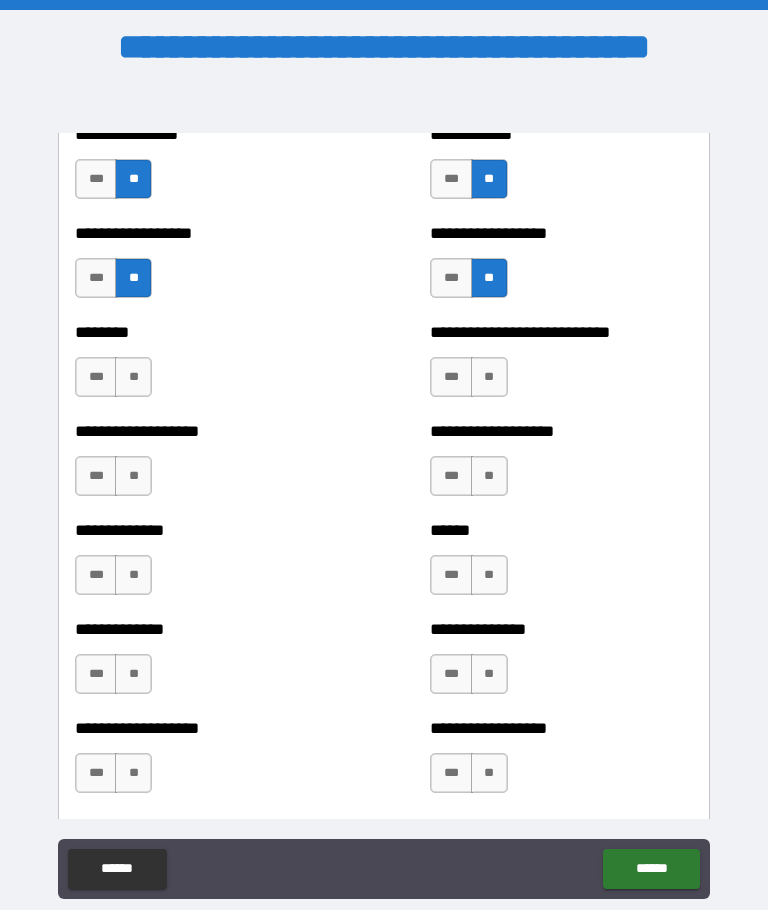 click on "**" at bounding box center [133, 377] 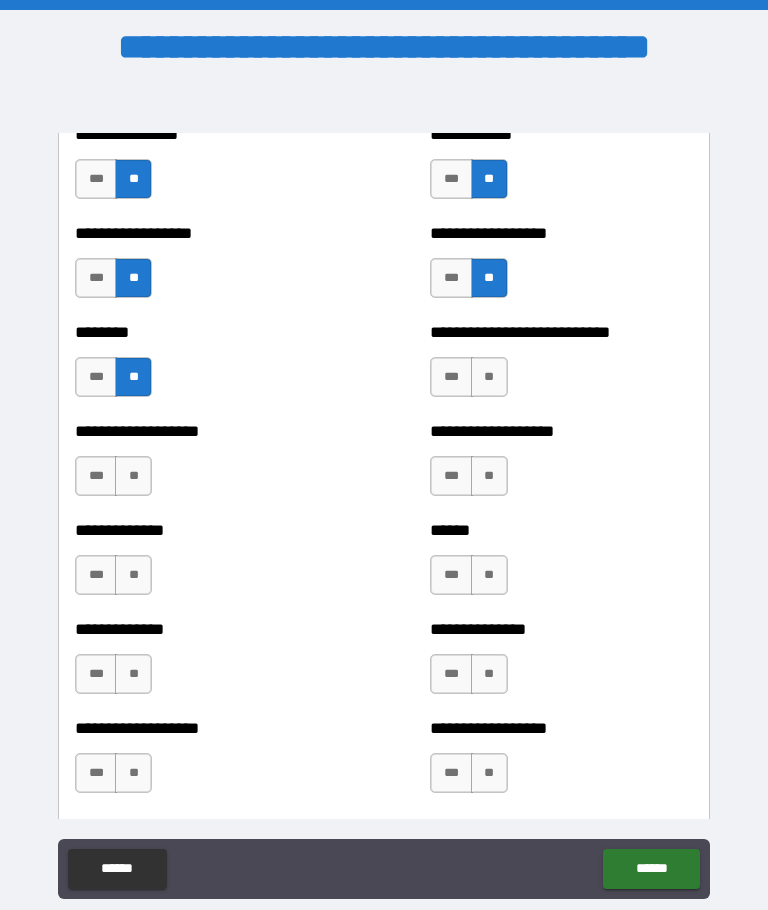 click on "**" at bounding box center (489, 377) 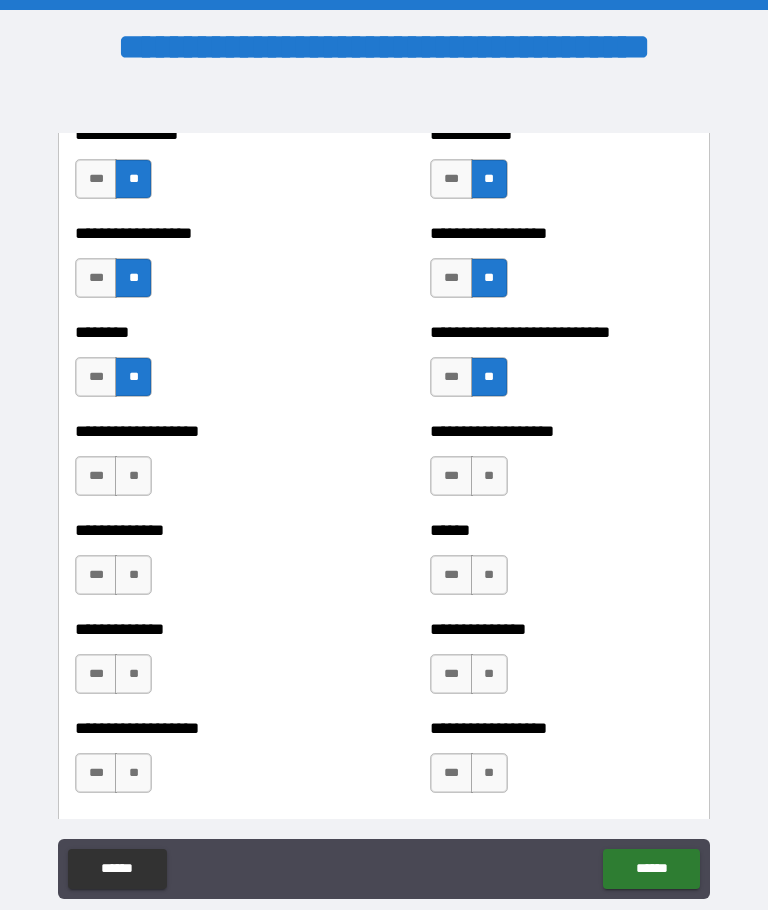 click on "**" at bounding box center (133, 476) 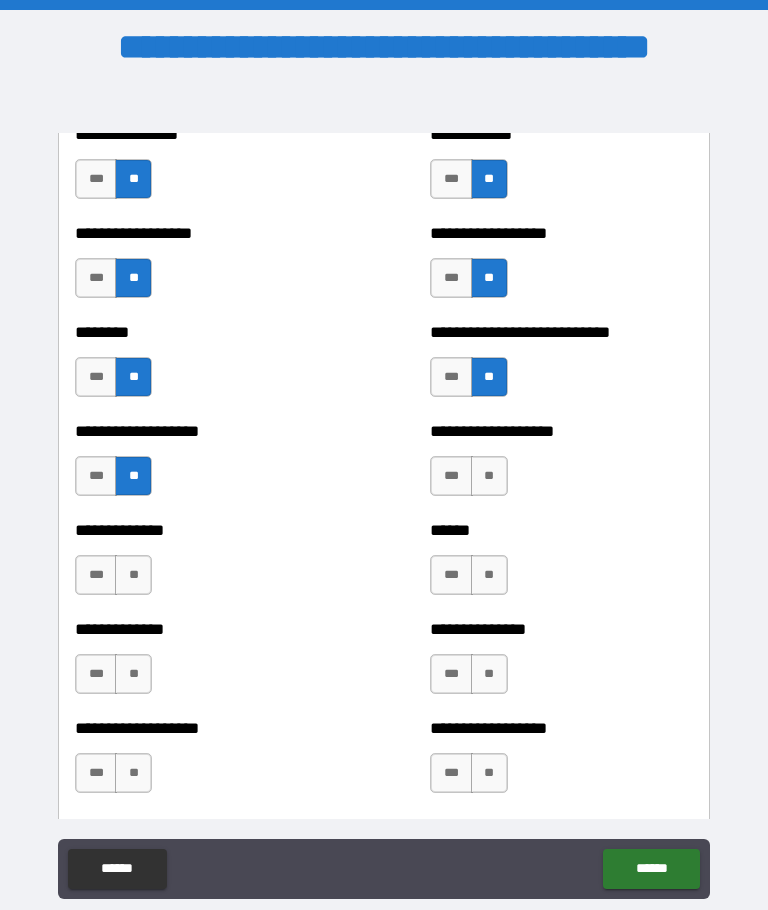 click on "**" at bounding box center [489, 476] 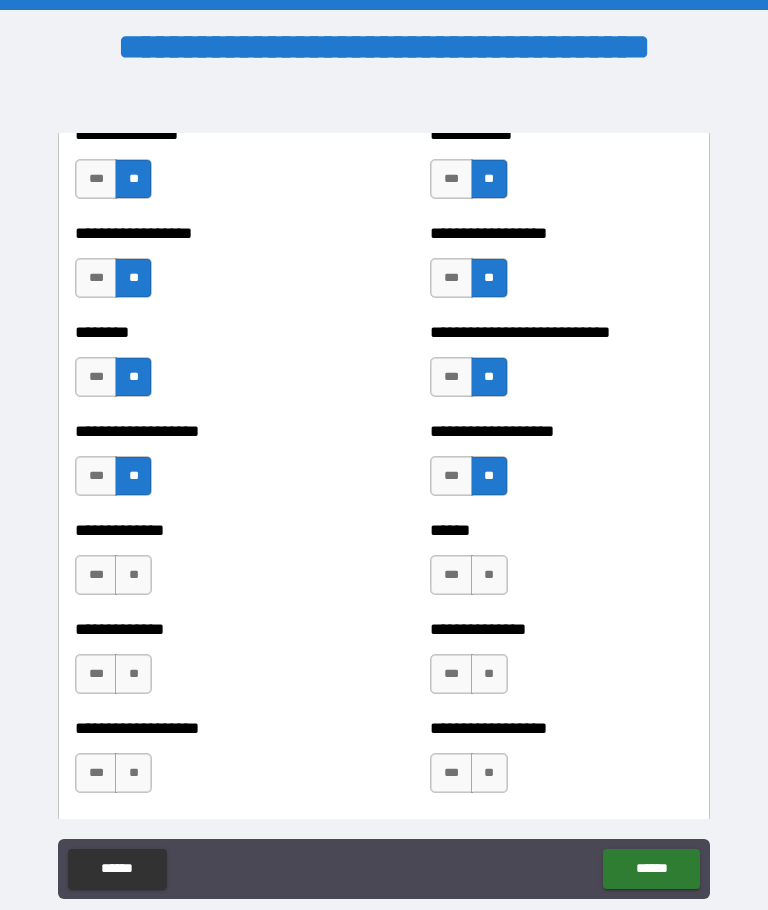 click on "**" at bounding box center [133, 575] 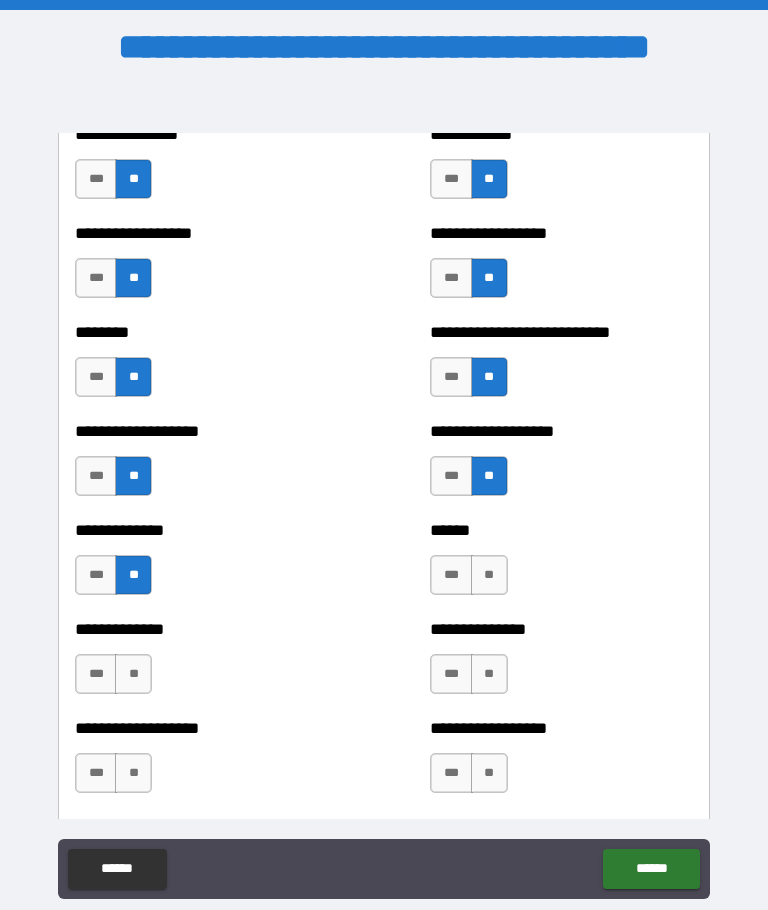 click on "**" at bounding box center (489, 575) 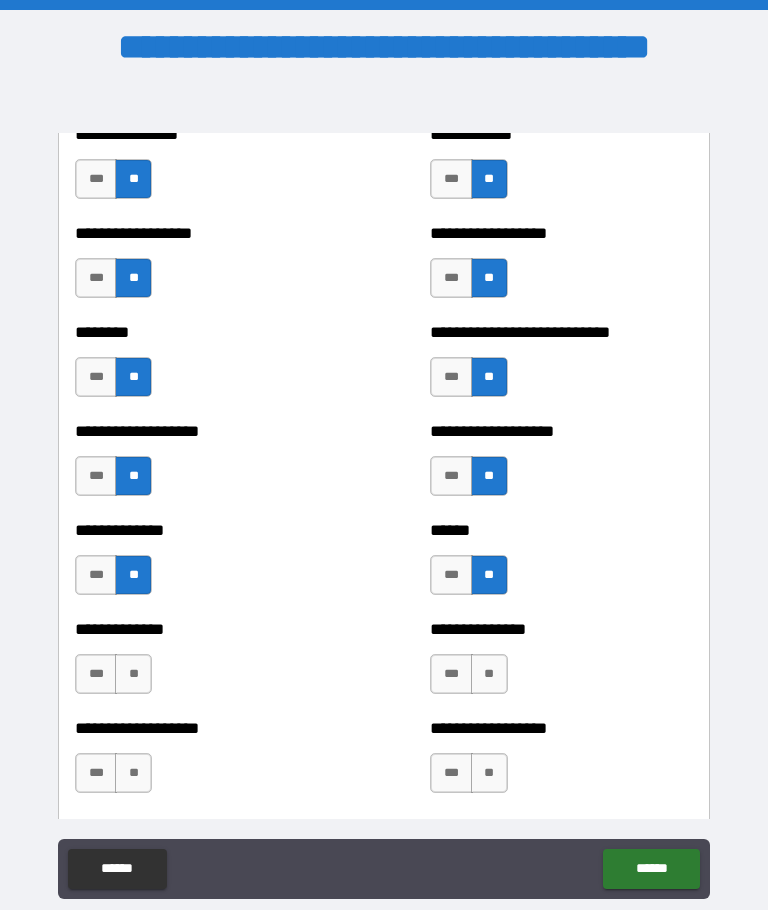 click on "**" at bounding box center [133, 674] 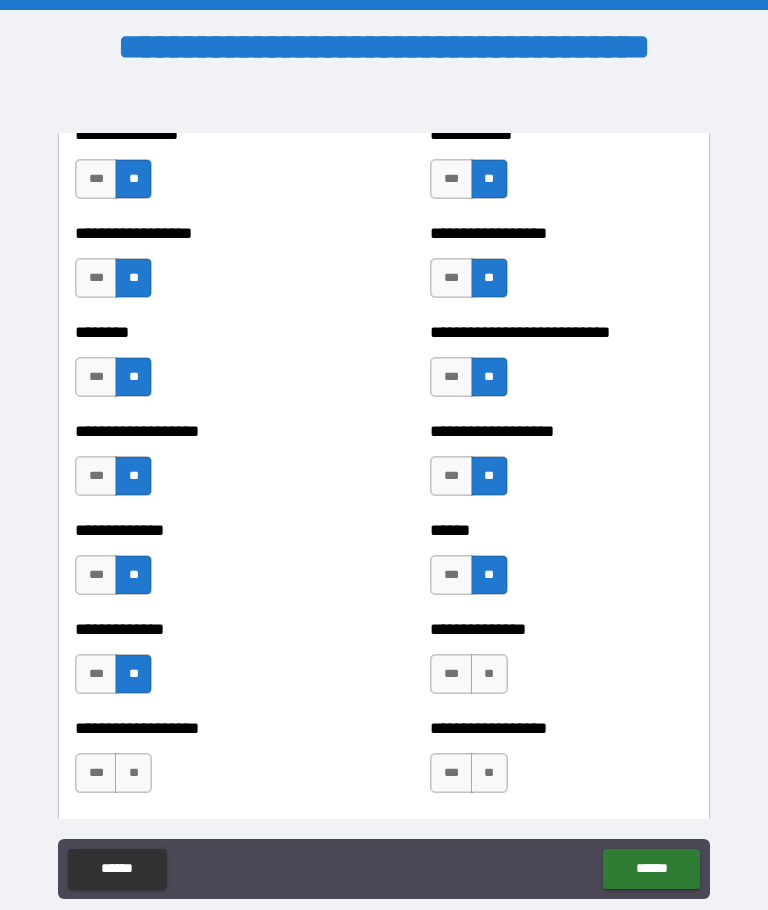 click on "**" at bounding box center (489, 674) 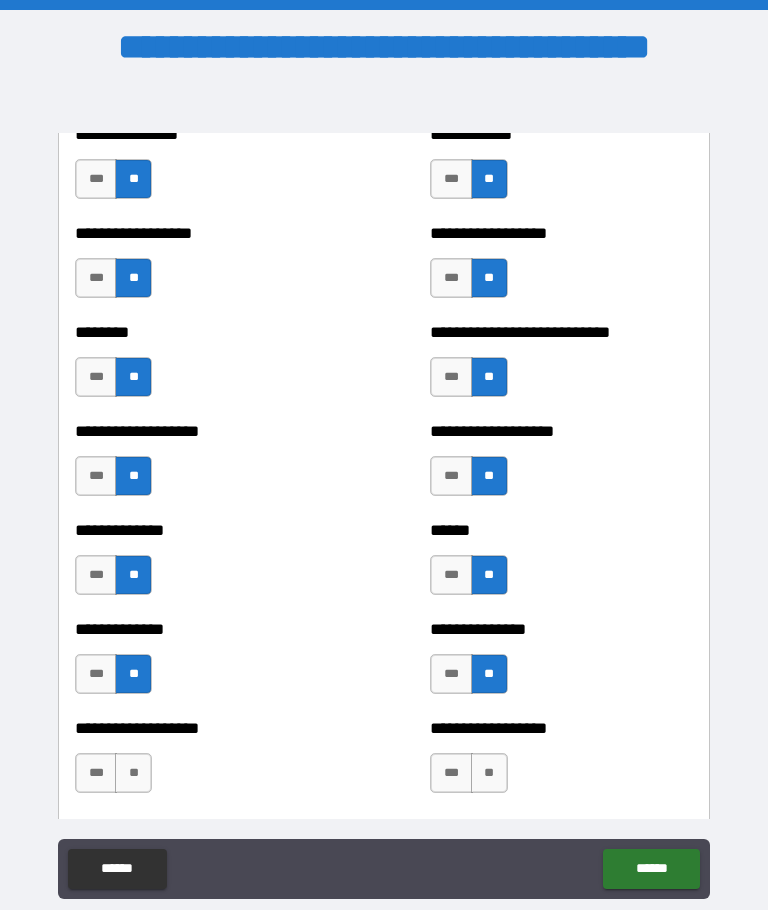 click on "**" at bounding box center (133, 773) 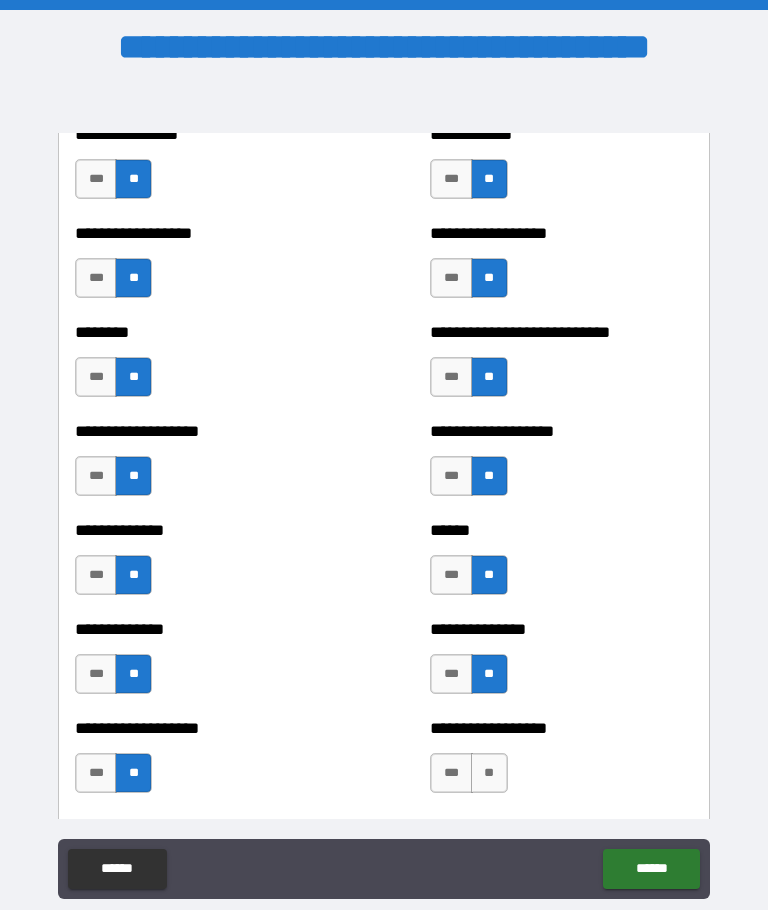click on "**" at bounding box center [489, 773] 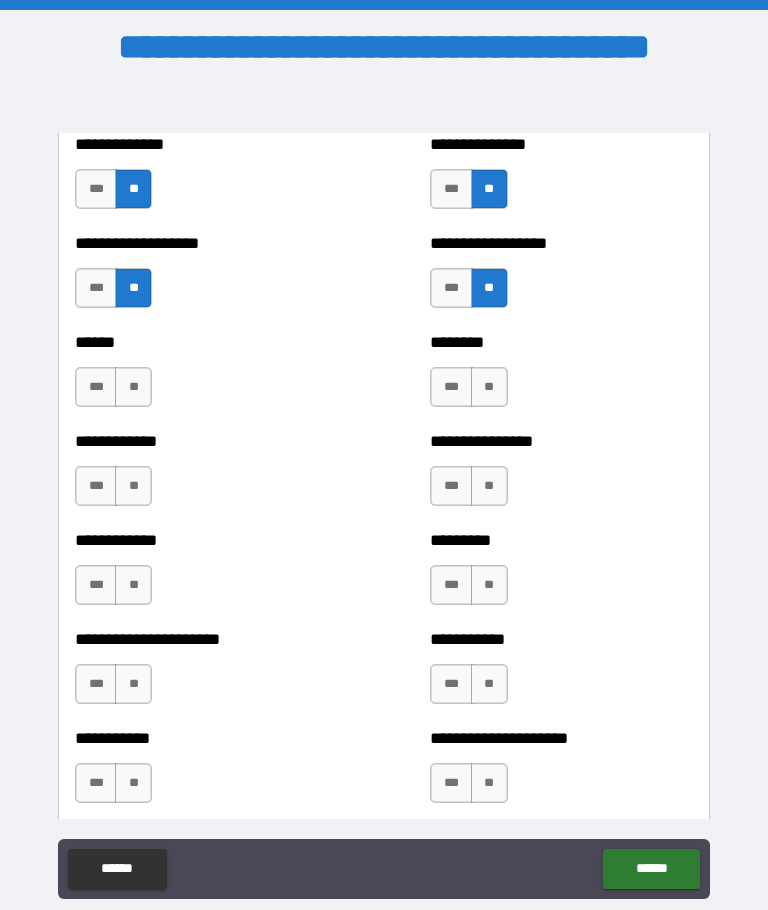scroll, scrollTop: 4952, scrollLeft: 0, axis: vertical 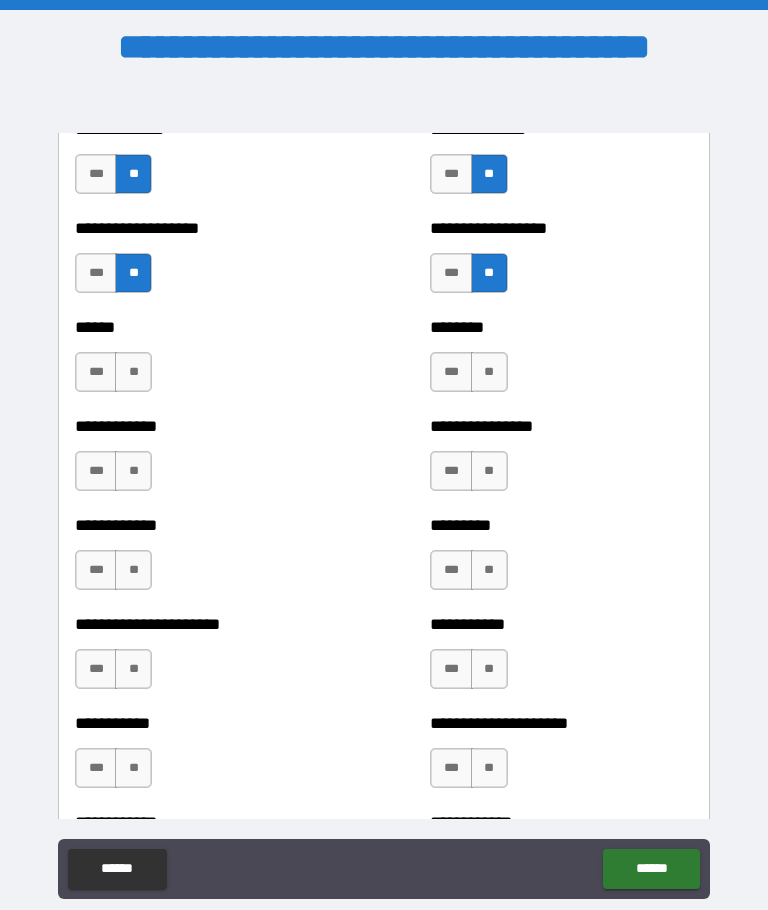 click on "**" at bounding box center [133, 372] 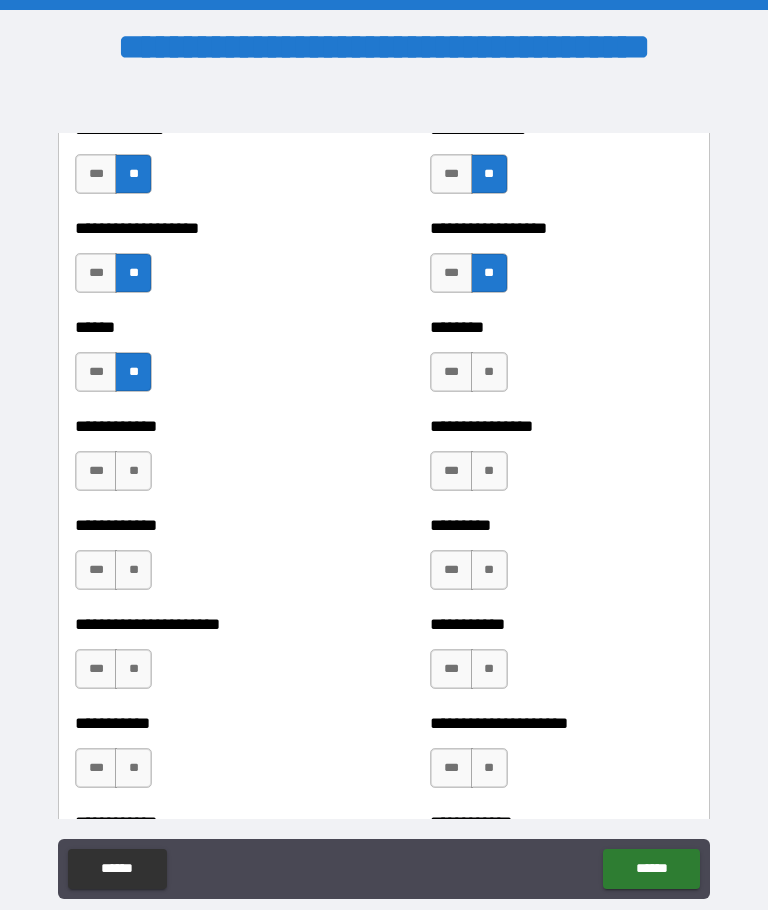 click on "**" at bounding box center [489, 372] 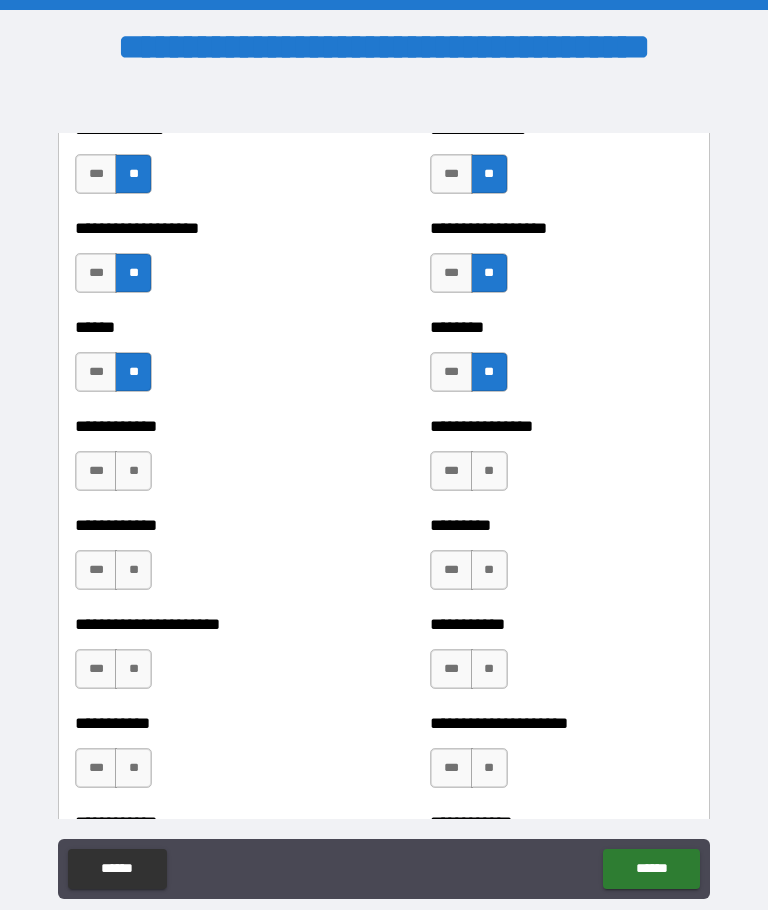 click on "**" at bounding box center (133, 471) 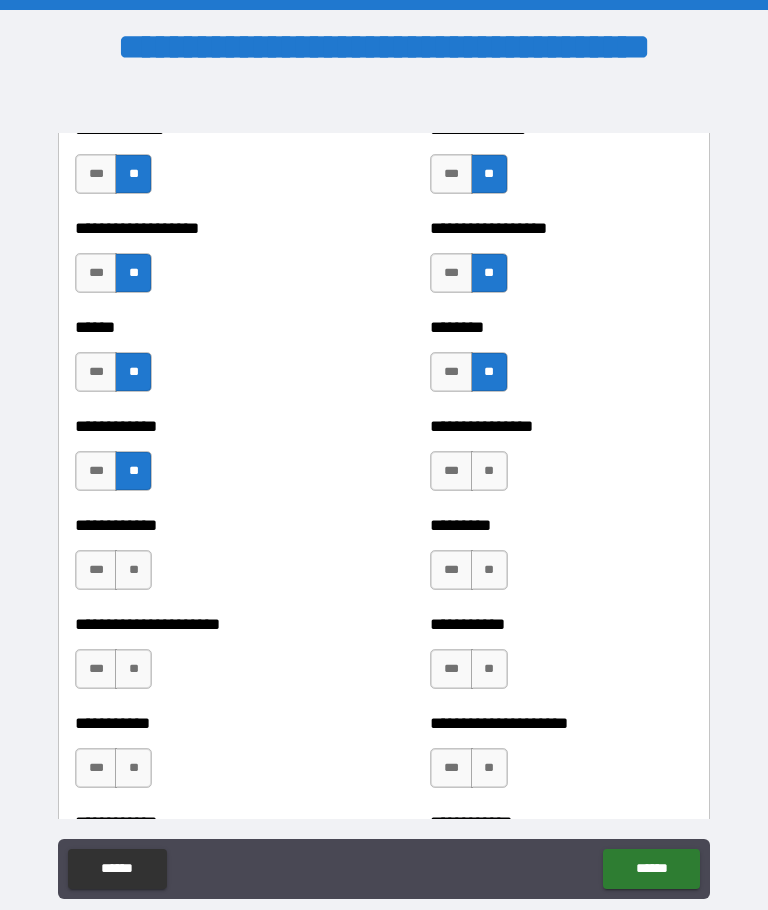 click on "**" at bounding box center (489, 471) 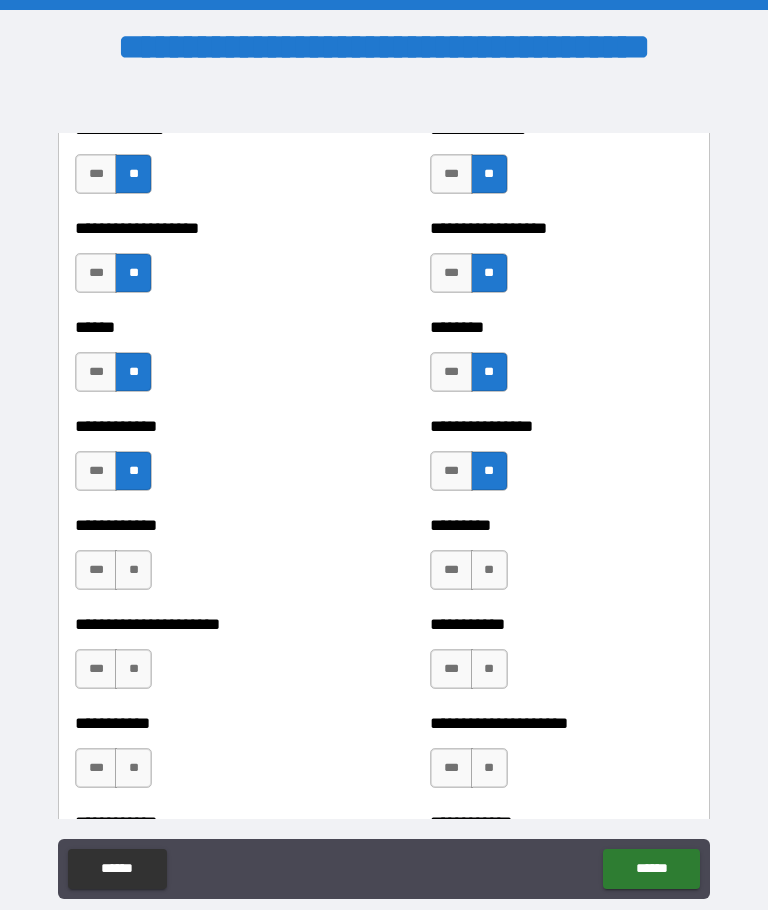 click on "**" at bounding box center (133, 570) 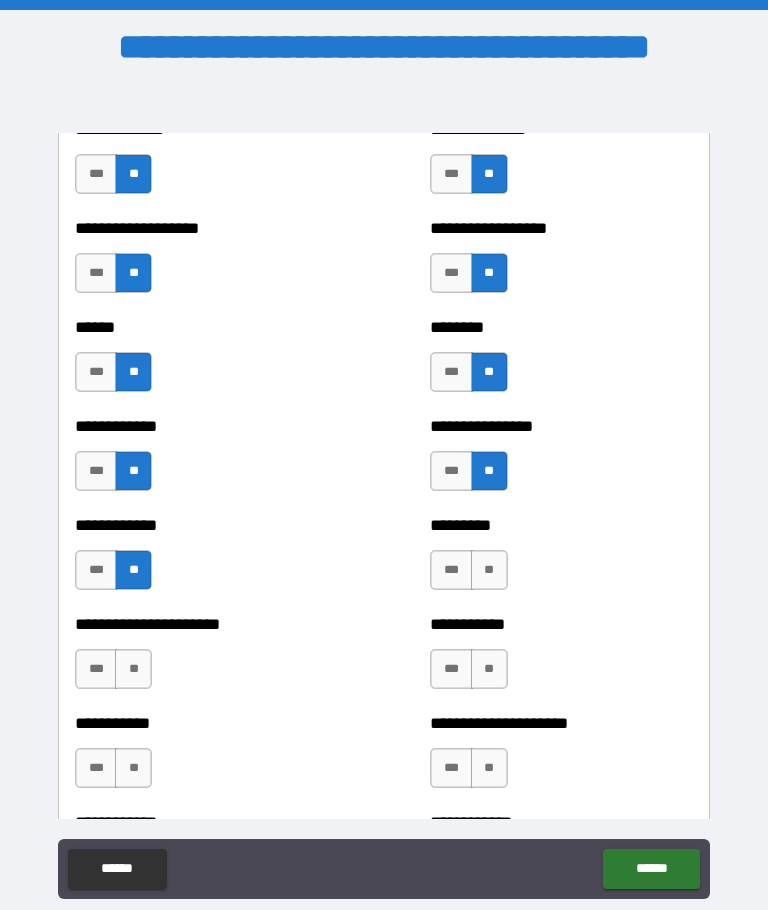 click on "**" at bounding box center [489, 570] 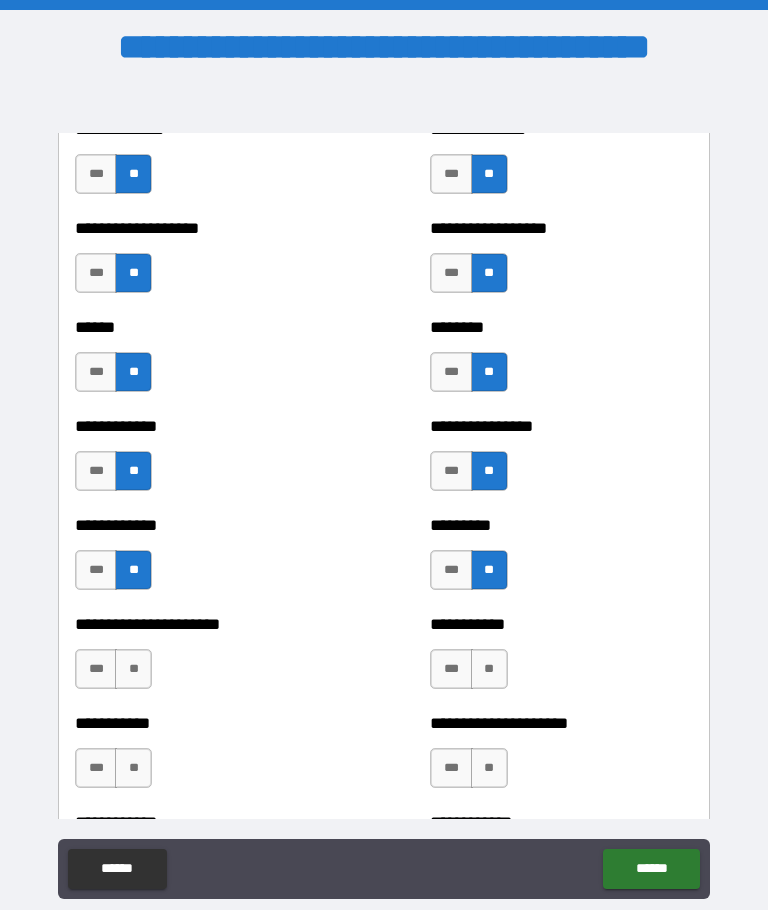 click on "**" at bounding box center [133, 669] 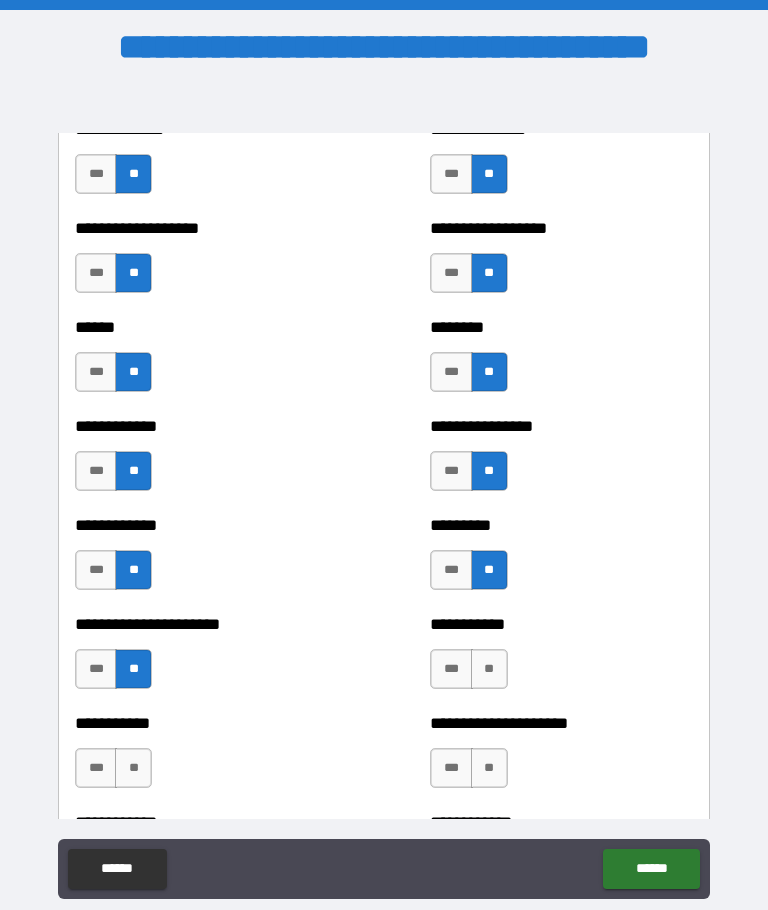 click on "**" at bounding box center [489, 669] 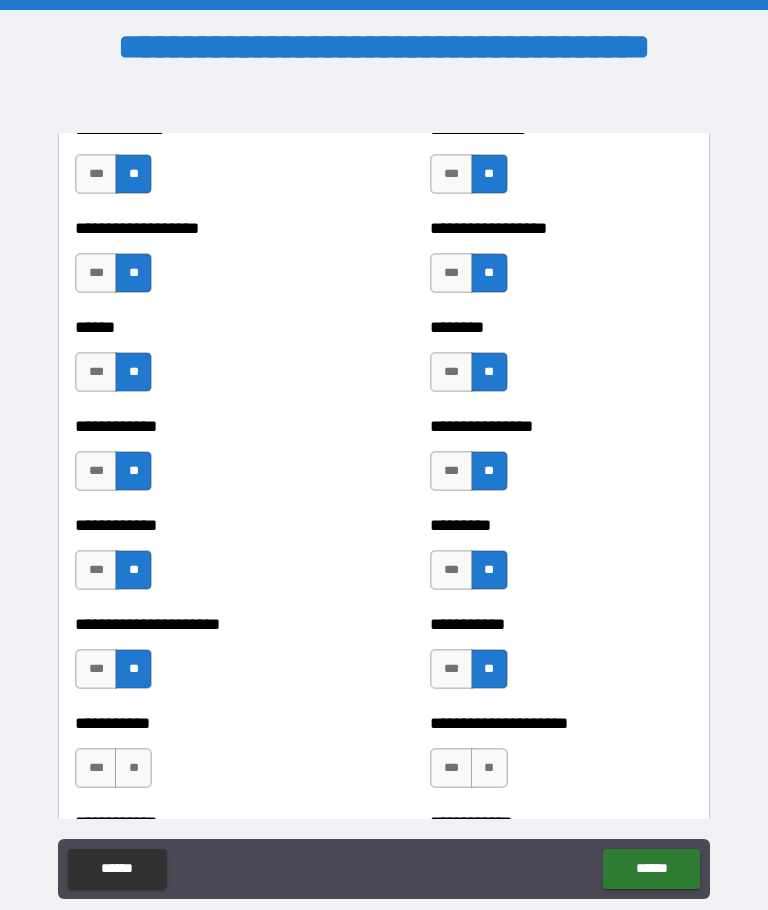 click on "**" at bounding box center (133, 768) 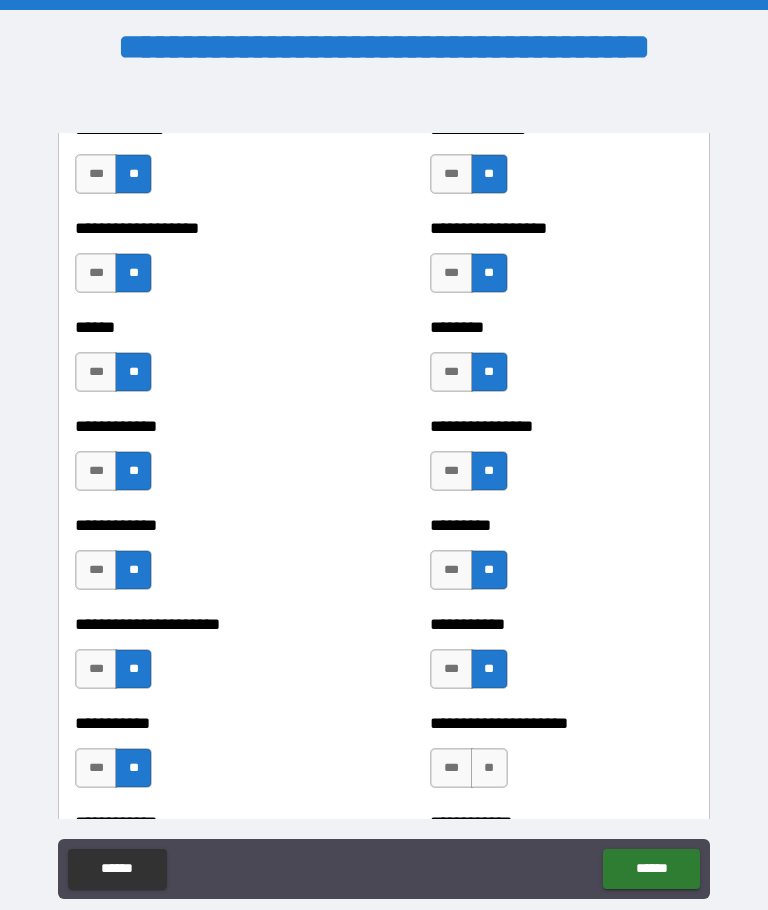 click on "**" at bounding box center [489, 768] 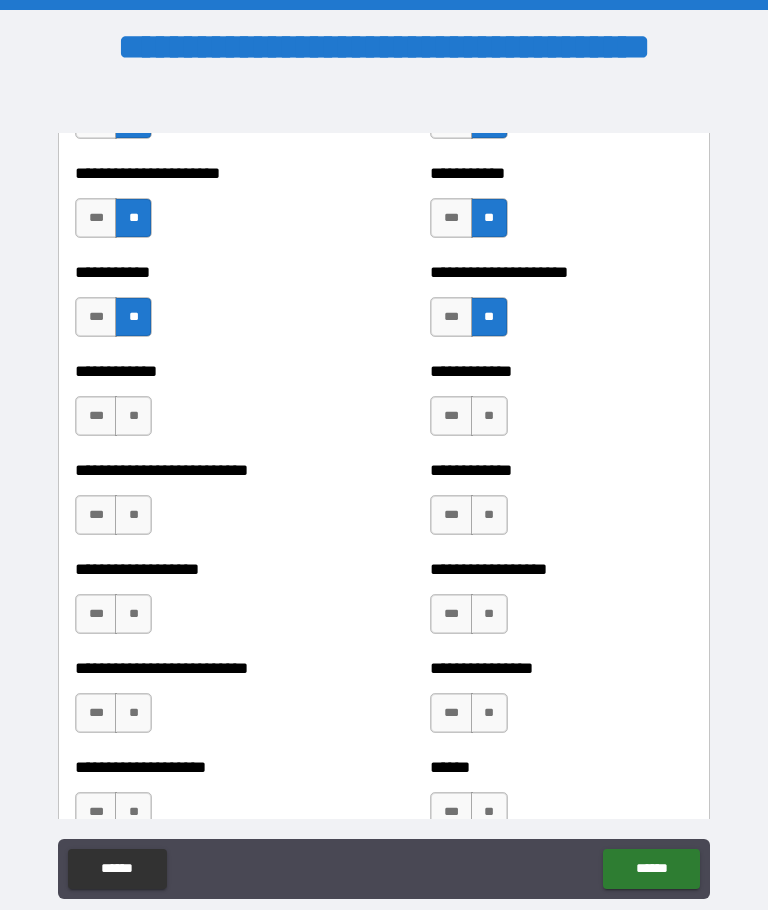 scroll, scrollTop: 5404, scrollLeft: 0, axis: vertical 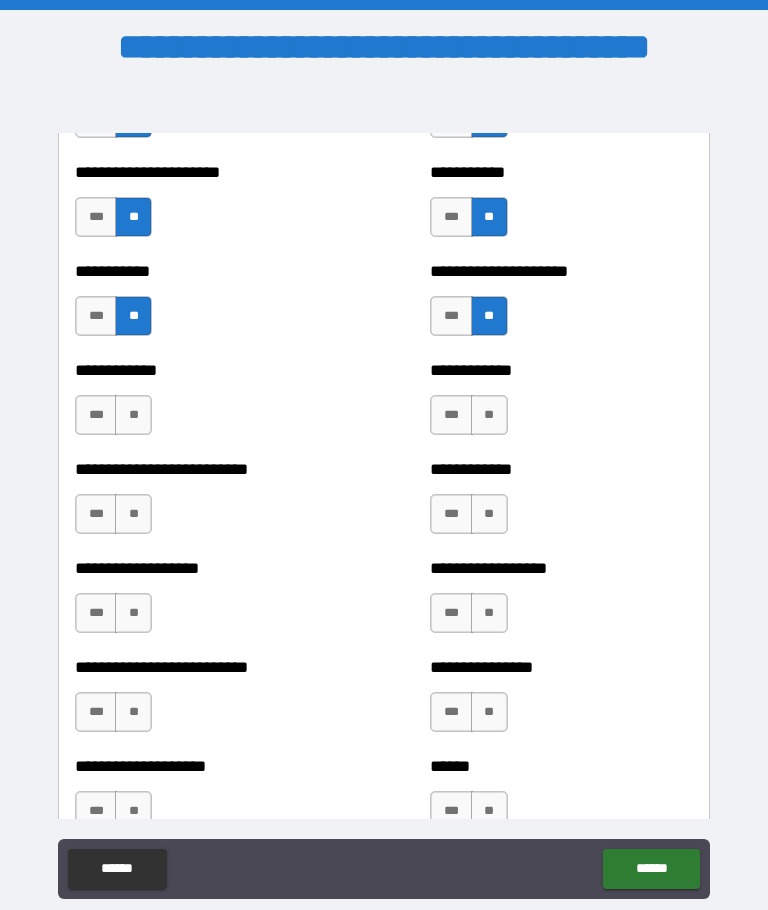 click on "**" at bounding box center (133, 415) 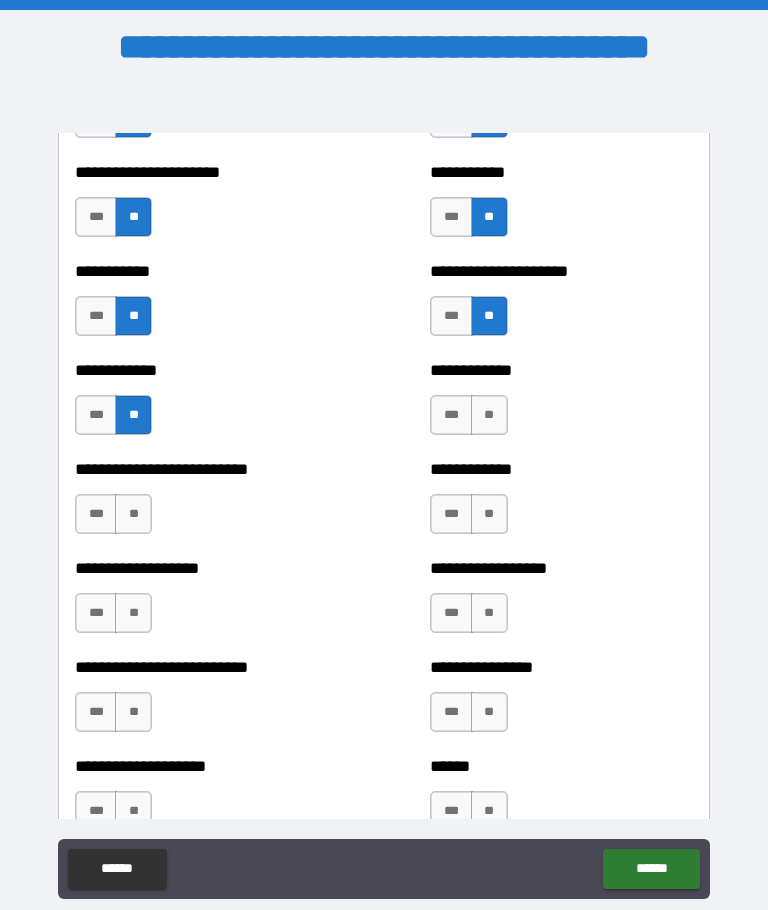 click on "**" at bounding box center [489, 415] 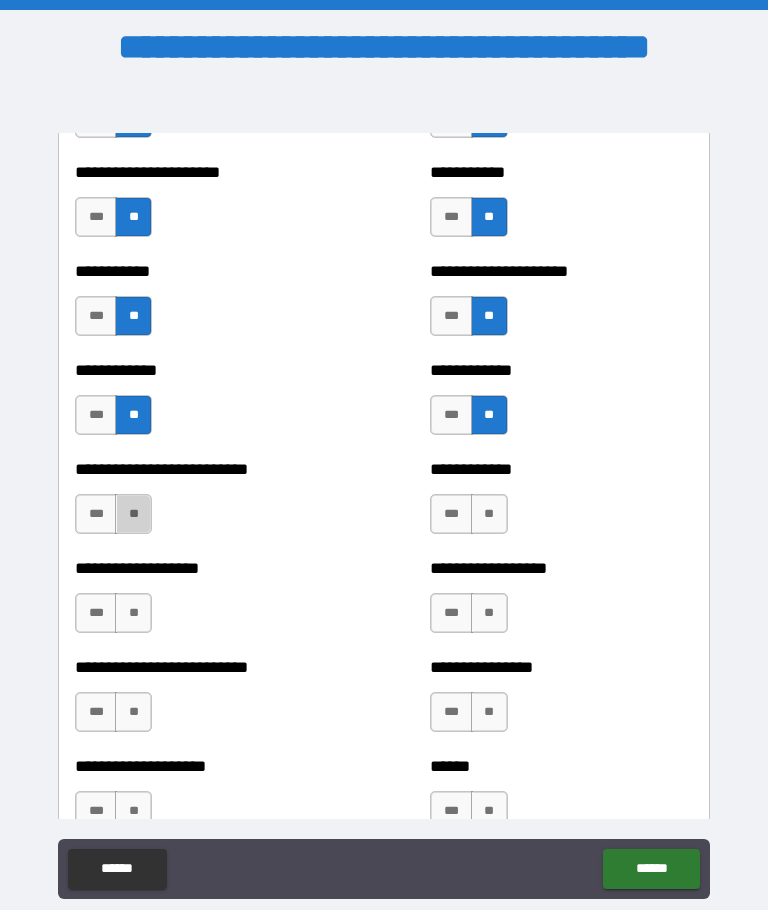 click on "**" at bounding box center (133, 514) 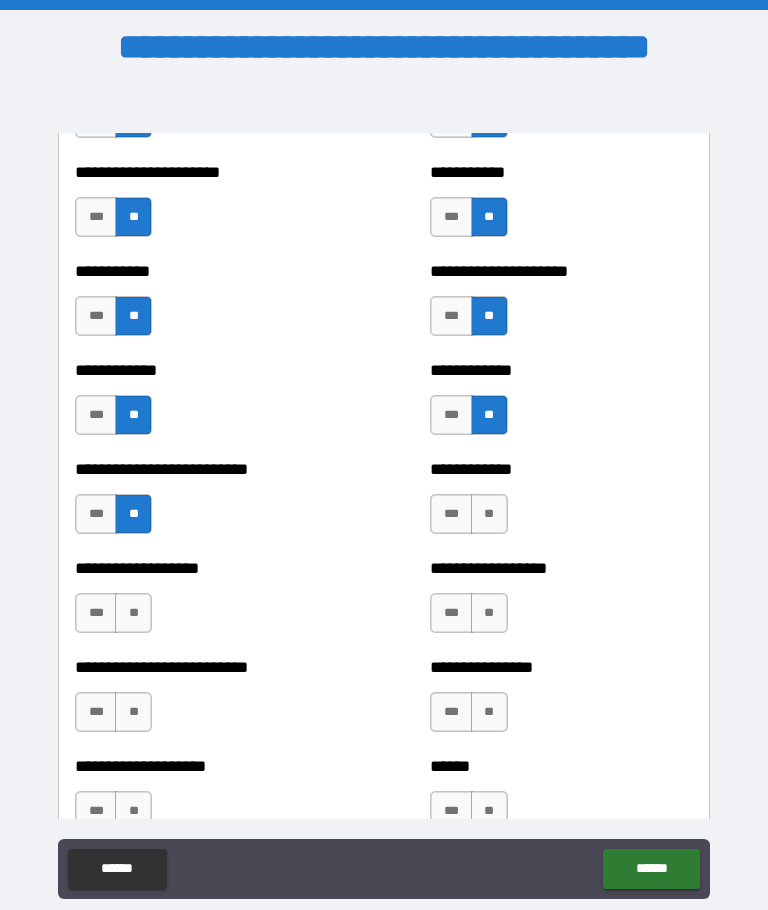click on "**" at bounding box center (489, 514) 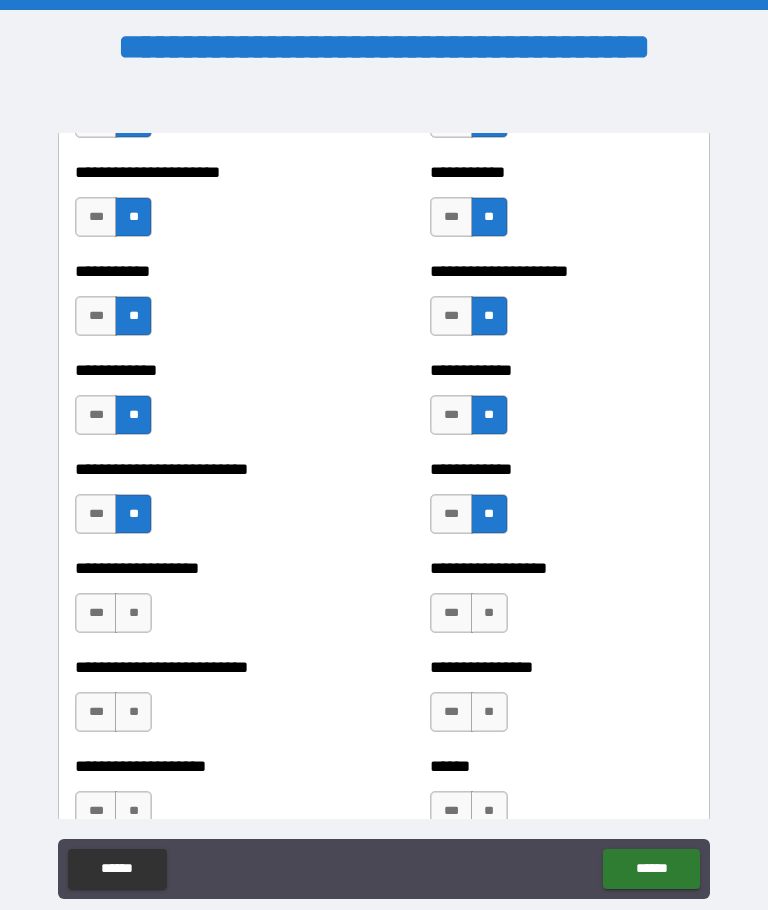 click on "**" at bounding box center (133, 613) 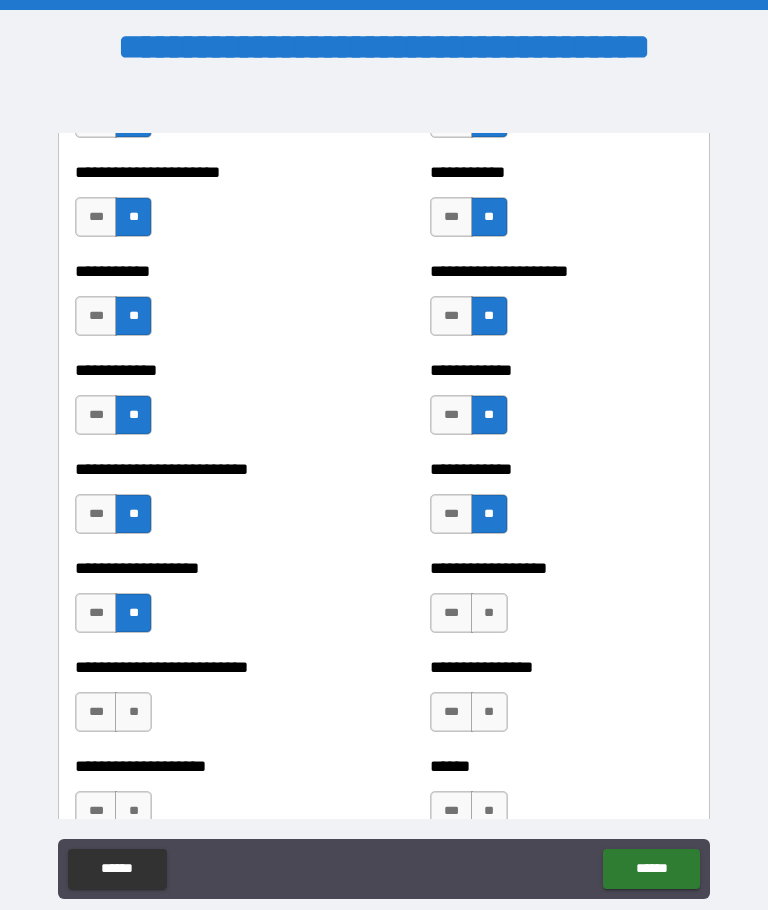 click on "**" at bounding box center [489, 613] 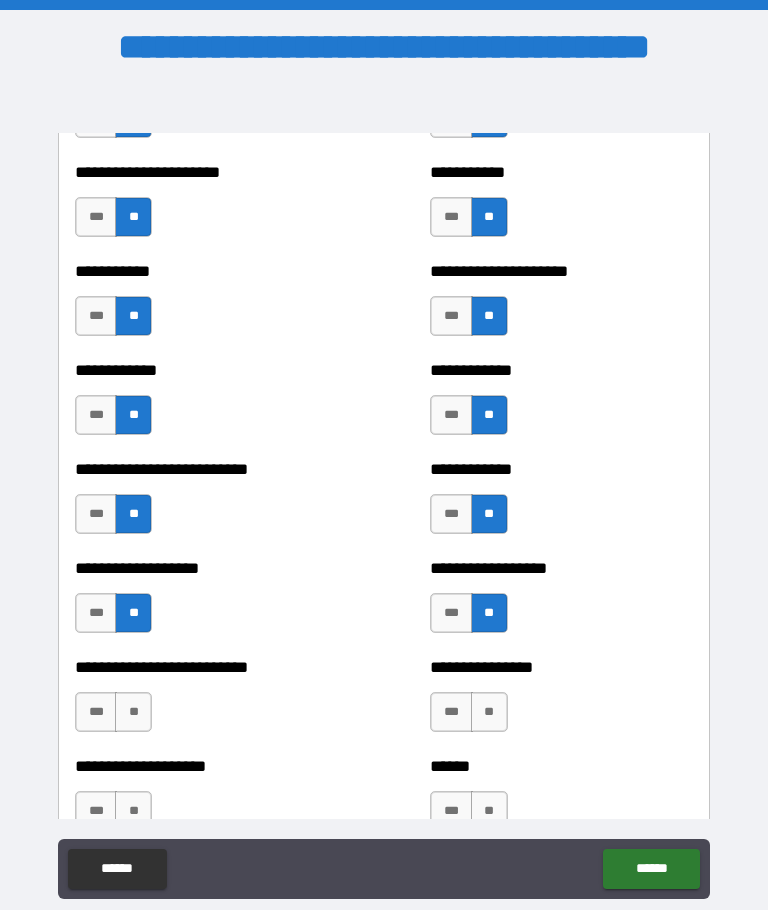 click on "**" at bounding box center [133, 712] 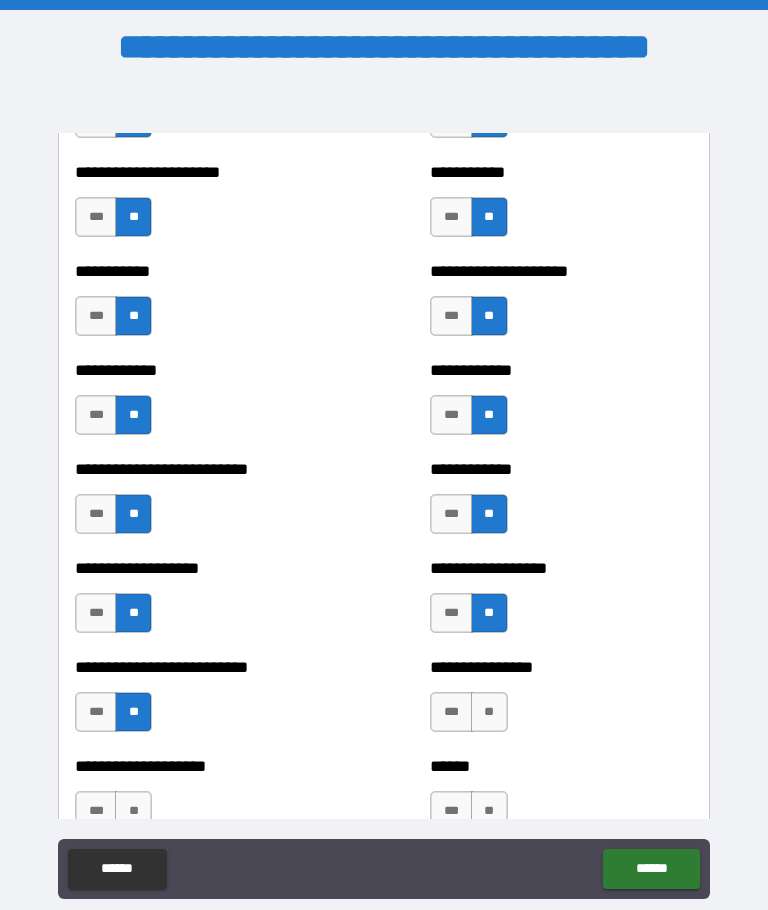 click on "**" at bounding box center (489, 712) 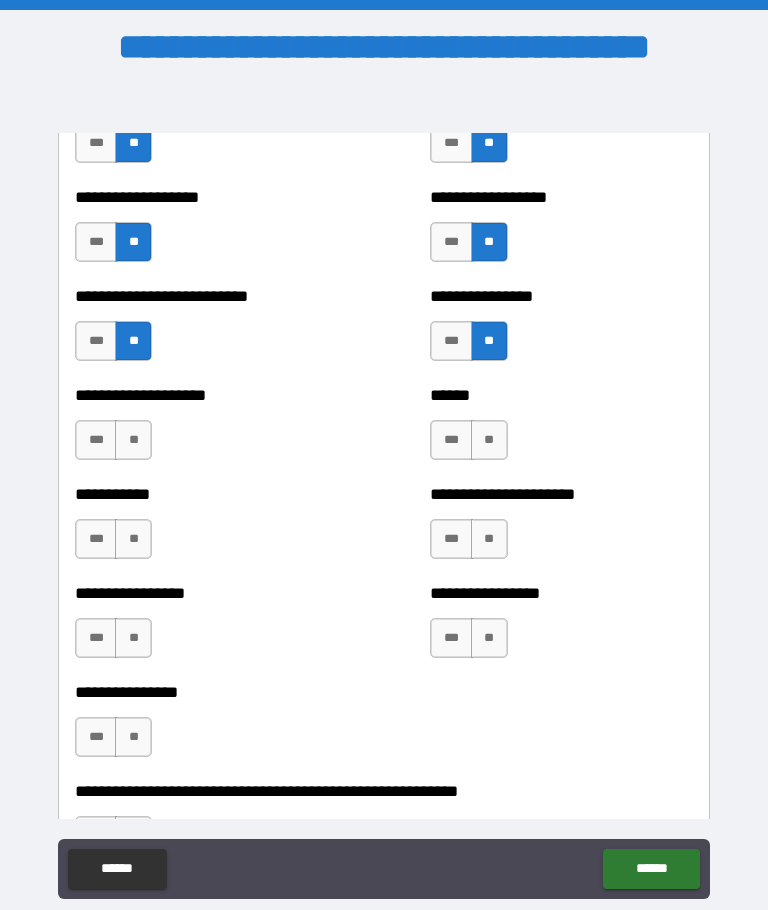 scroll, scrollTop: 5782, scrollLeft: 0, axis: vertical 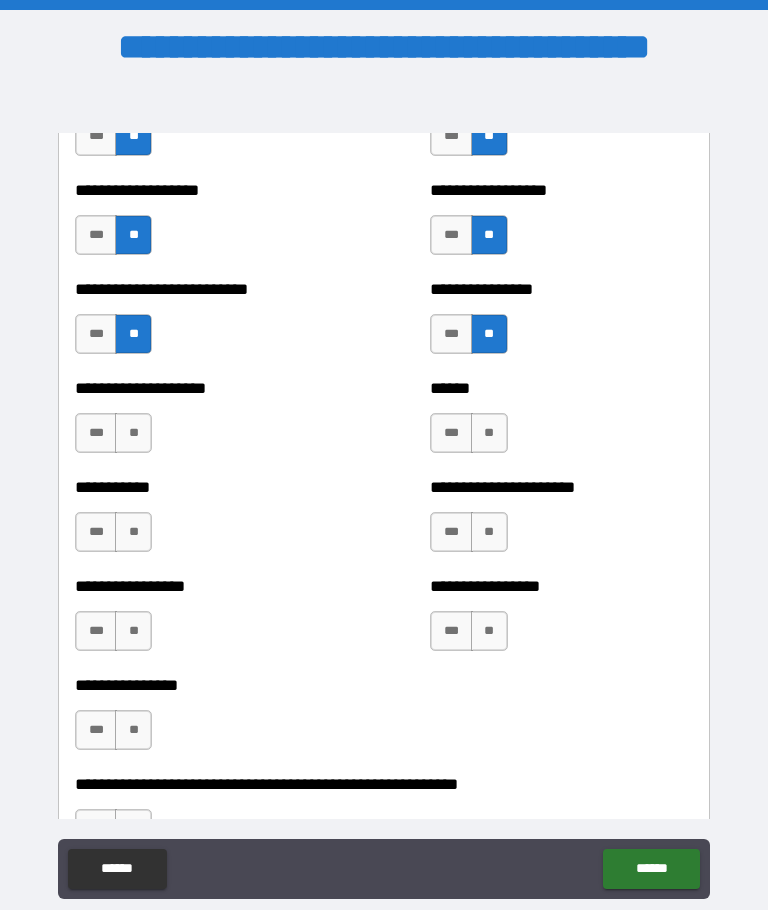 click on "**" at bounding box center (133, 433) 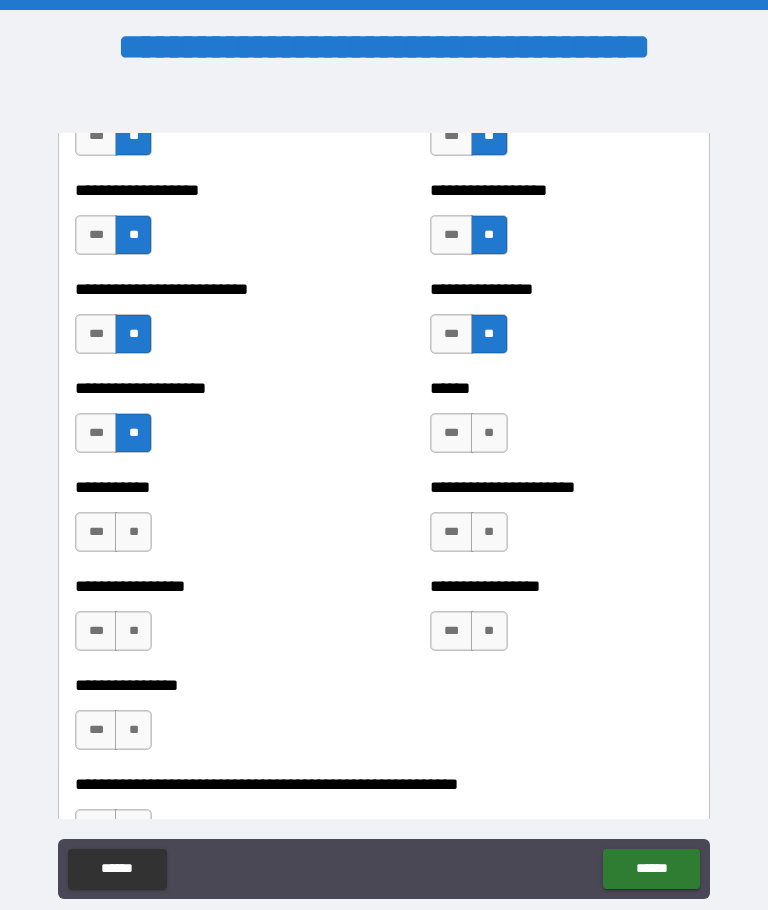 click on "**" at bounding box center (489, 433) 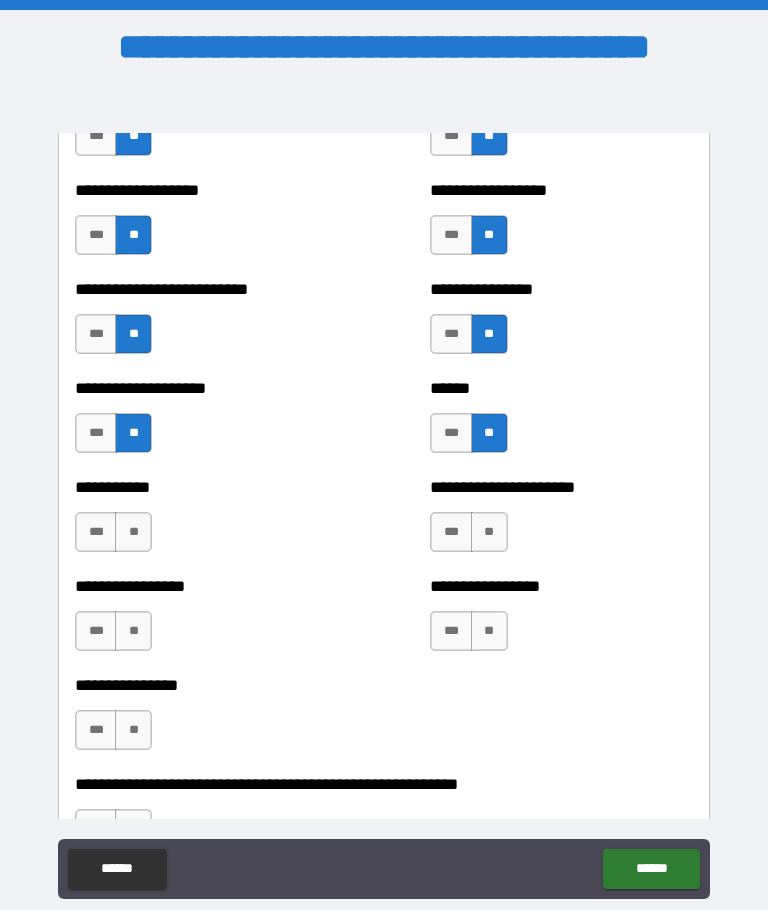 click on "**" at bounding box center (133, 532) 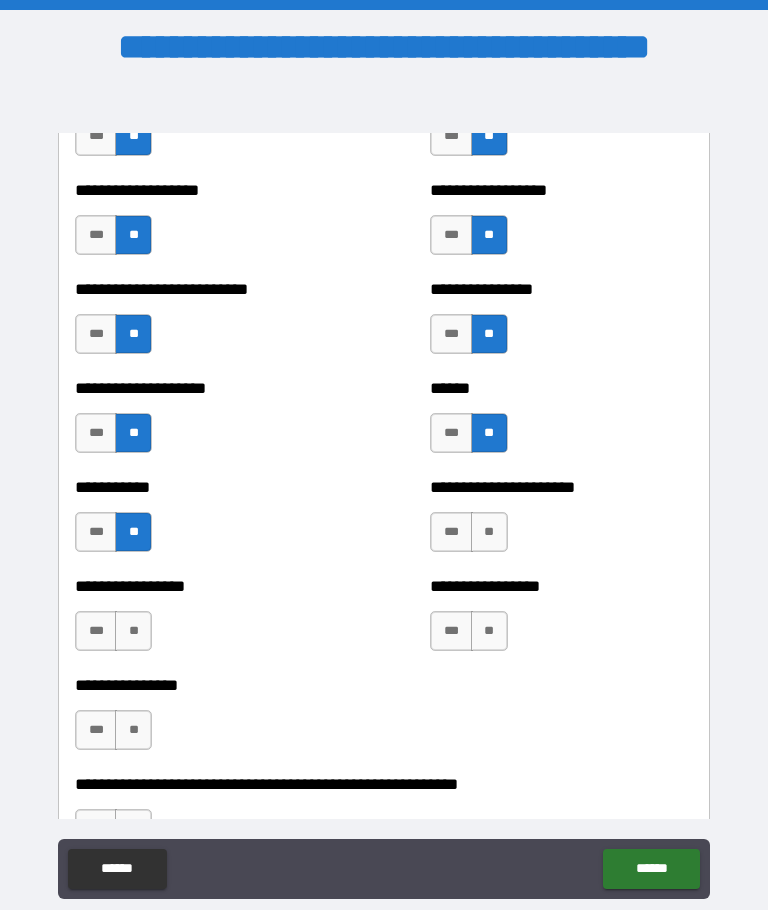 click on "**" at bounding box center (489, 532) 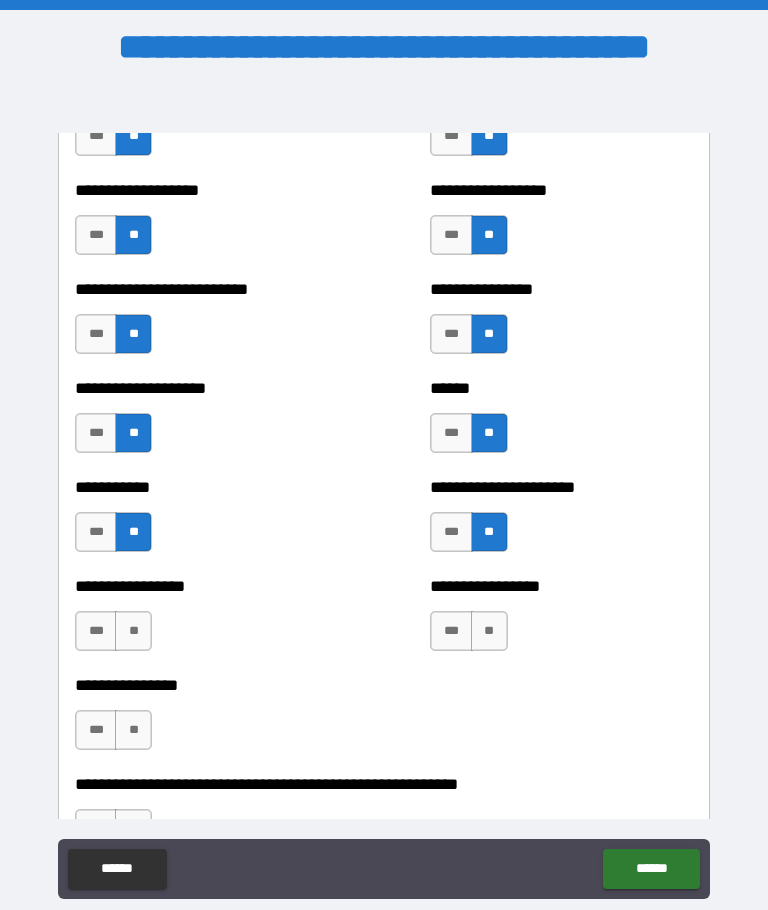 click on "**" at bounding box center [133, 631] 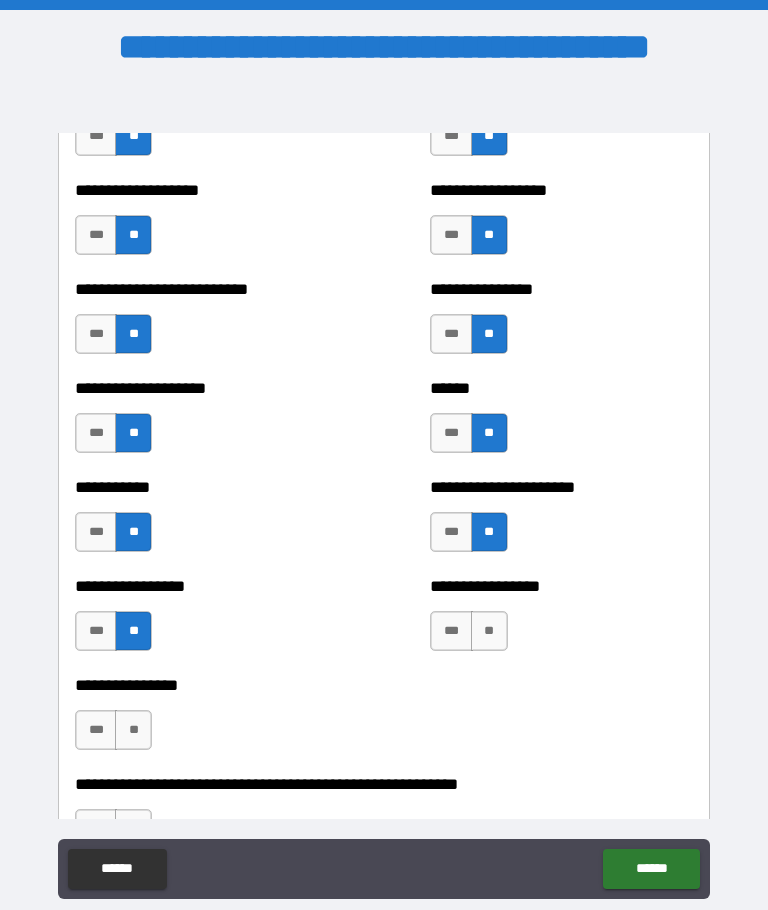 click on "**" at bounding box center (489, 631) 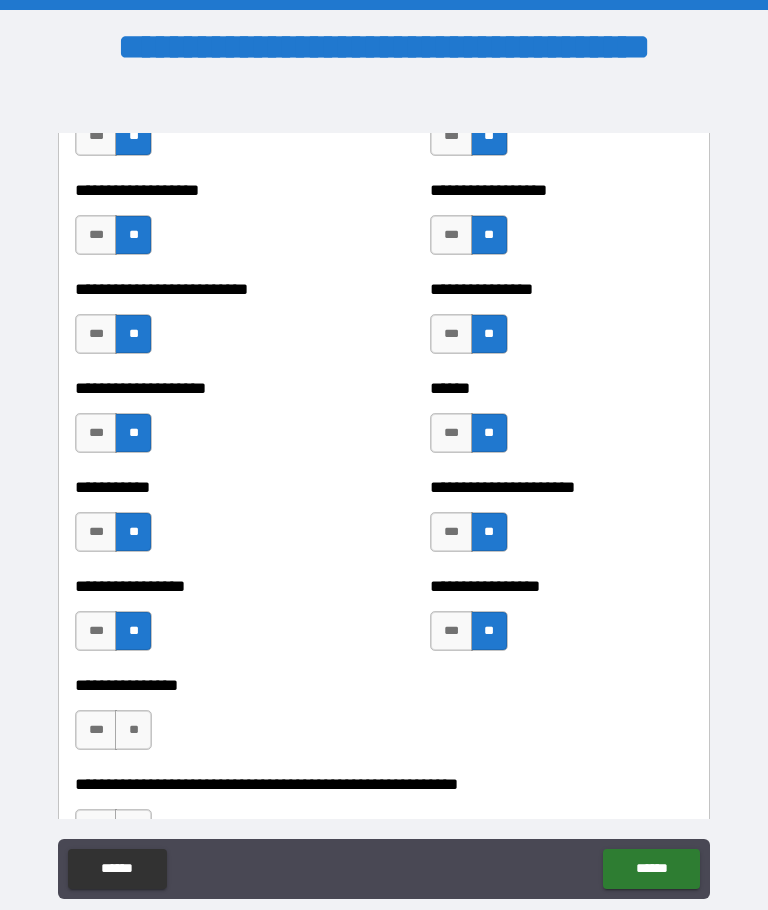 click on "***" at bounding box center (96, 730) 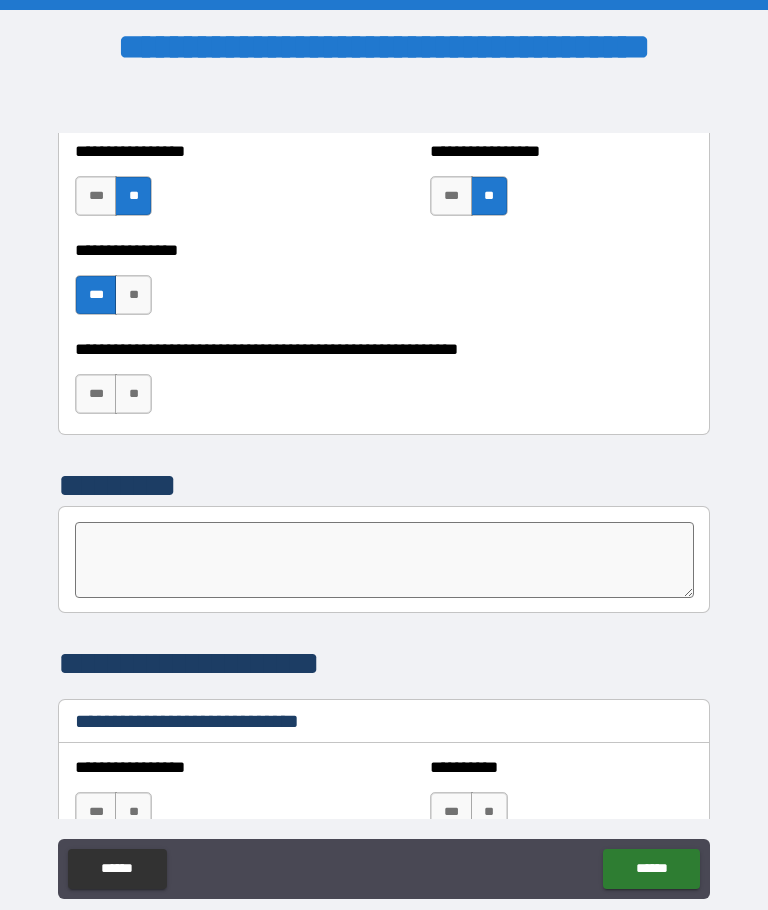 scroll, scrollTop: 6222, scrollLeft: 0, axis: vertical 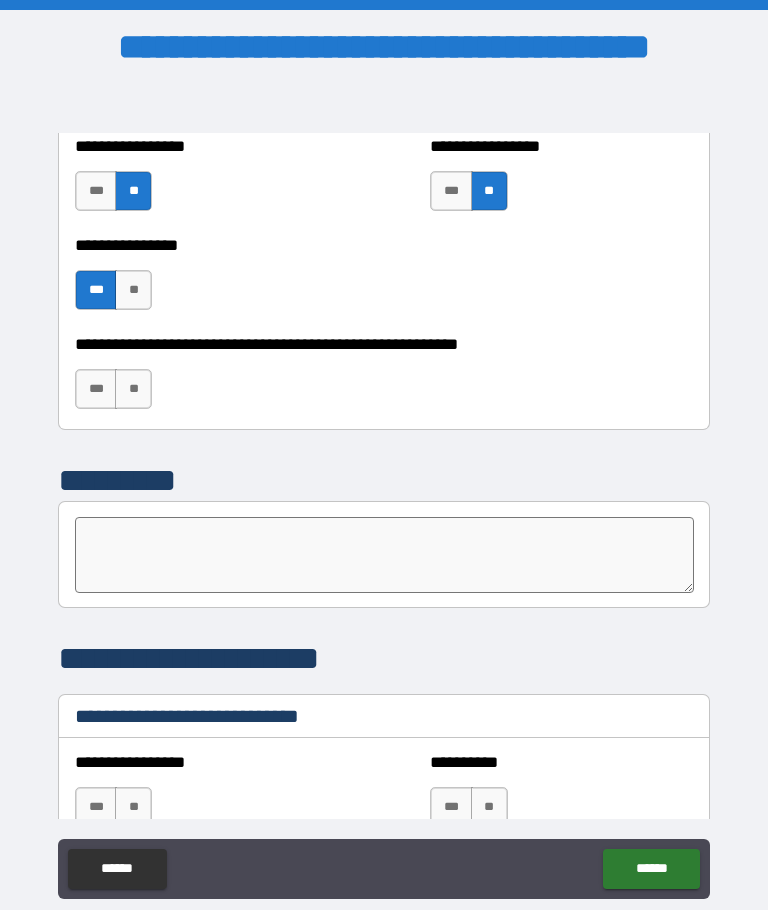 click on "**" at bounding box center (133, 389) 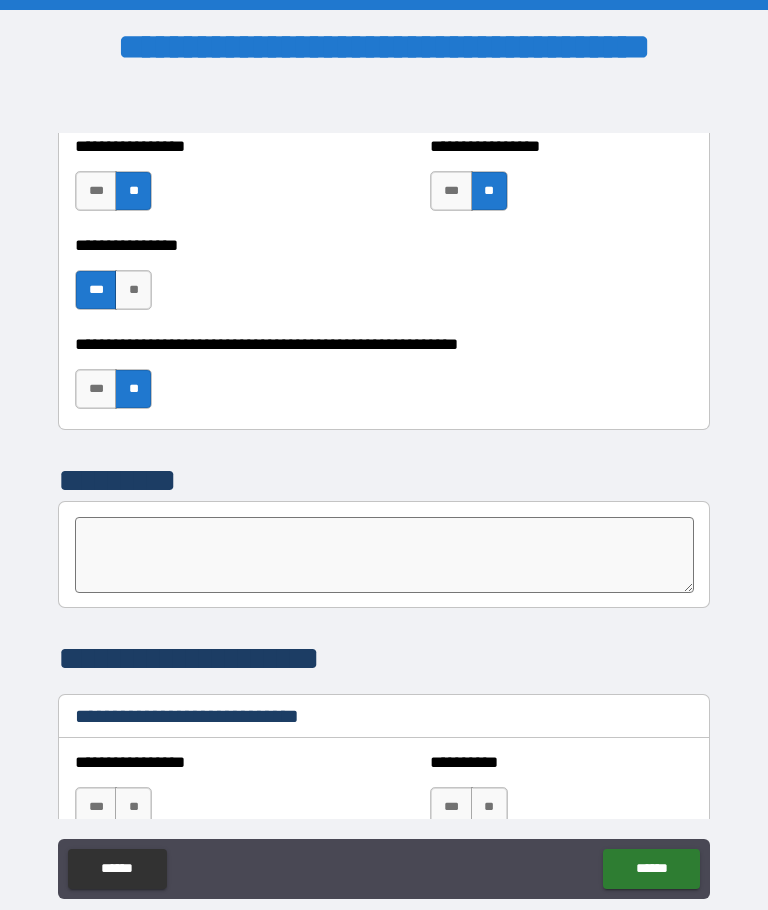 click on "**" at bounding box center [133, 290] 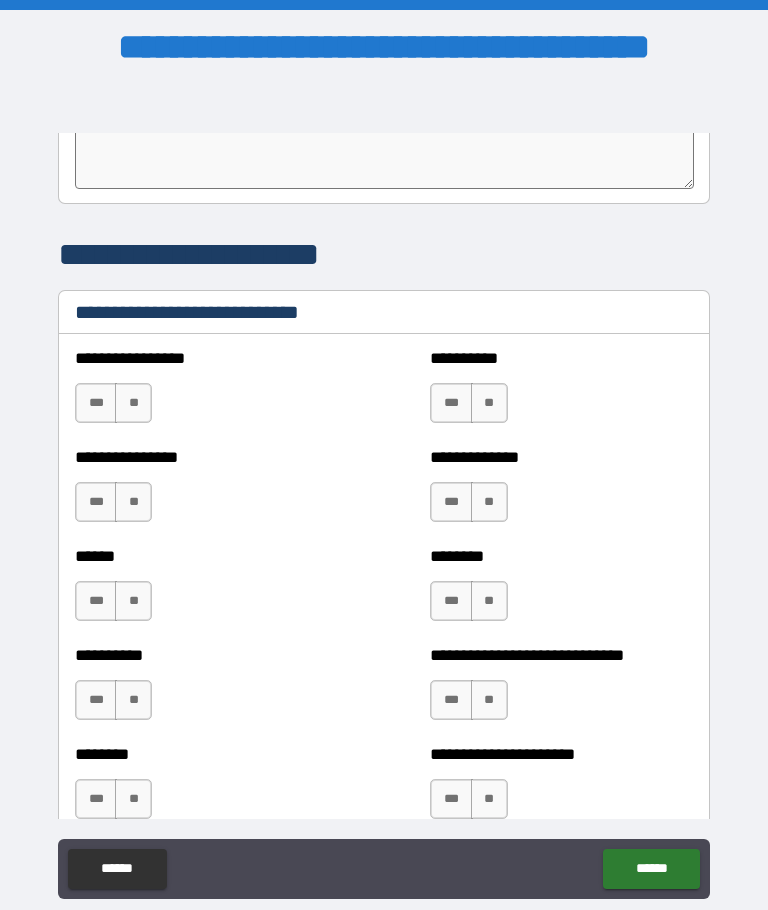 scroll, scrollTop: 6645, scrollLeft: 0, axis: vertical 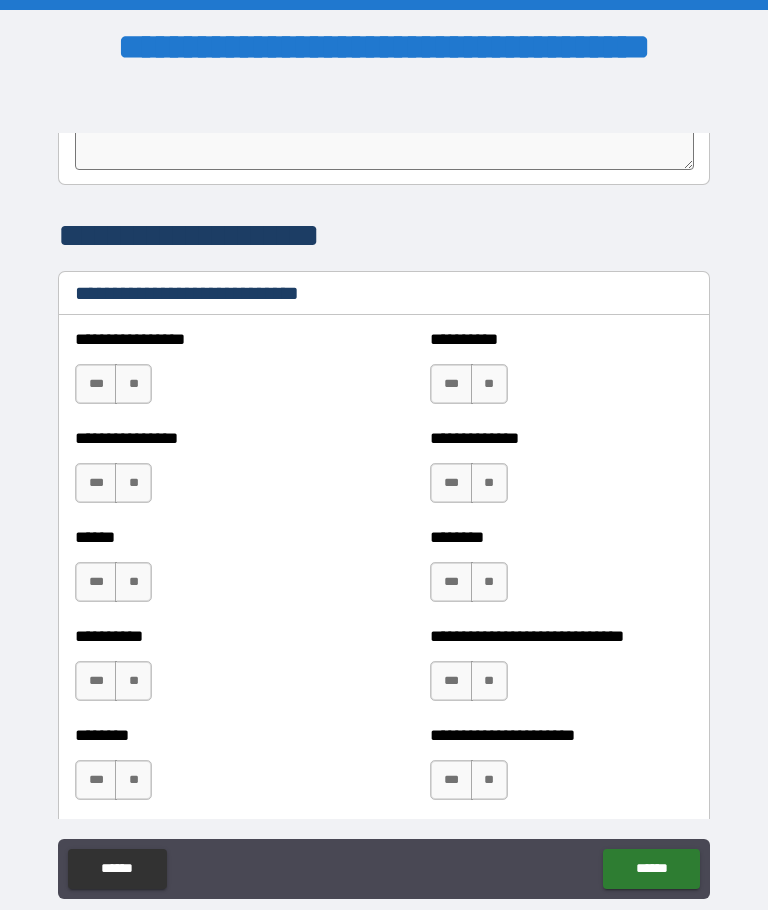 click on "**" at bounding box center [133, 384] 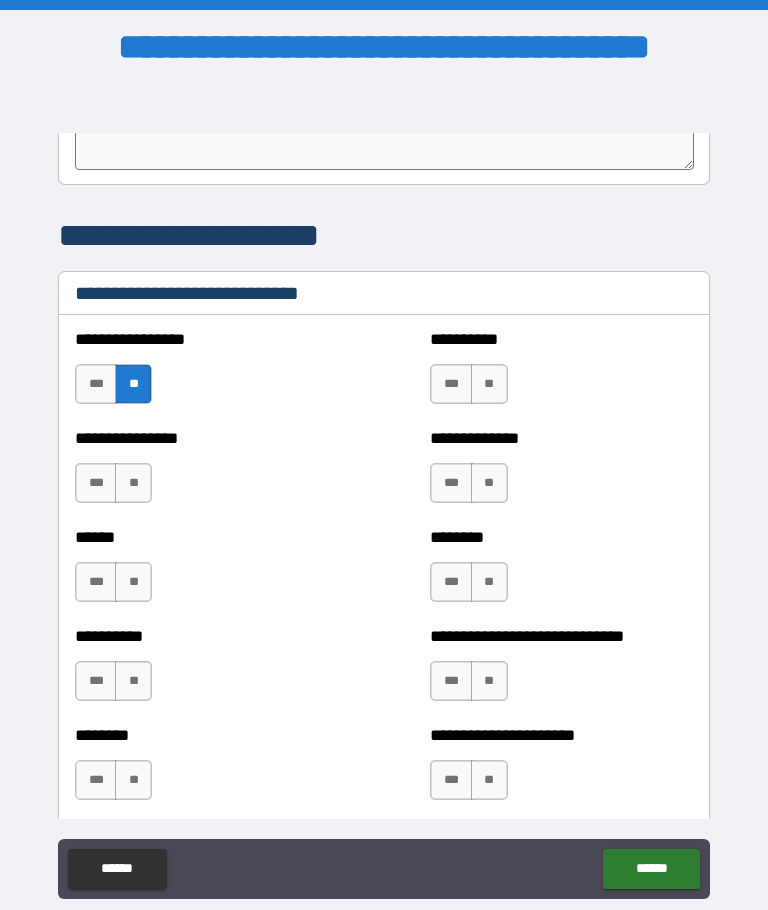 click on "**" at bounding box center [489, 384] 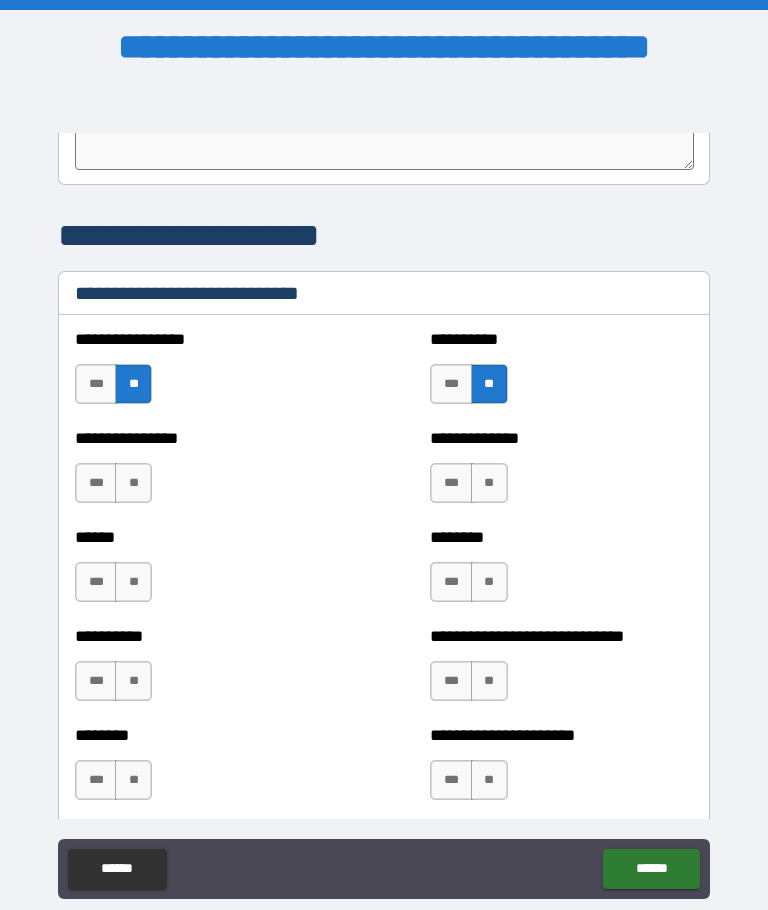 click on "**" at bounding box center (133, 483) 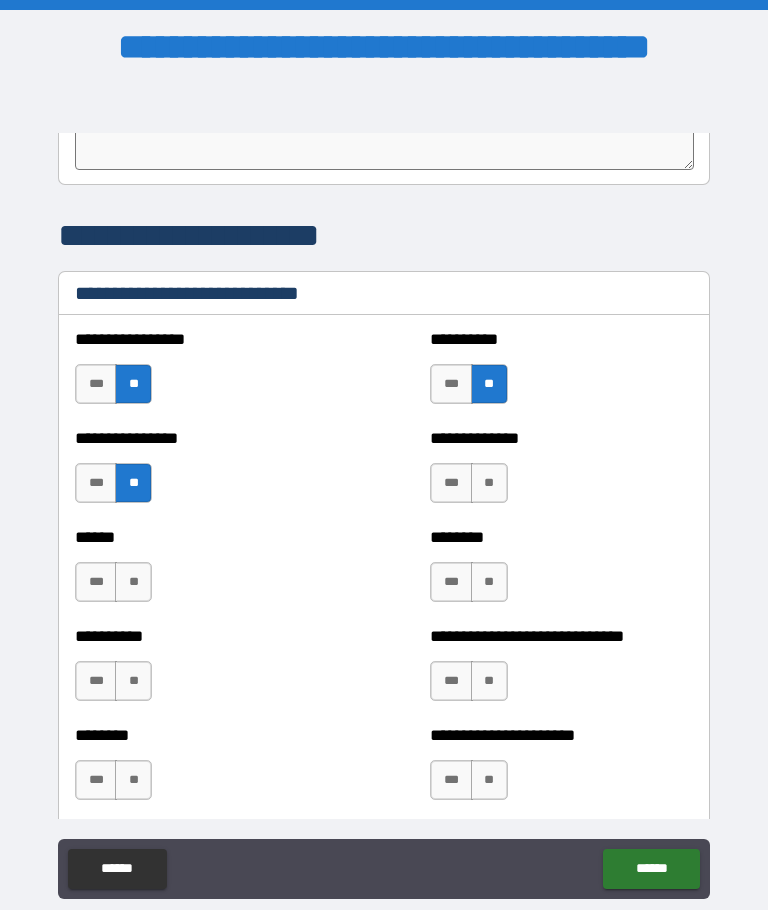 click on "**" at bounding box center [489, 483] 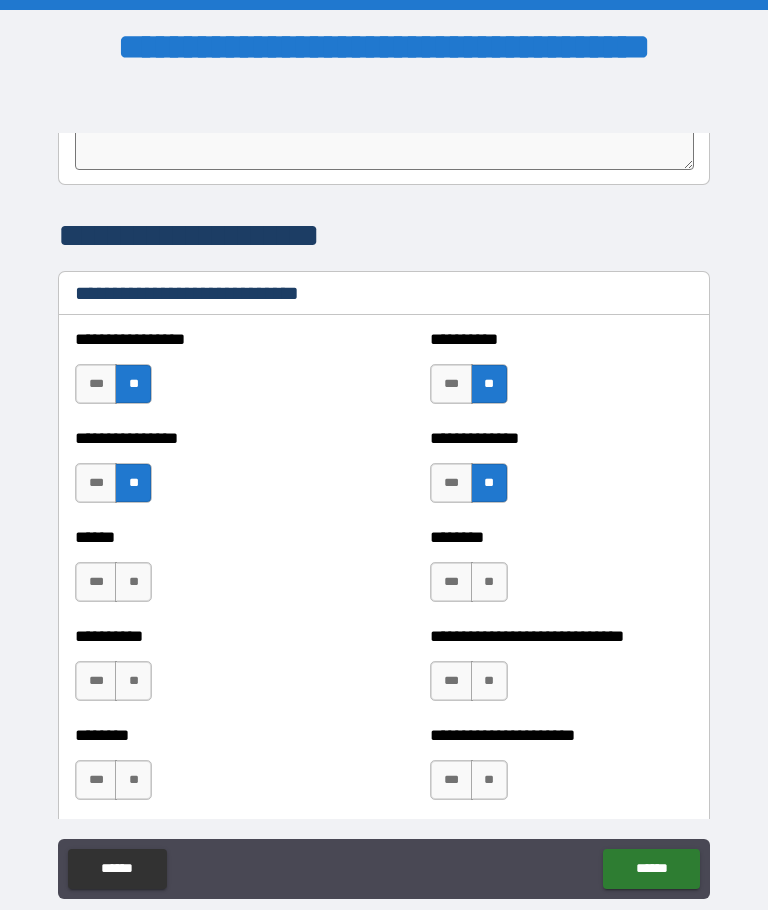 click on "**" at bounding box center [133, 582] 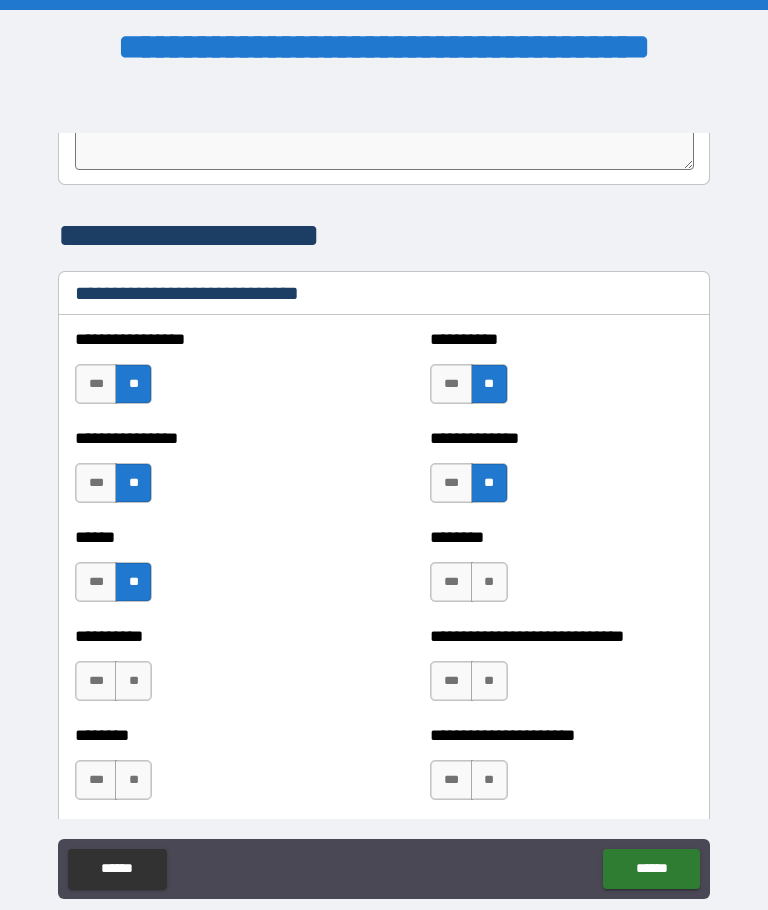 click on "**" at bounding box center [489, 582] 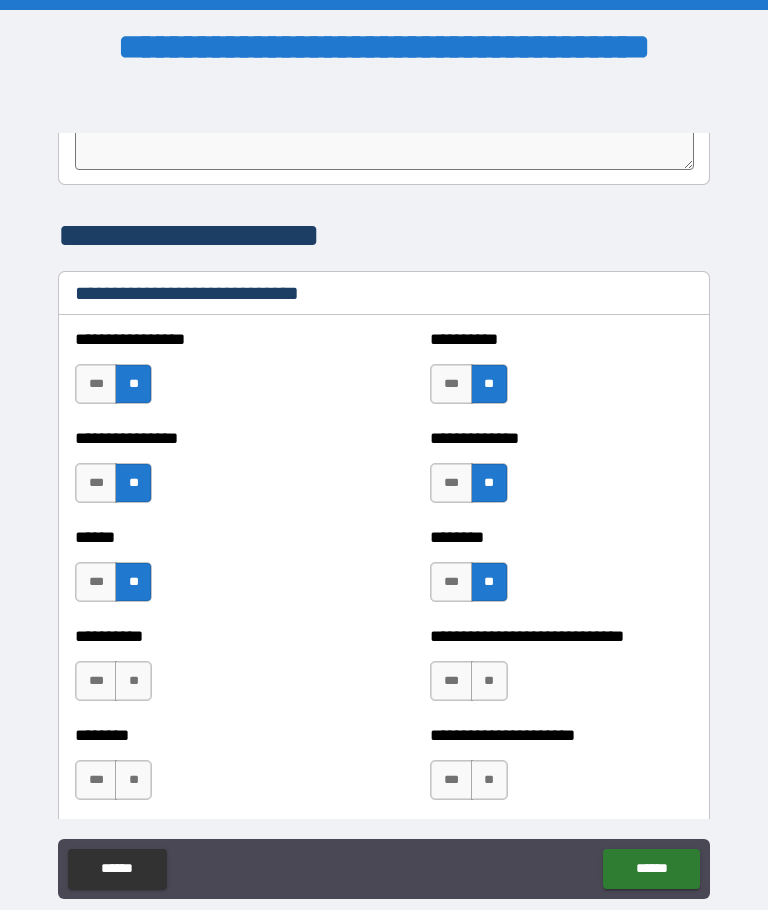 click on "**" at bounding box center [133, 681] 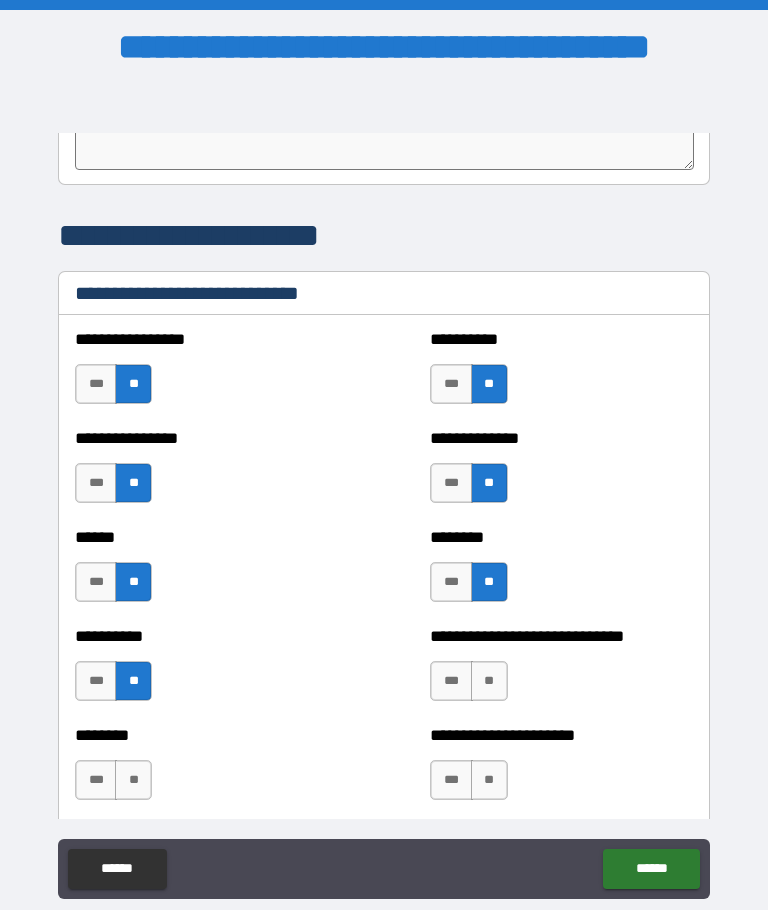 click on "**" at bounding box center (489, 681) 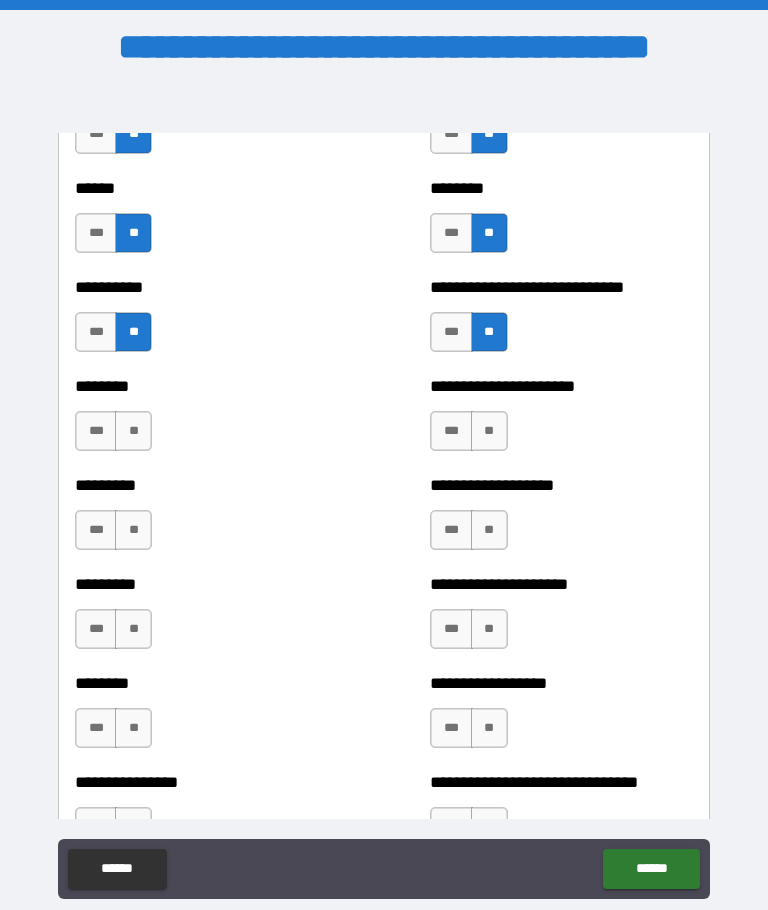 scroll, scrollTop: 6996, scrollLeft: 0, axis: vertical 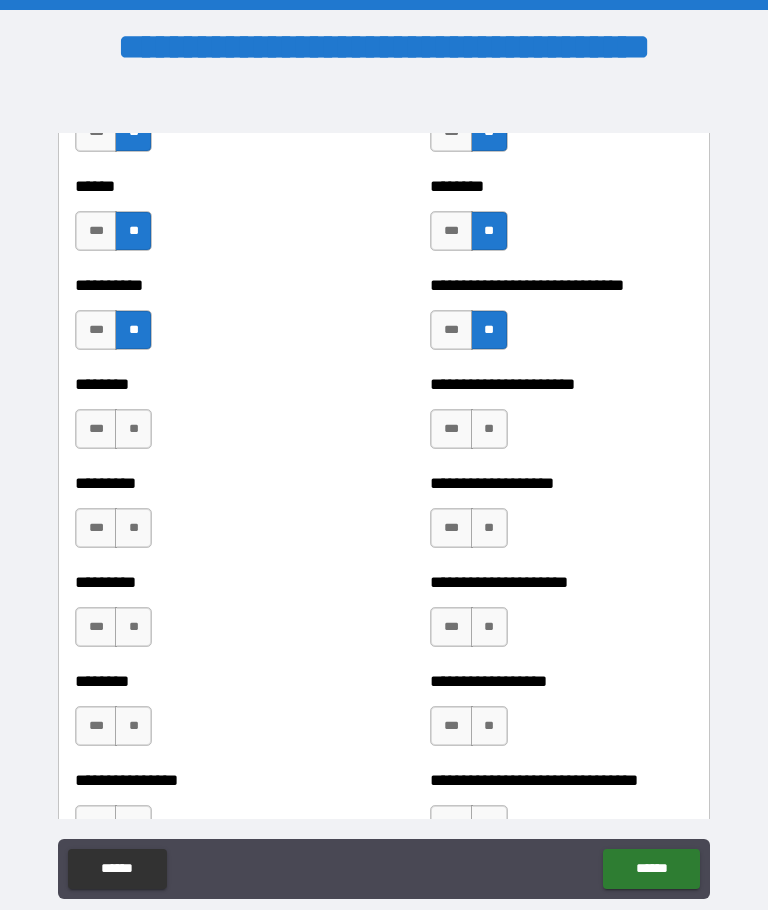 click on "**" at bounding box center (133, 429) 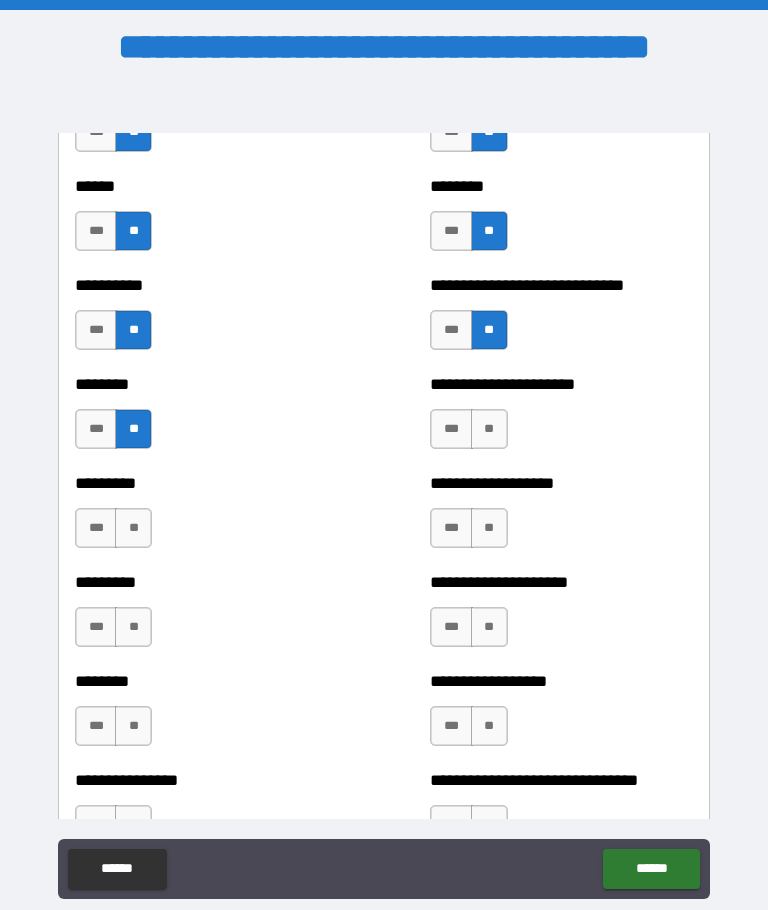 click on "**" at bounding box center [489, 429] 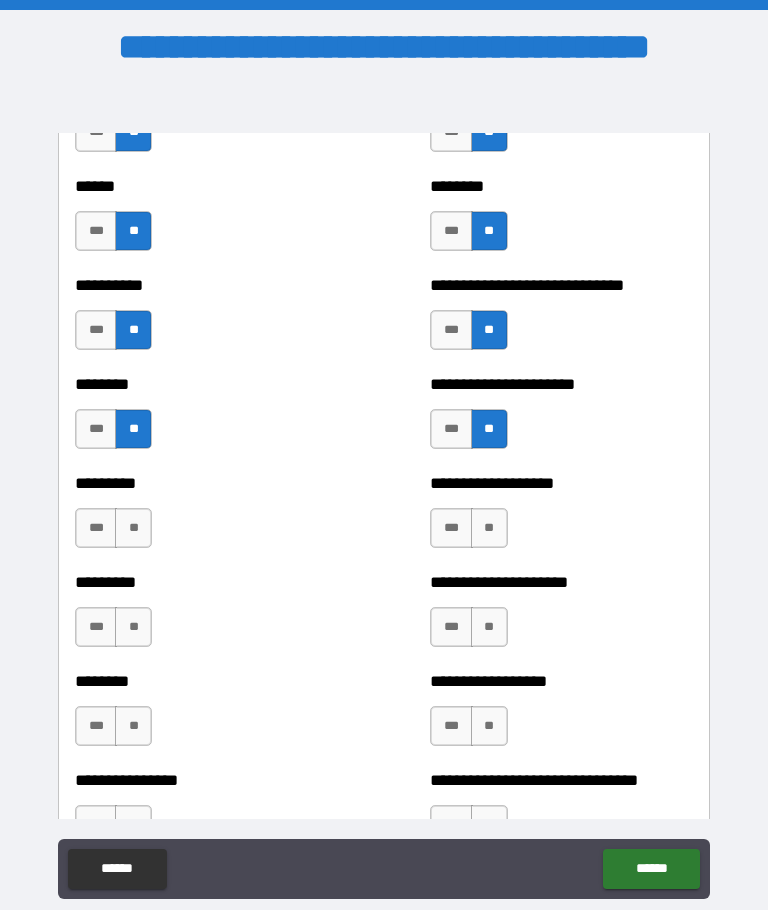 click on "***" at bounding box center (451, 330) 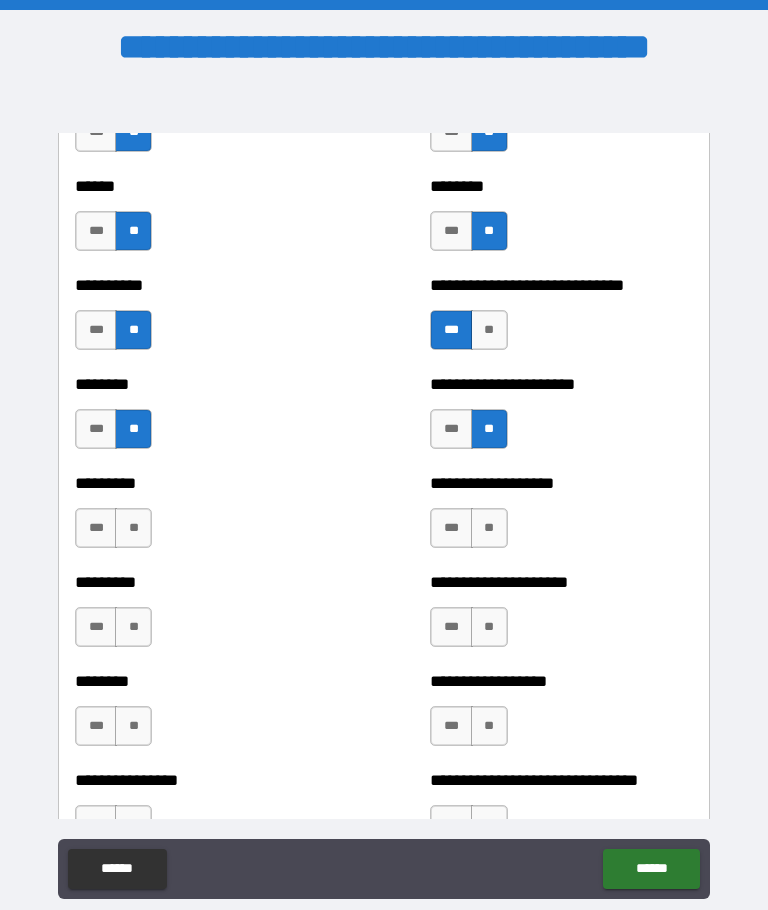 click on "**" at bounding box center [489, 330] 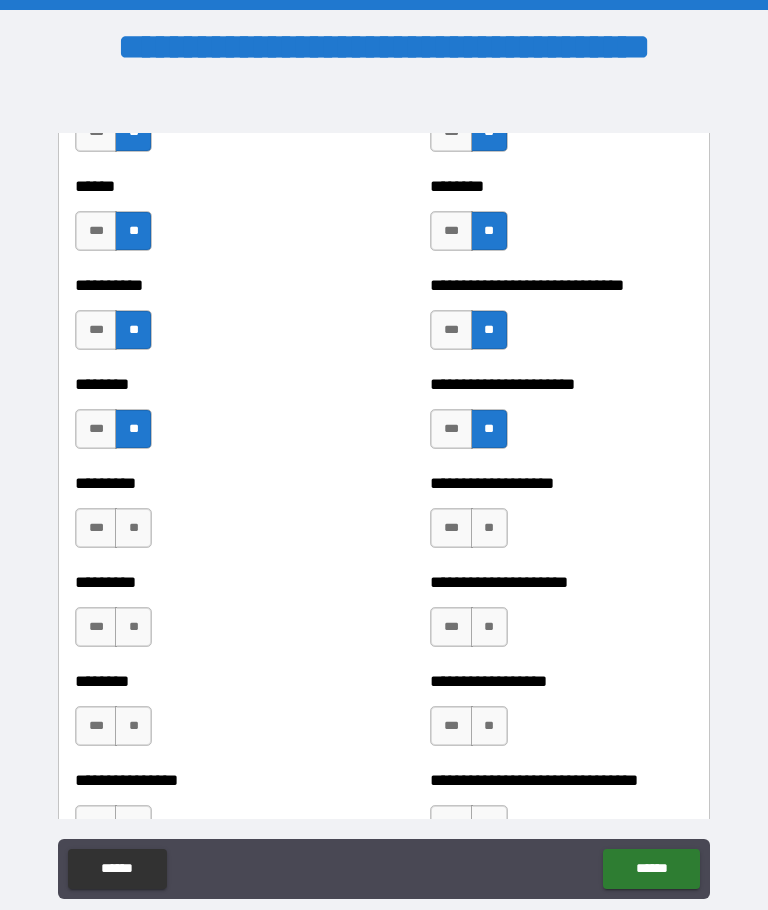 click on "**" at bounding box center [133, 528] 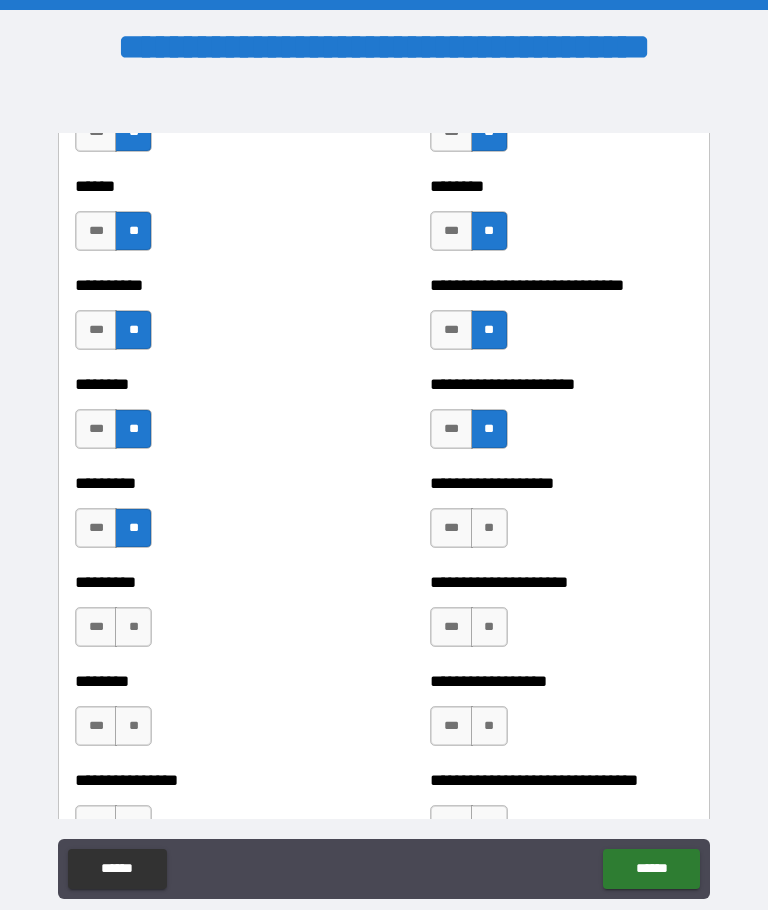 click on "**" at bounding box center [489, 528] 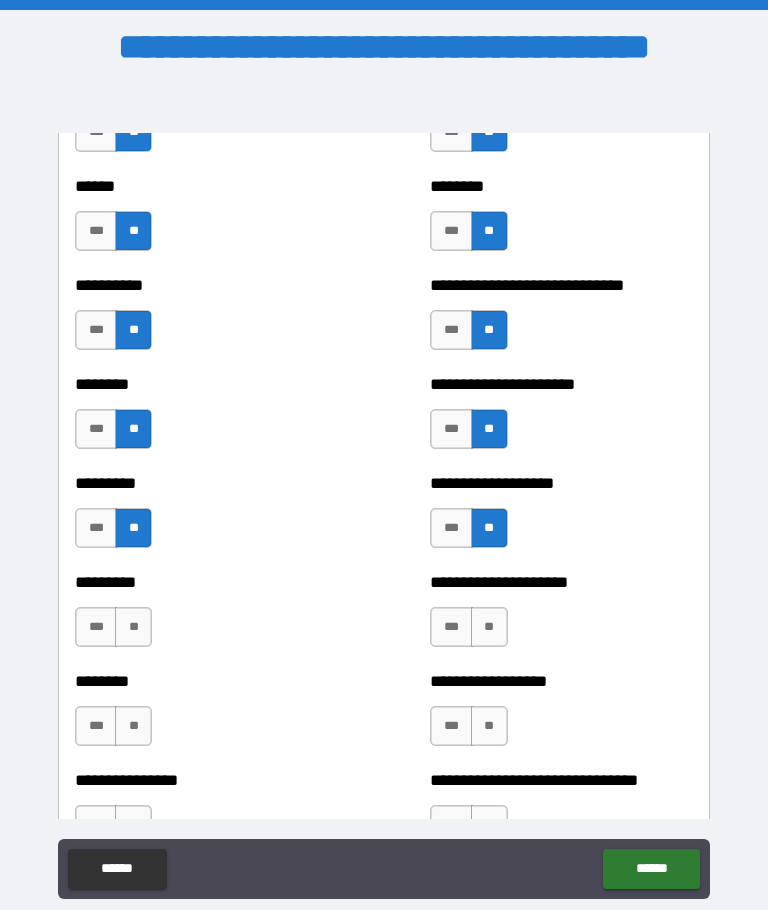 click on "**" at bounding box center [133, 627] 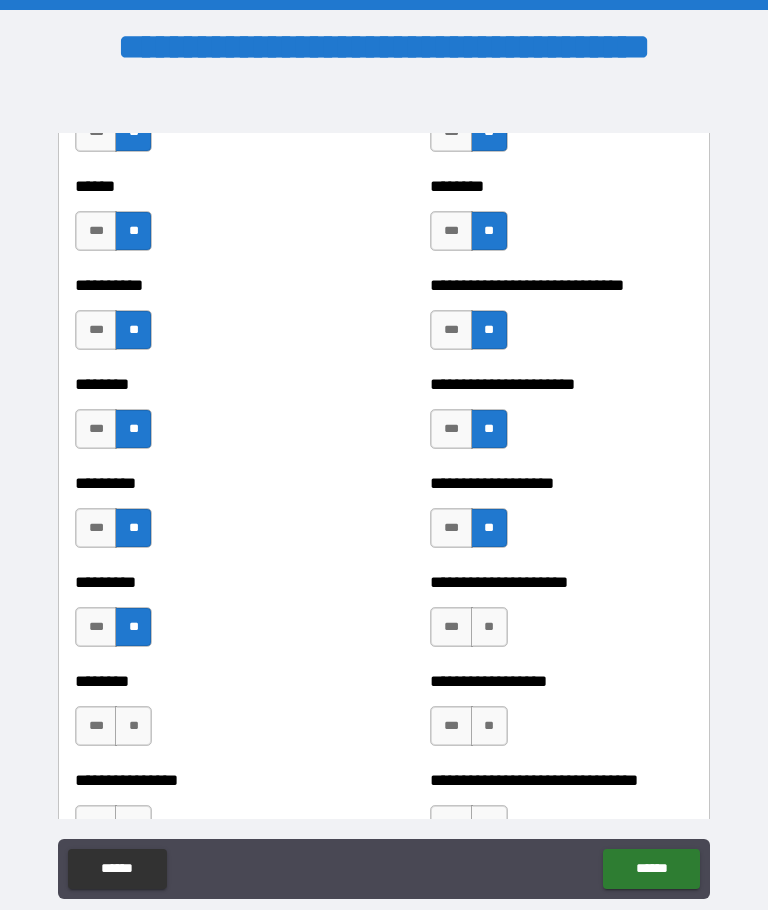 click on "**" at bounding box center (489, 627) 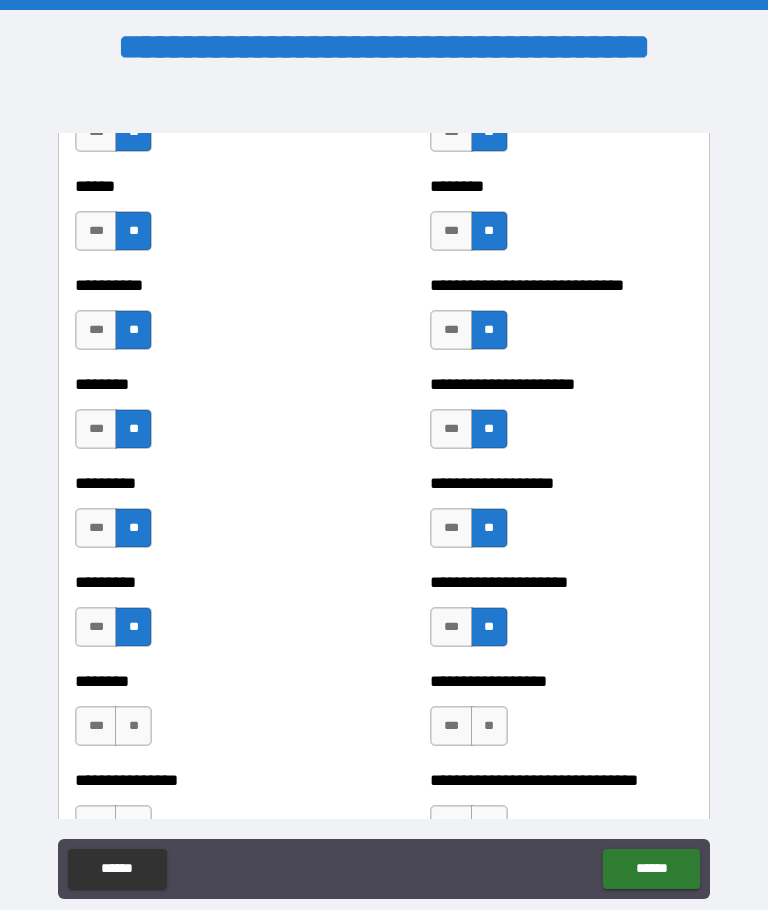 click on "**" at bounding box center [133, 726] 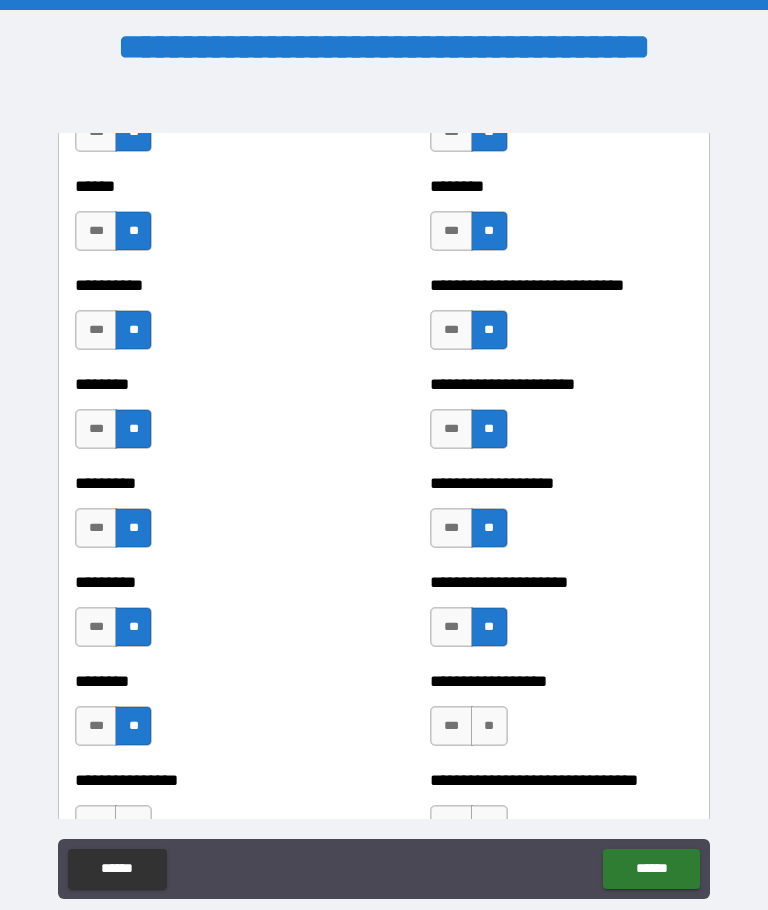 click on "**" at bounding box center (489, 726) 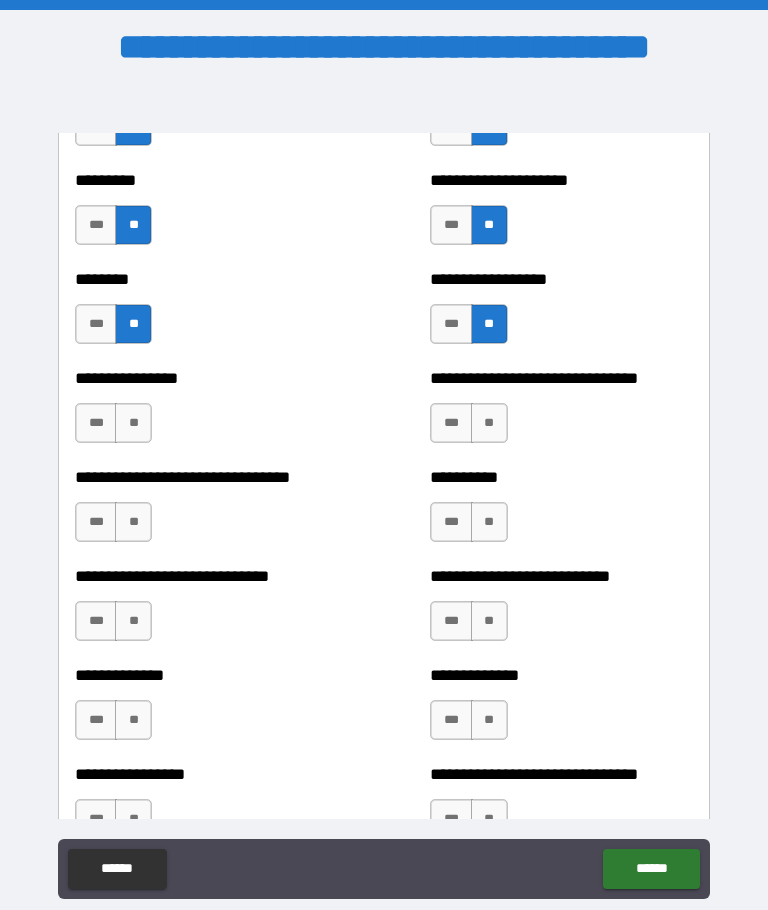 scroll, scrollTop: 7403, scrollLeft: 0, axis: vertical 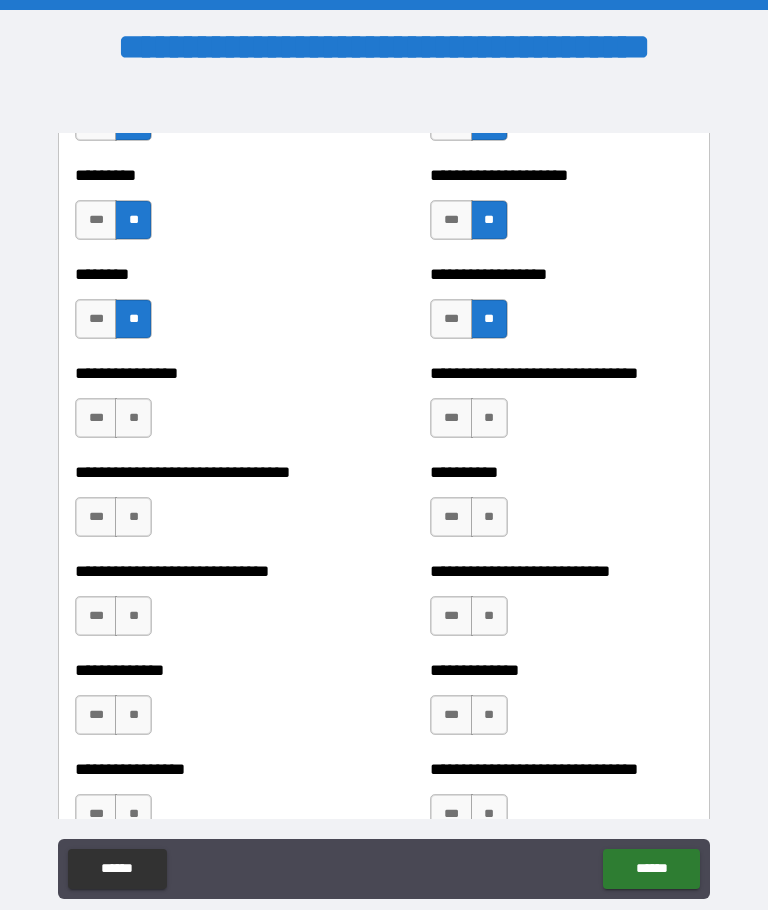 click on "**" at bounding box center [133, 418] 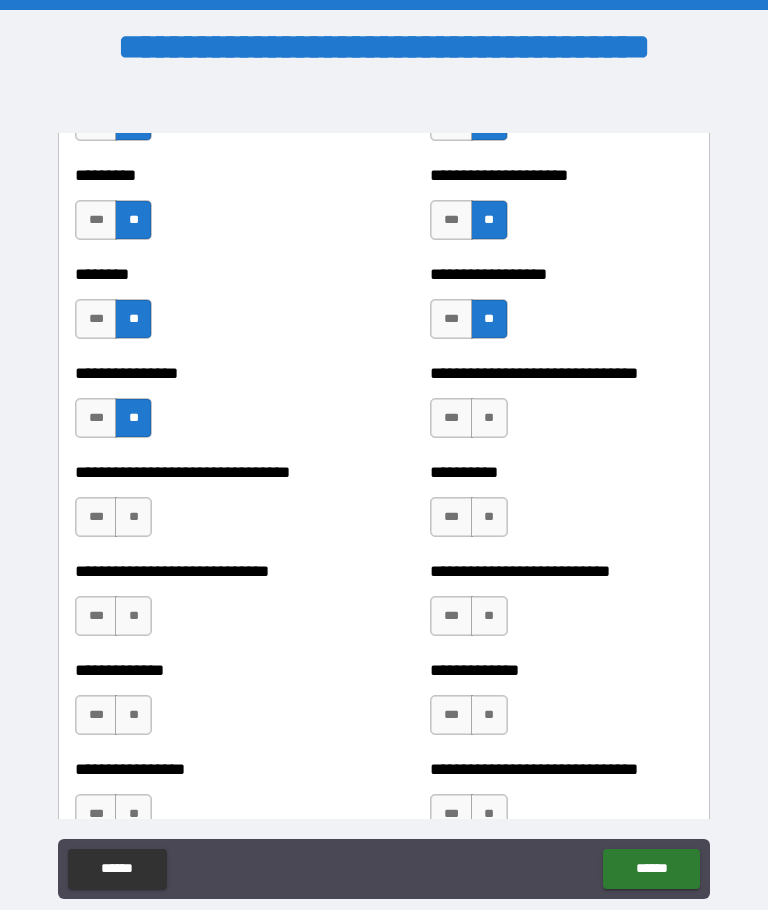click on "**" at bounding box center [489, 418] 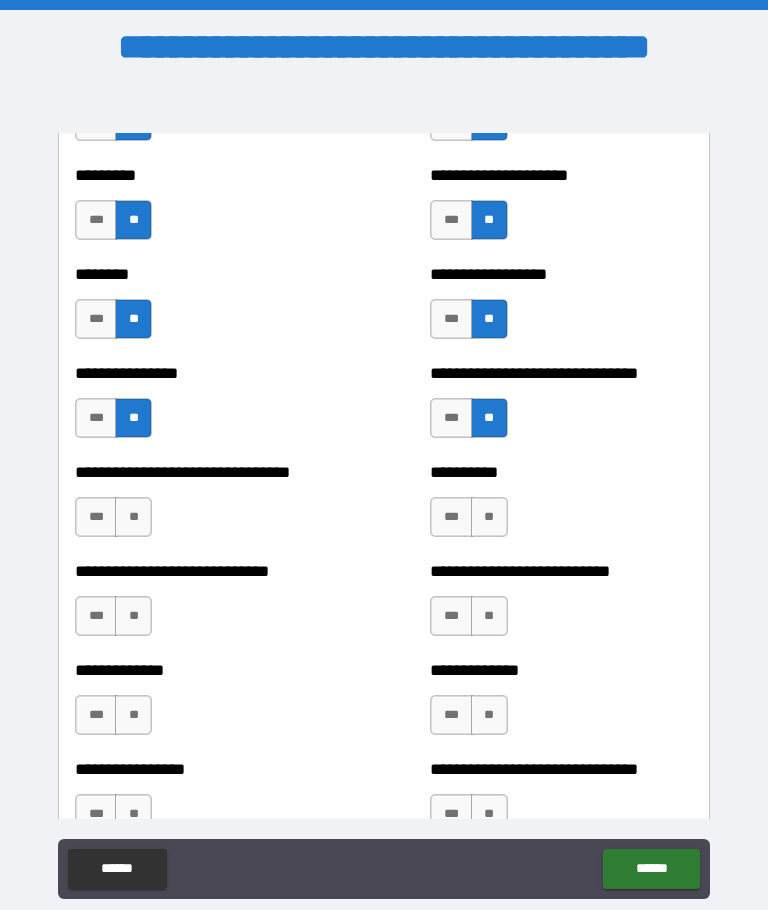 click on "**" at bounding box center [133, 517] 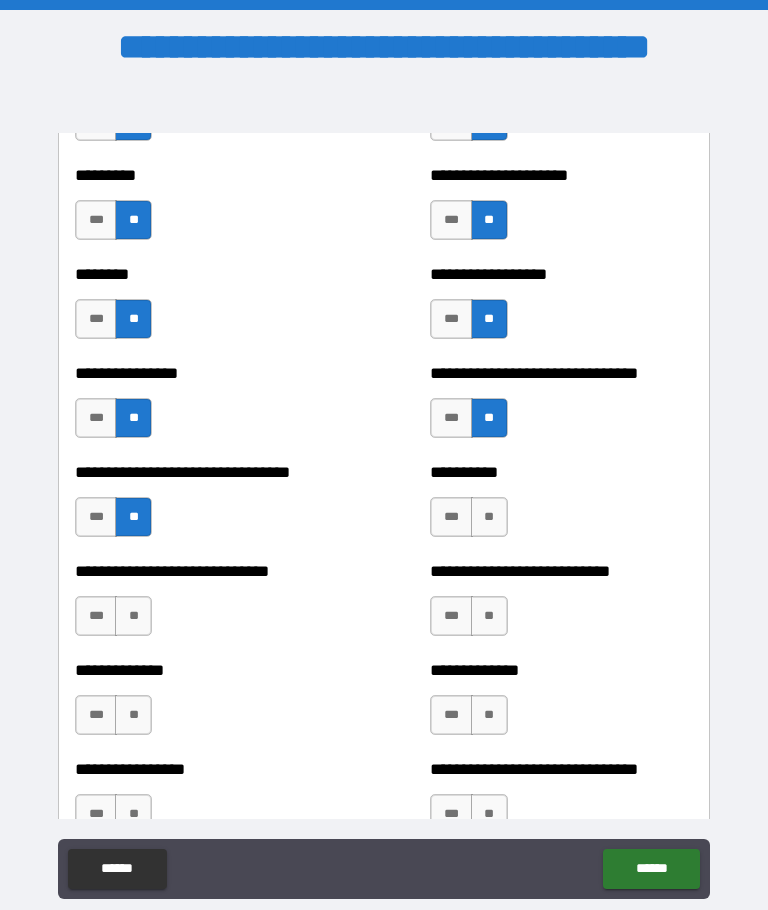 click on "**" at bounding box center (489, 517) 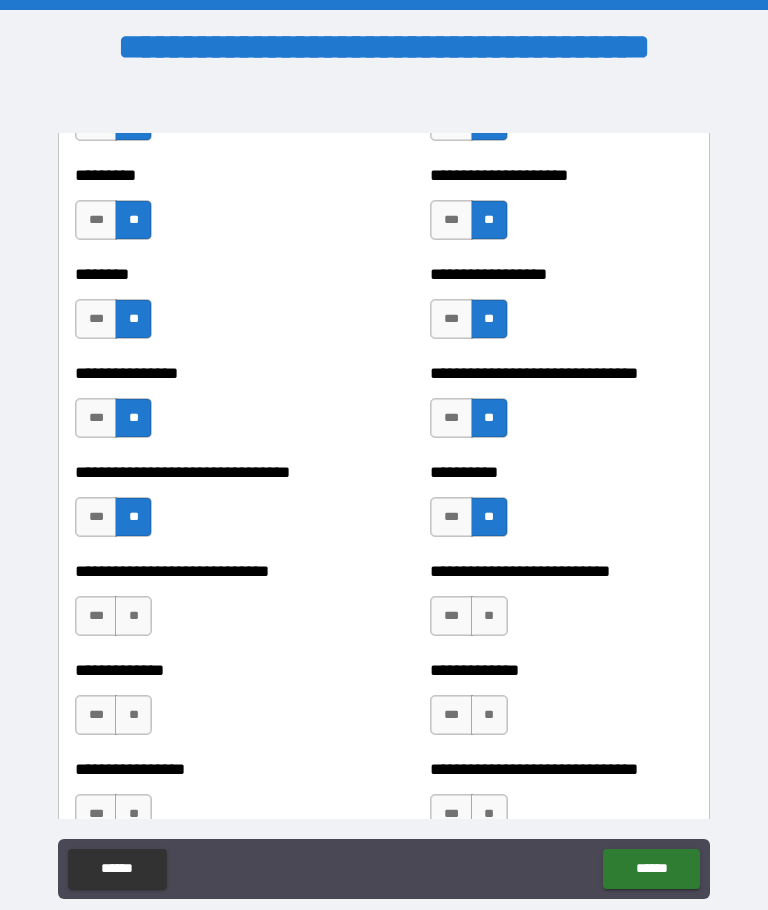 click on "**" at bounding box center (133, 616) 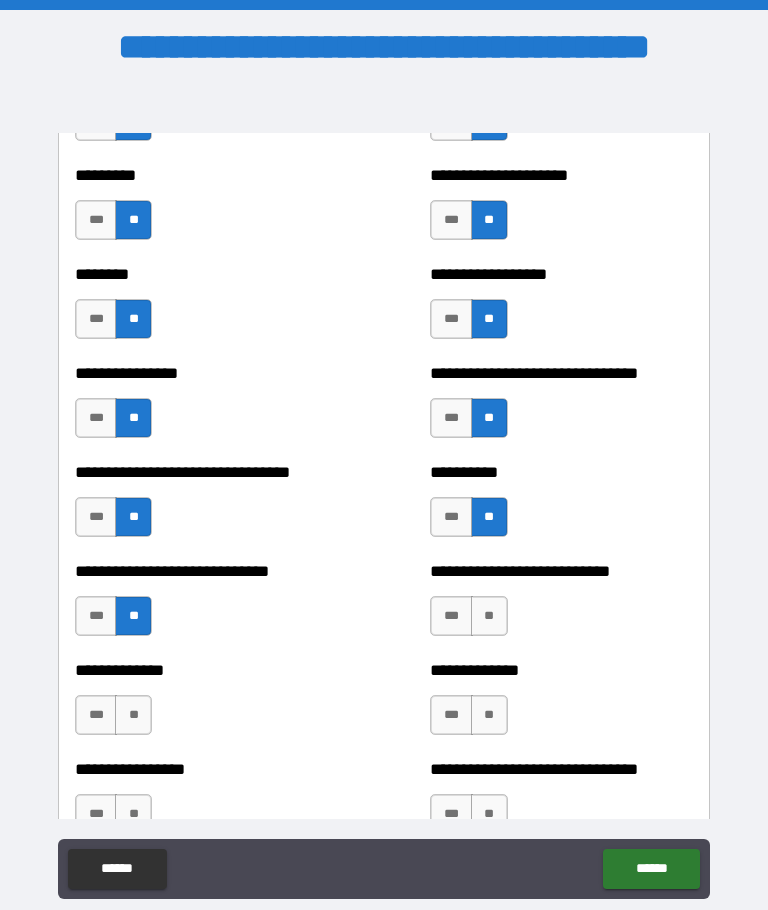 click on "**" at bounding box center [489, 616] 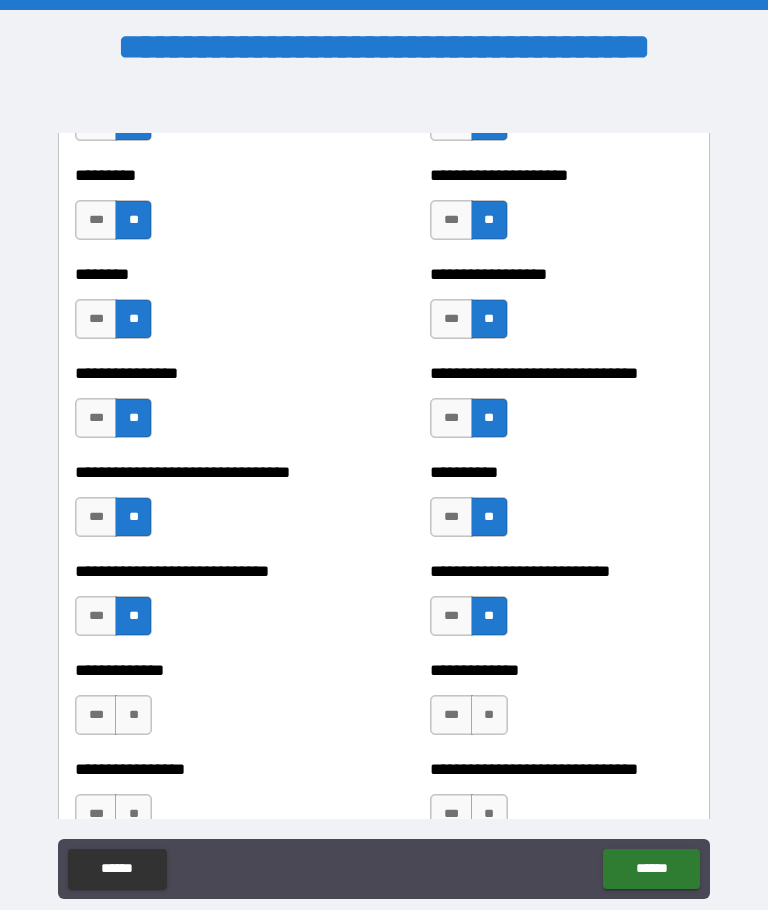 click on "**********" at bounding box center (206, 705) 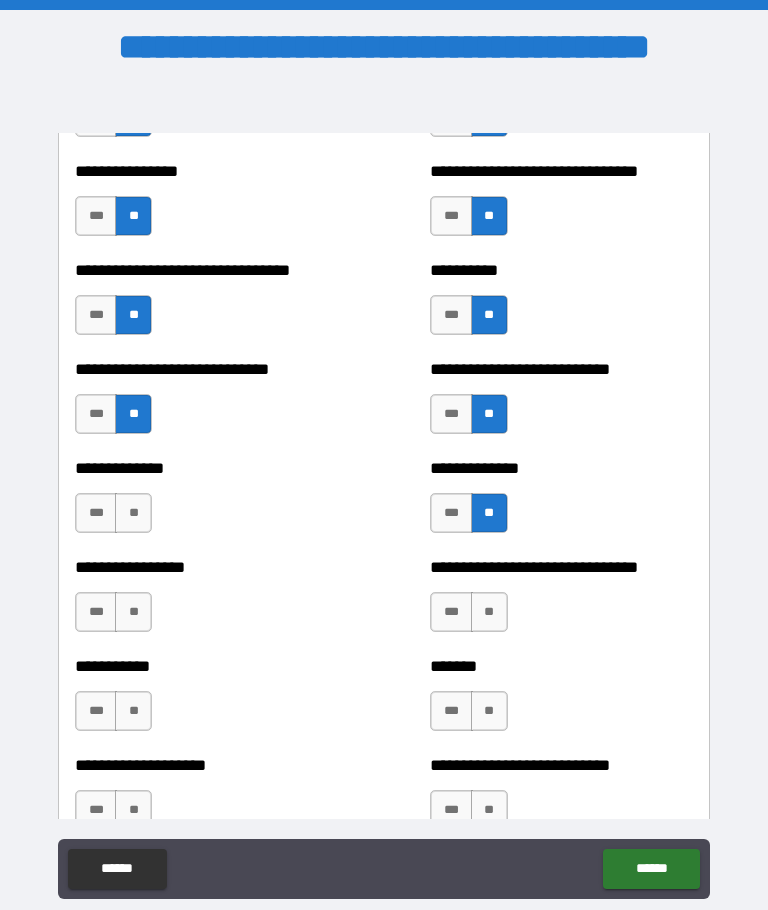 scroll, scrollTop: 7606, scrollLeft: 0, axis: vertical 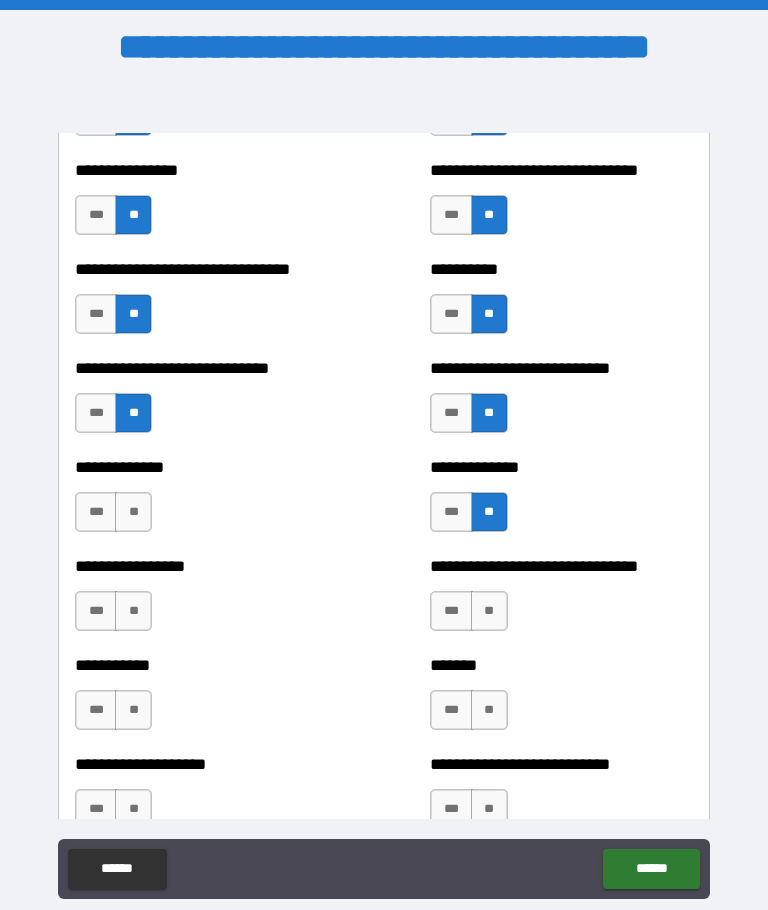 click on "**" at bounding box center (133, 512) 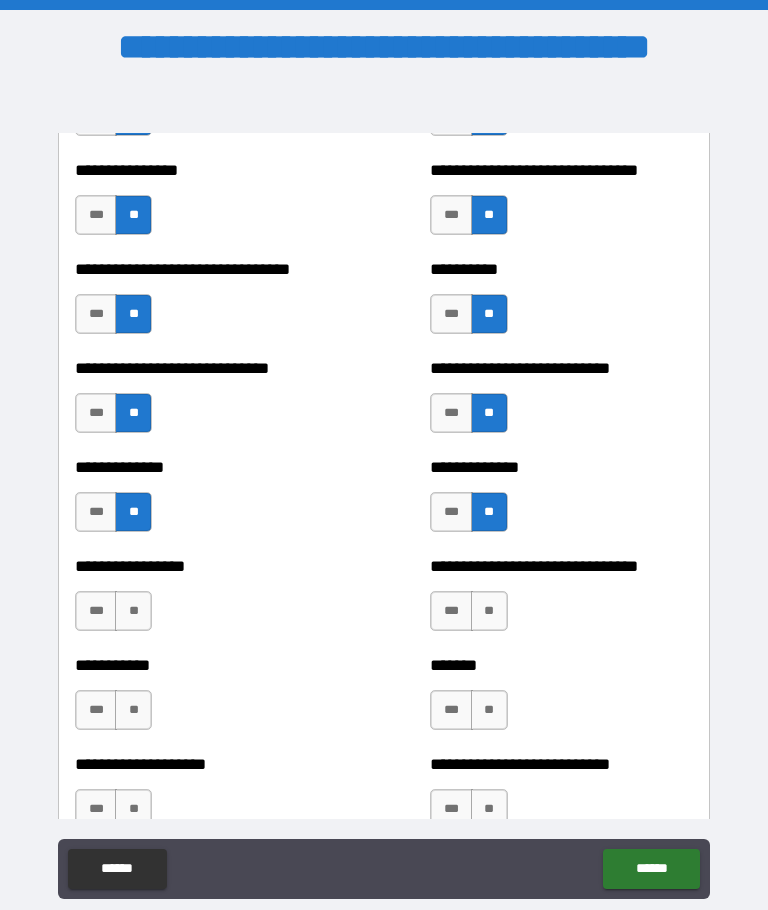click on "**" at bounding box center (133, 611) 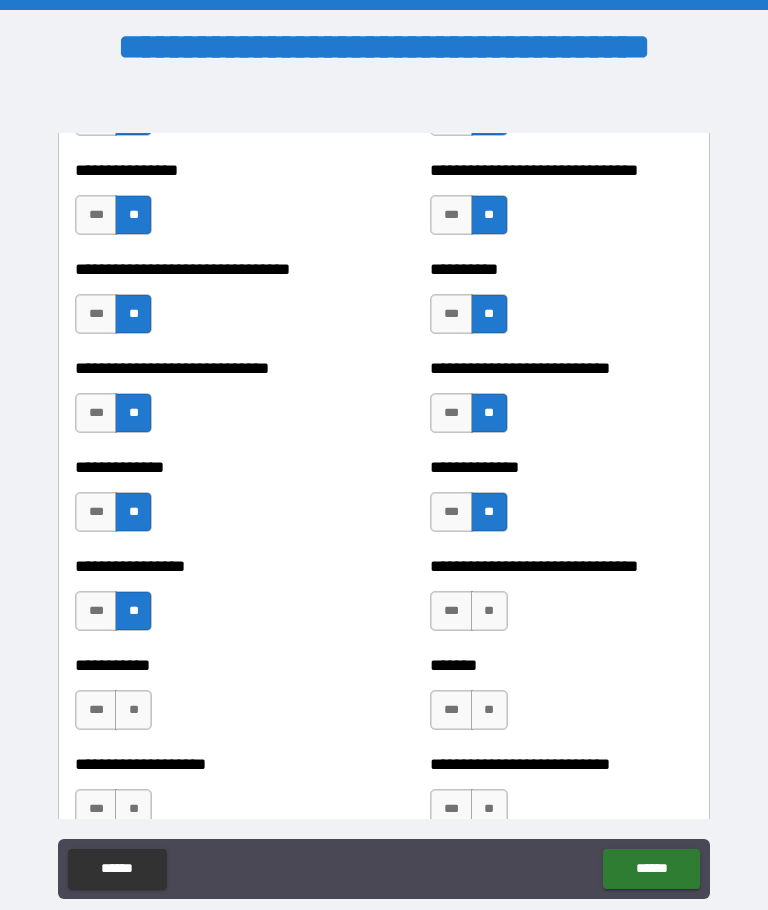 click on "**" at bounding box center (489, 611) 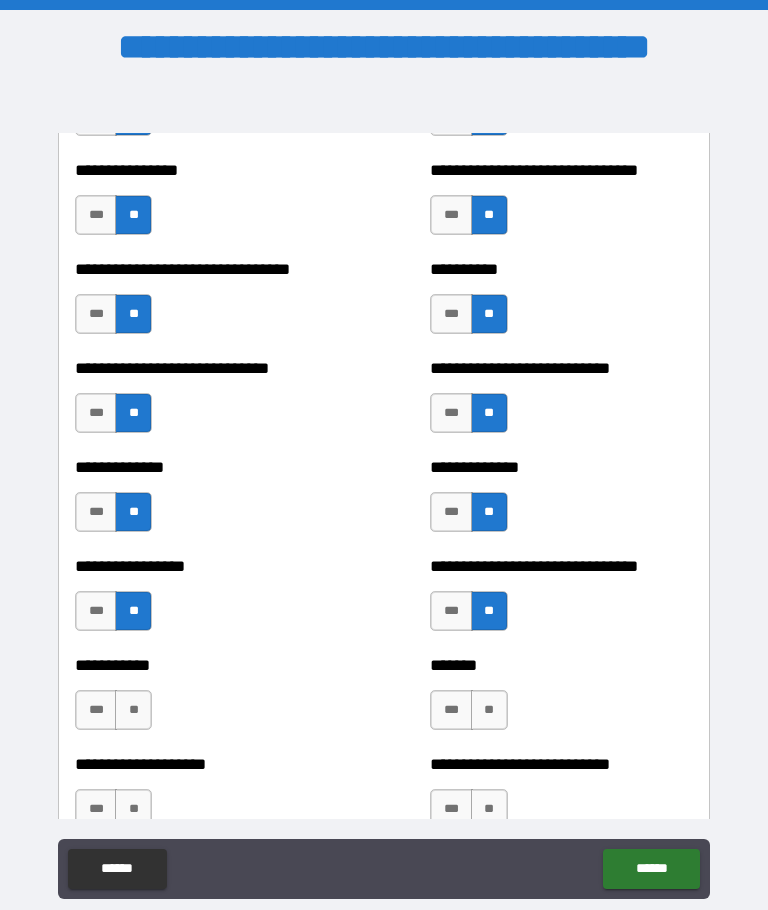 click on "**" at bounding box center (133, 710) 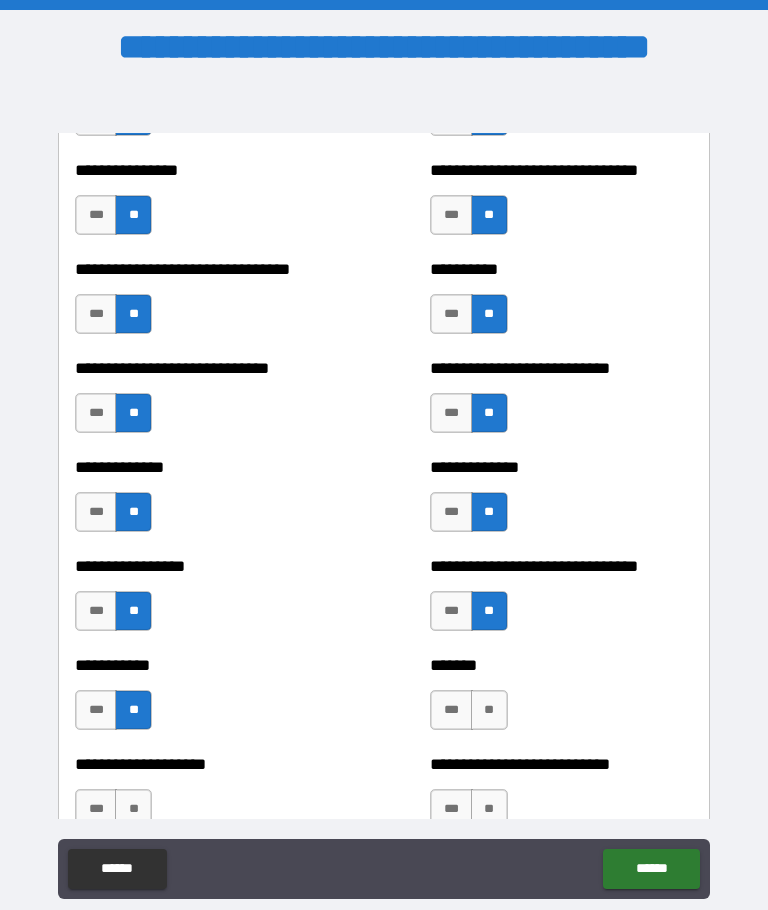 click on "**" at bounding box center [489, 710] 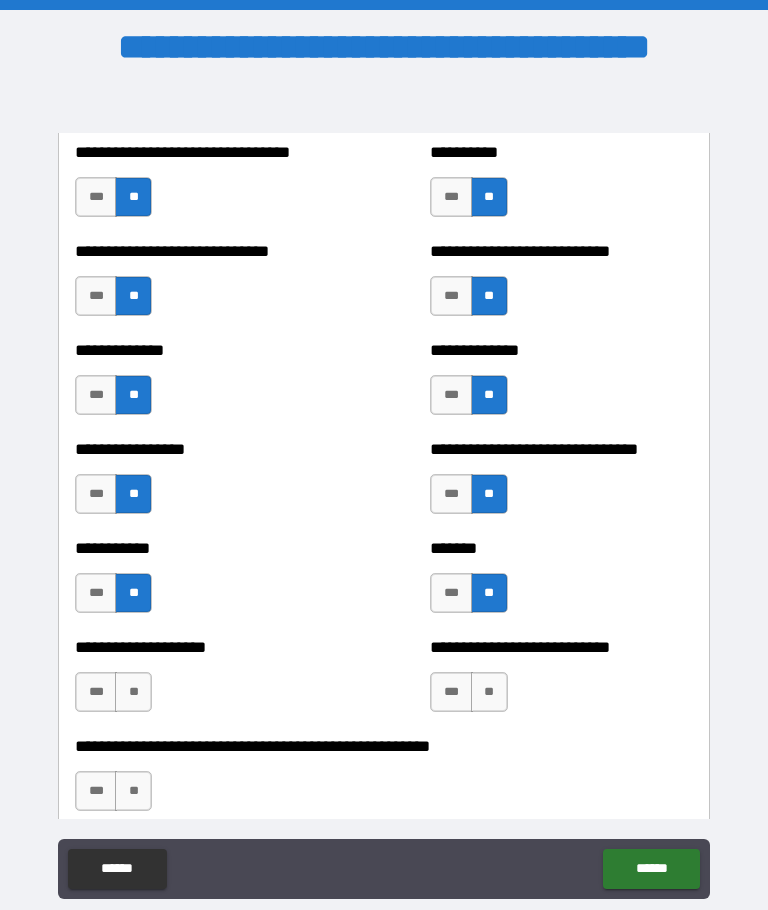 scroll, scrollTop: 7724, scrollLeft: 0, axis: vertical 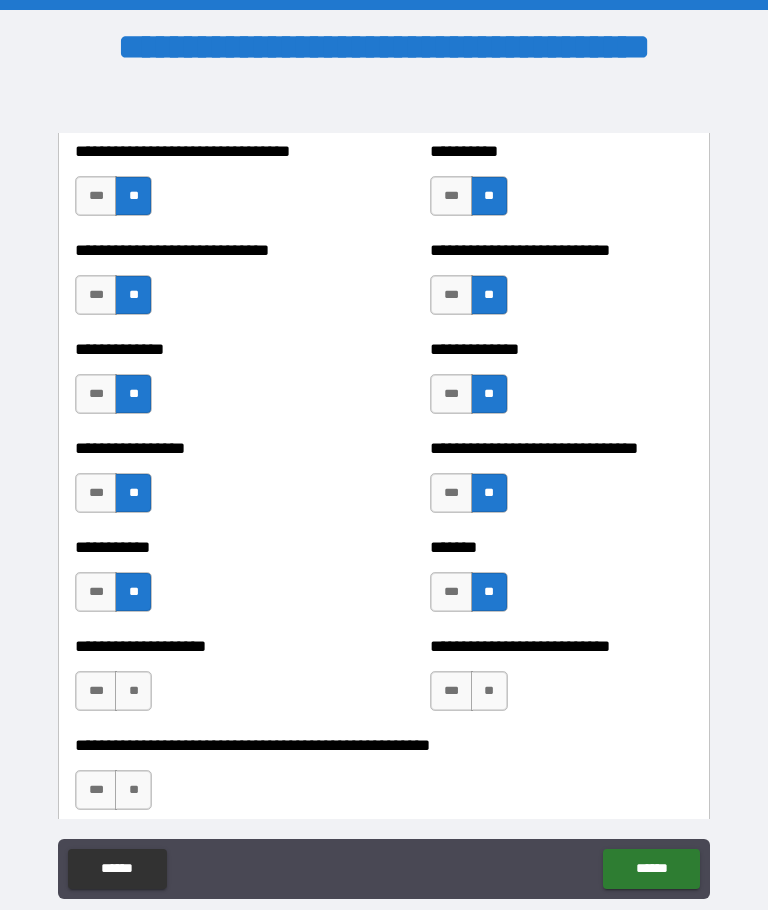 click on "***" at bounding box center (96, 592) 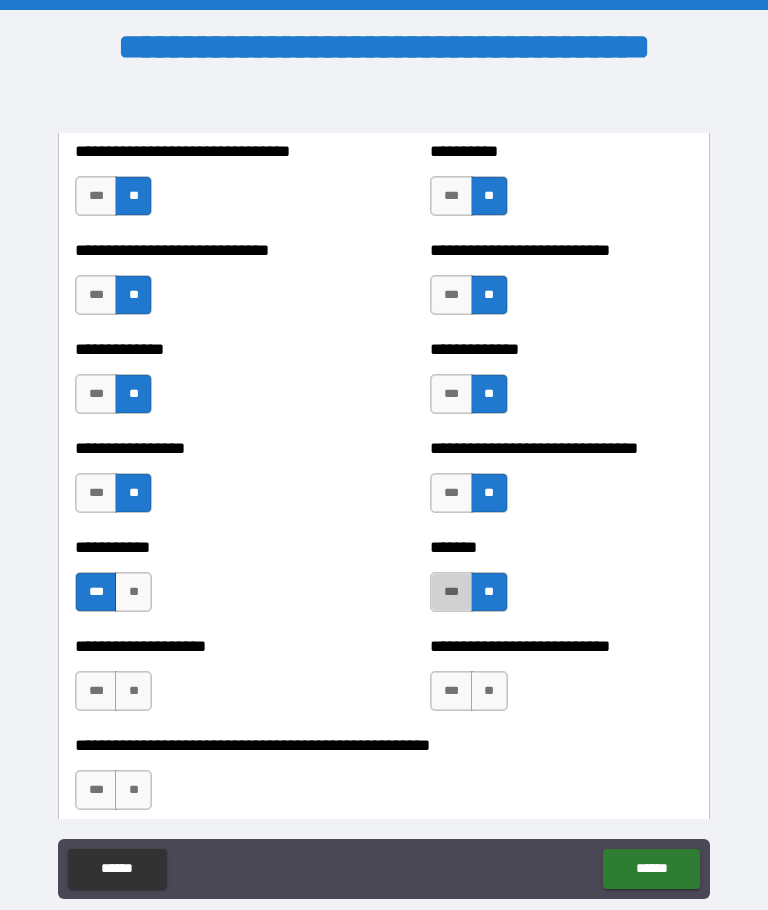 click on "***" at bounding box center [451, 592] 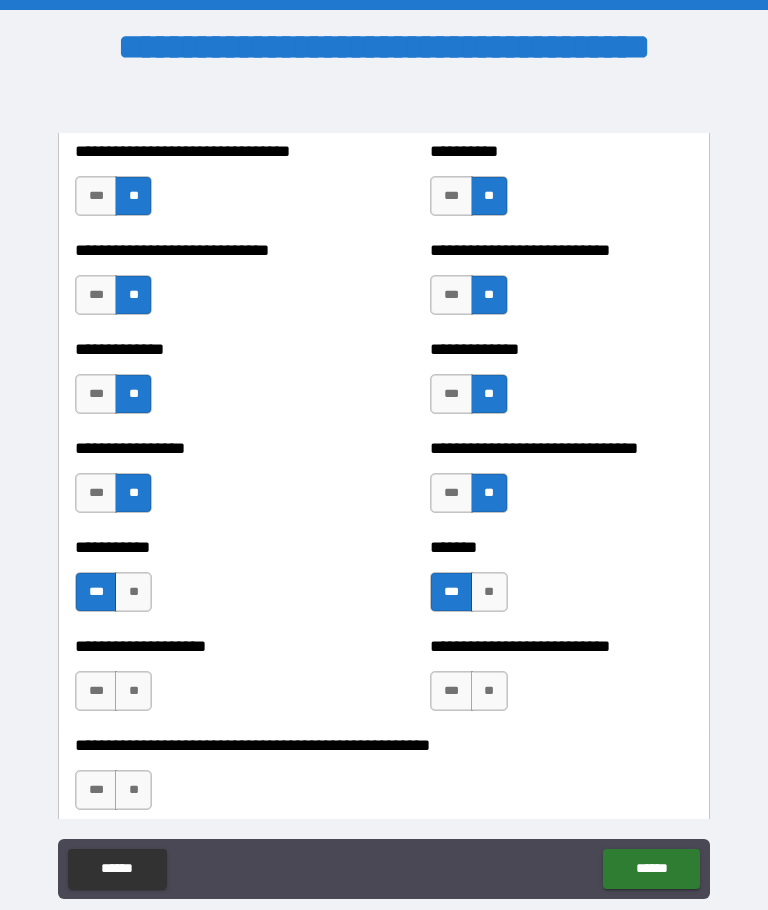 click on "**" at bounding box center (133, 691) 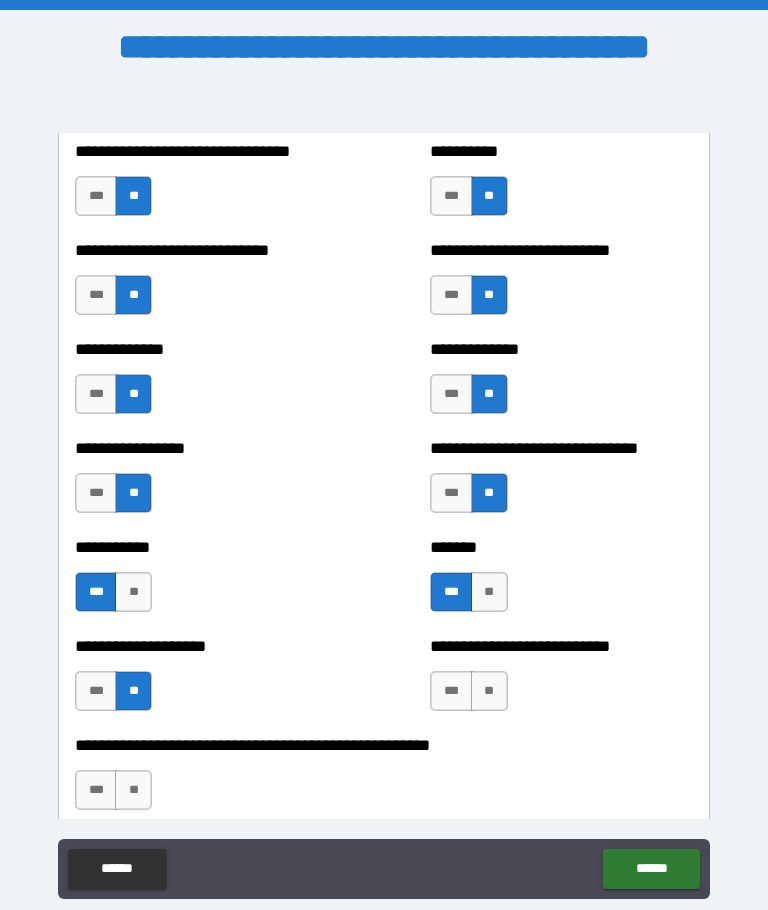 click on "**" at bounding box center (489, 691) 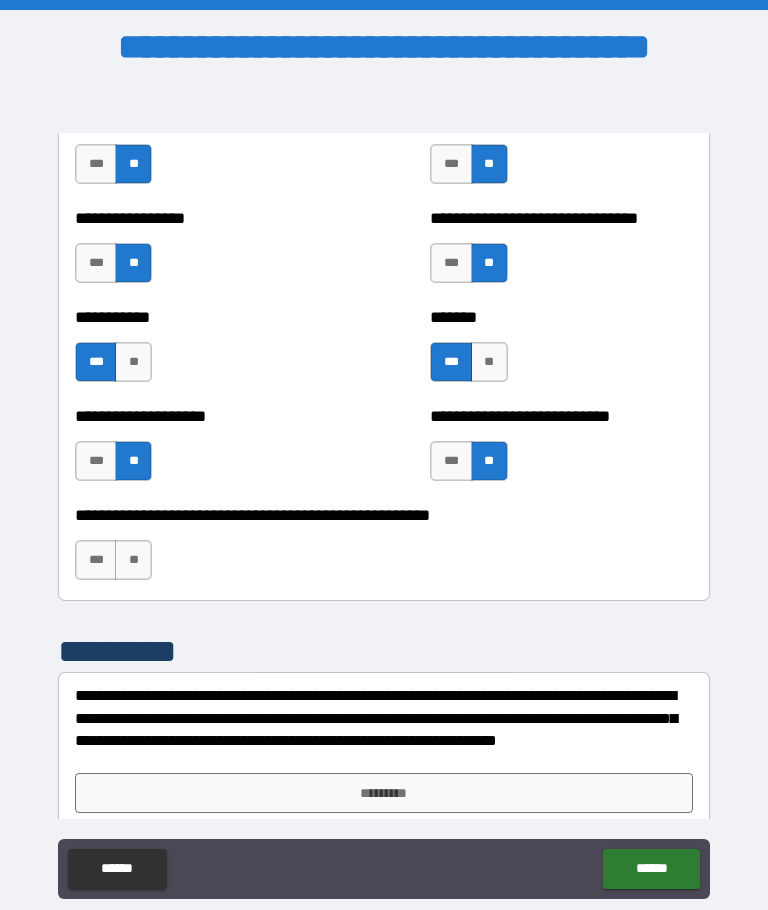click on "**" at bounding box center [133, 560] 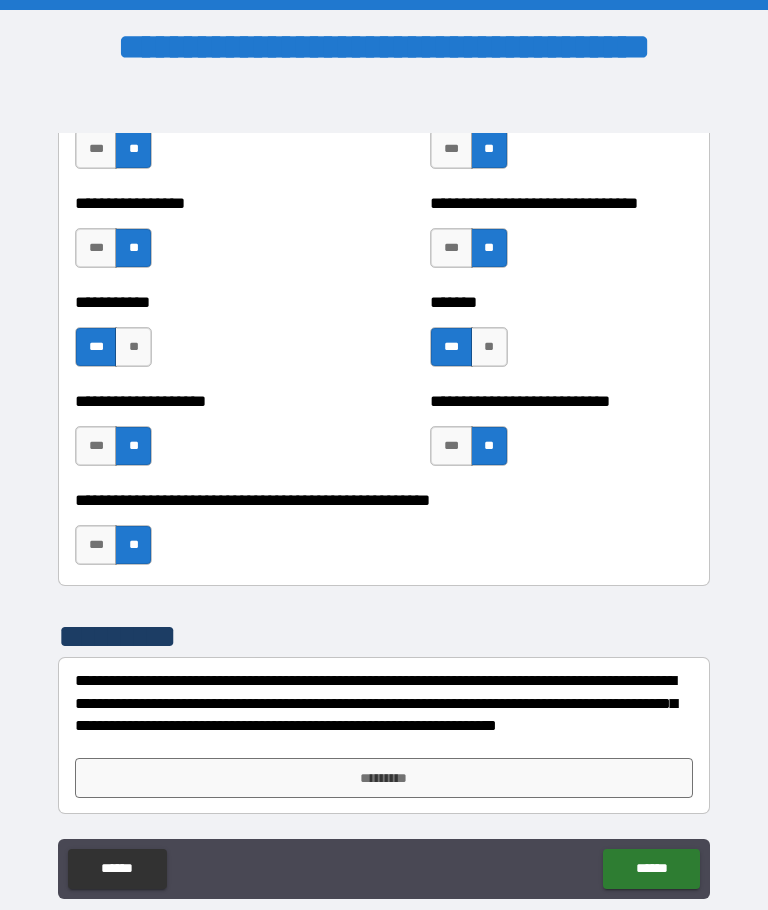 scroll, scrollTop: 7969, scrollLeft: 0, axis: vertical 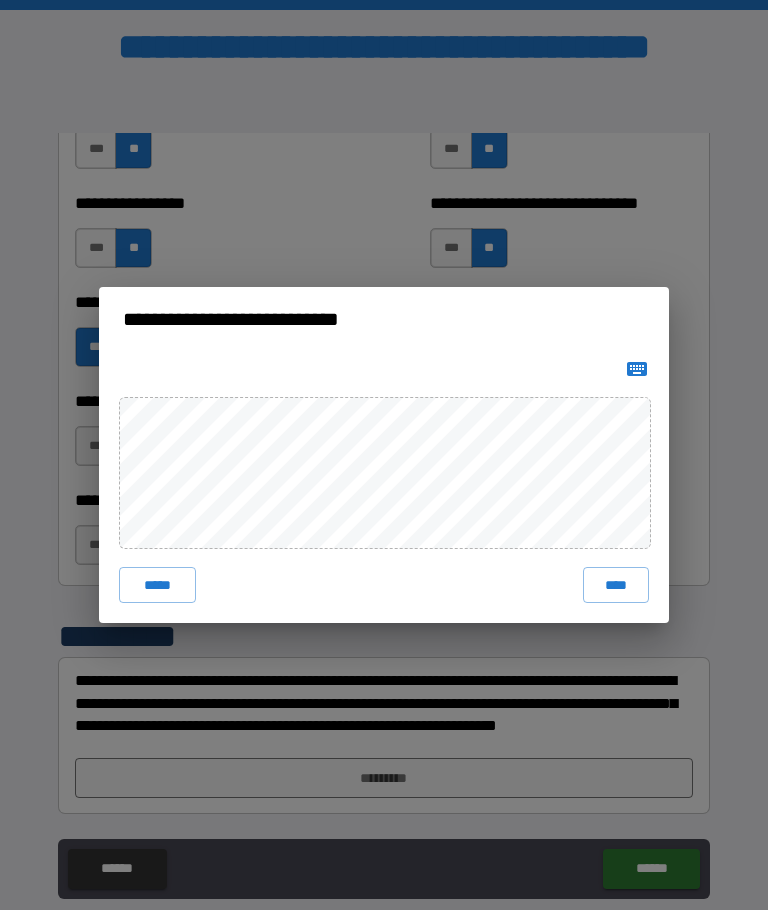 click on "****" at bounding box center (616, 585) 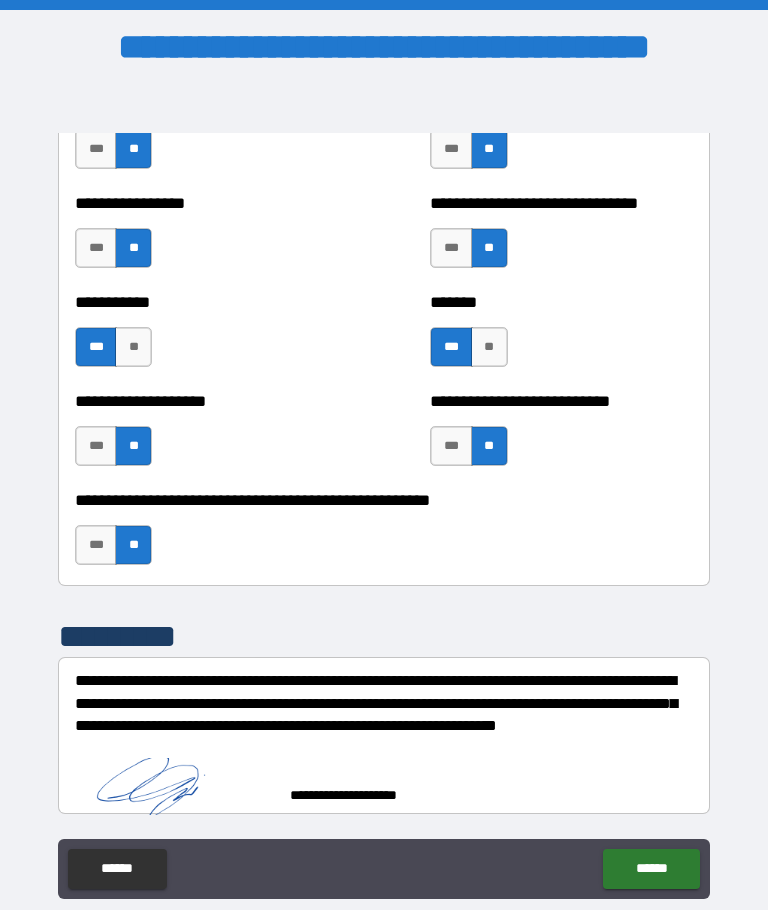 scroll, scrollTop: 7959, scrollLeft: 0, axis: vertical 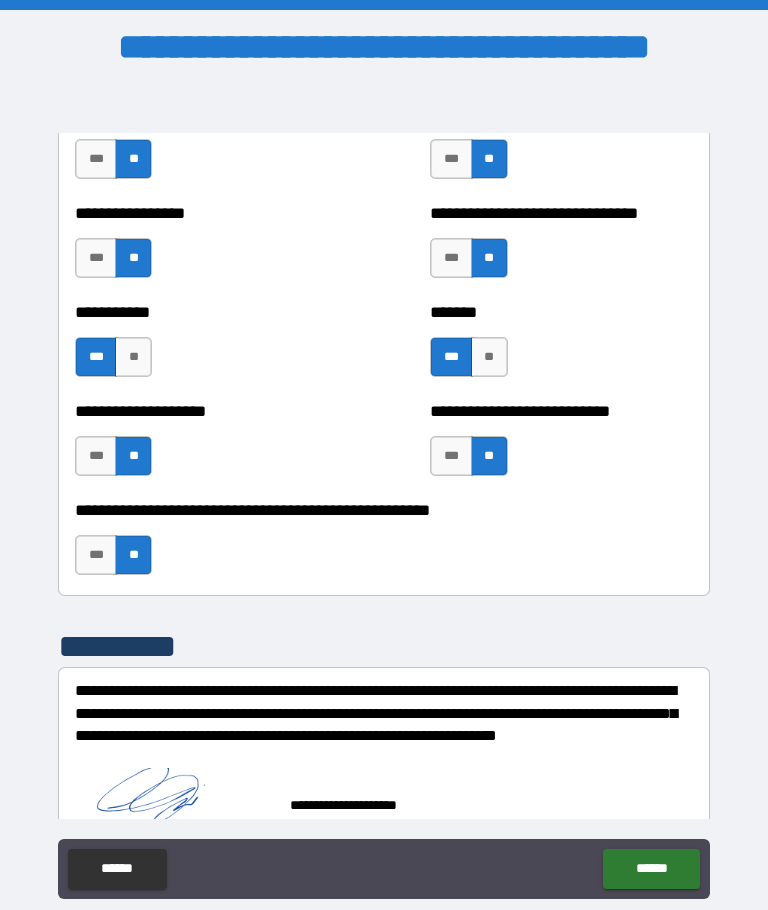 click on "******" at bounding box center (651, 869) 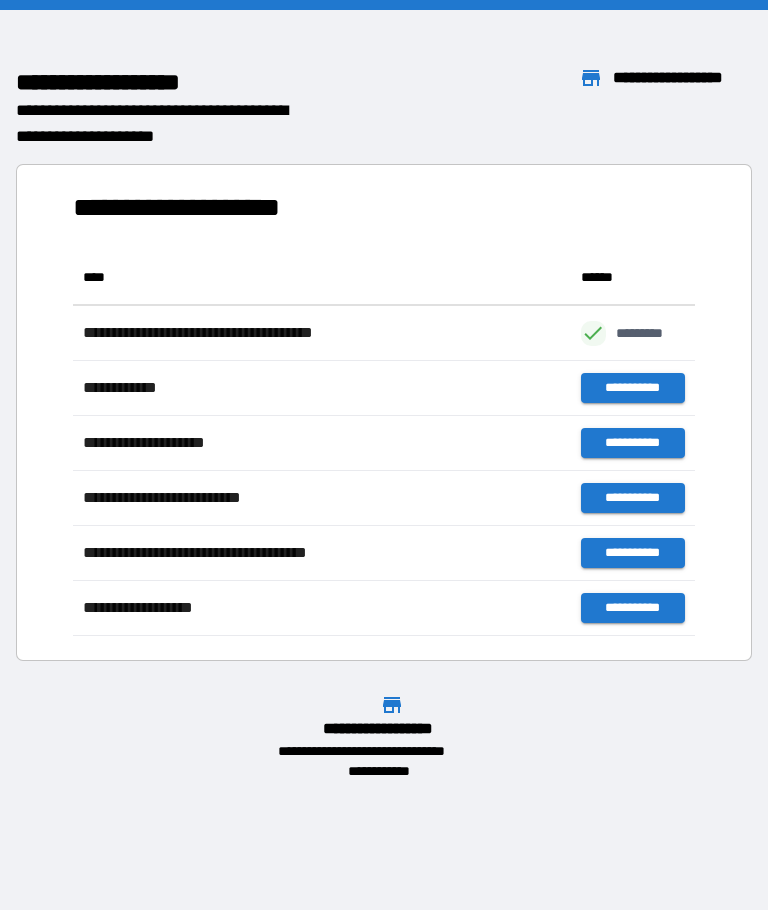scroll, scrollTop: 386, scrollLeft: 622, axis: both 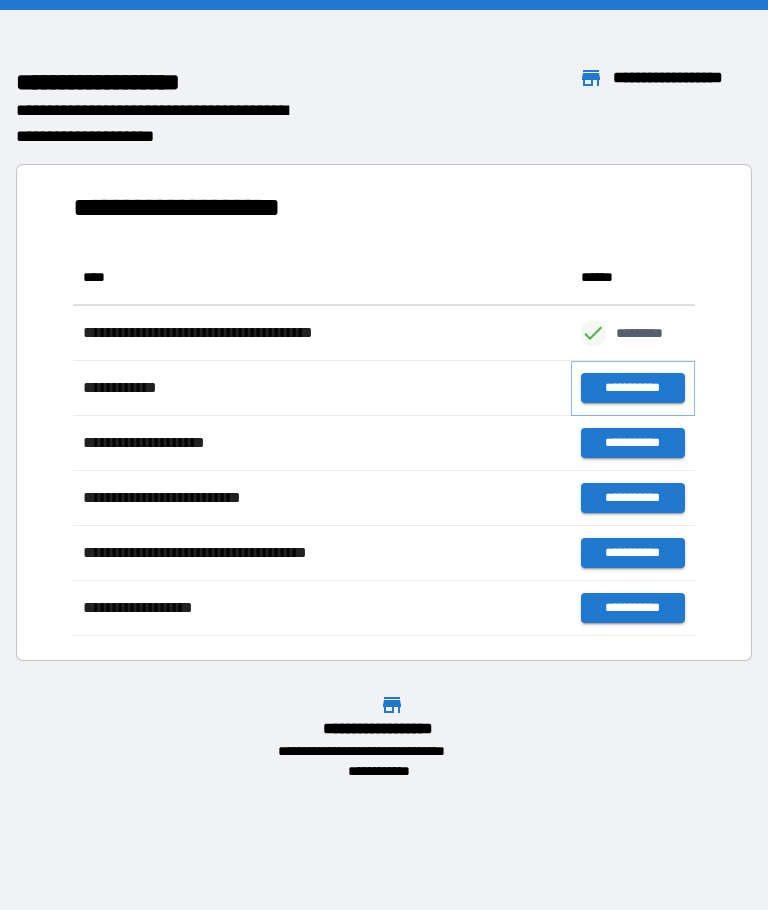 click on "**********" at bounding box center [633, 388] 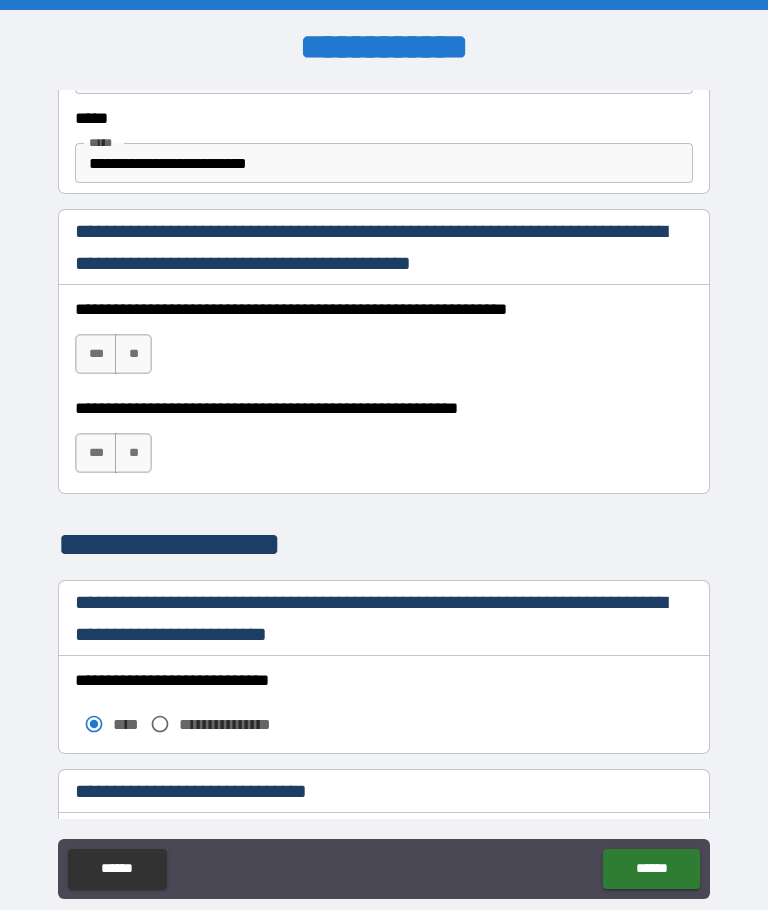 scroll, scrollTop: 1240, scrollLeft: 0, axis: vertical 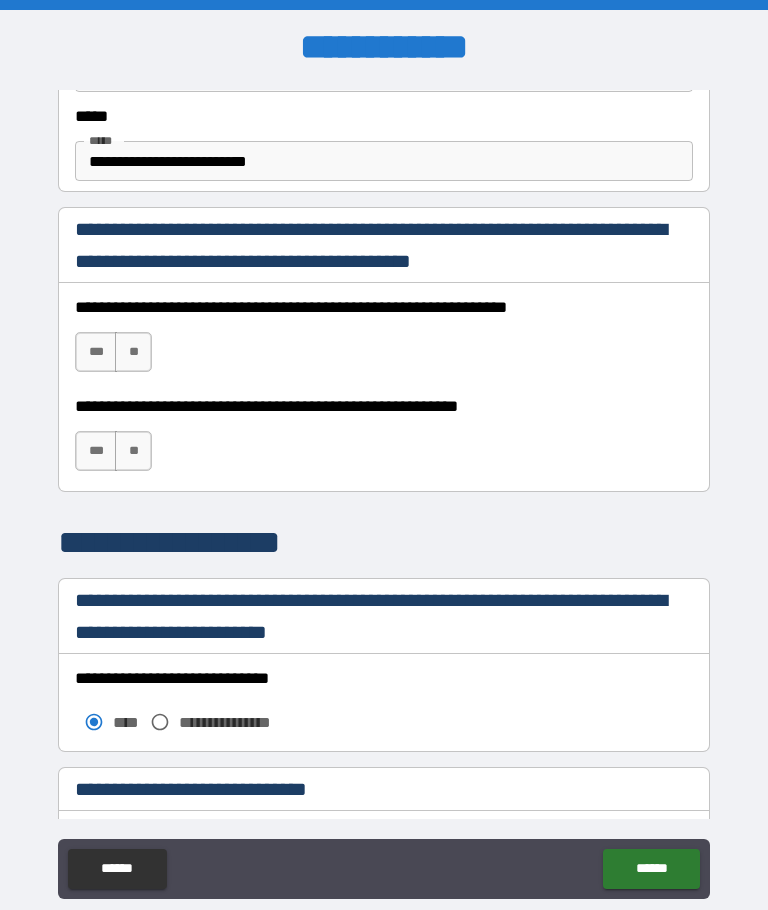 click on "***" at bounding box center [96, 352] 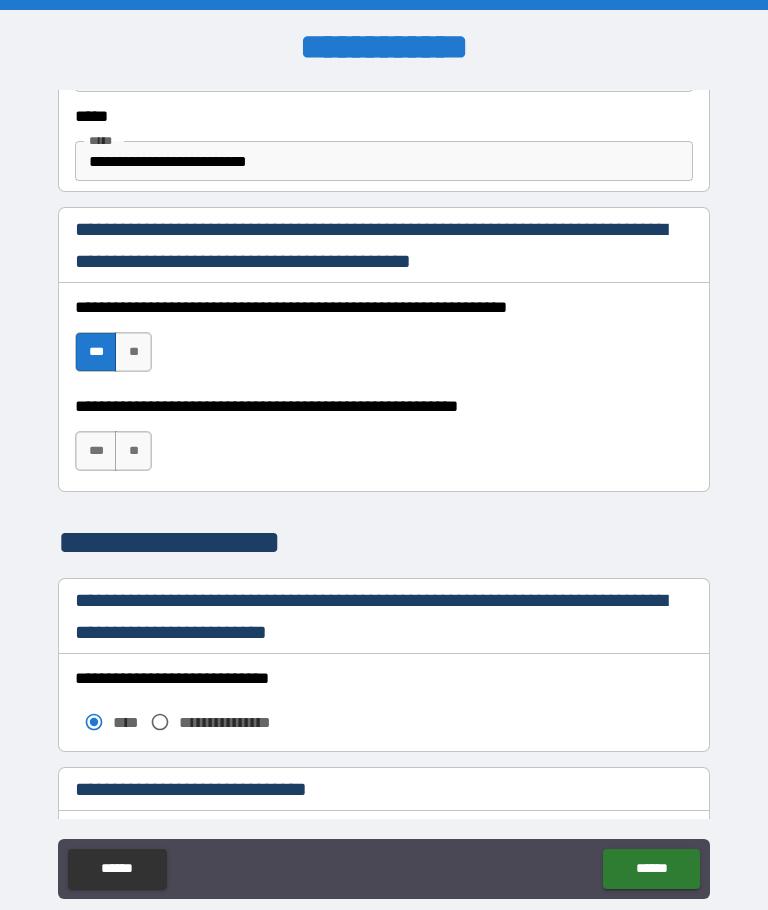click on "***" at bounding box center [96, 451] 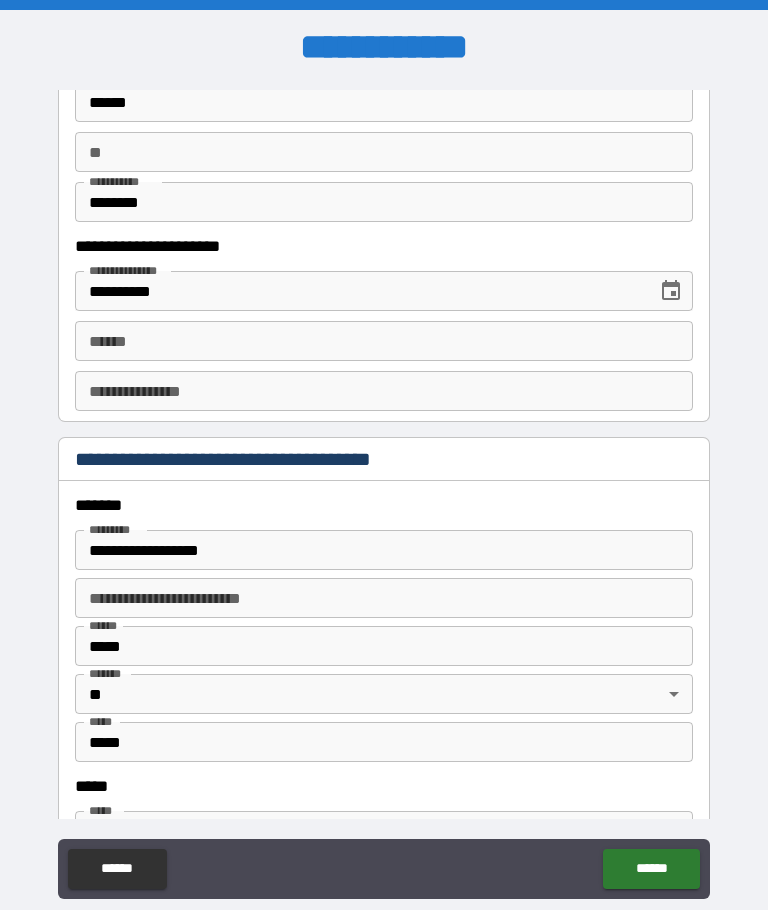 scroll, scrollTop: 2023, scrollLeft: 0, axis: vertical 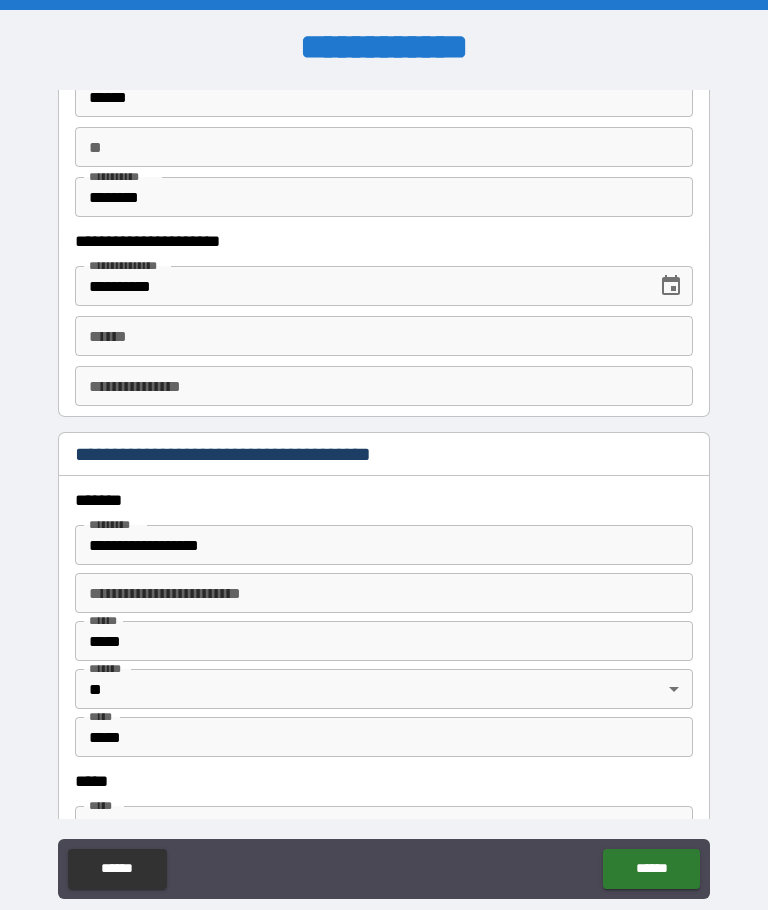 click on "****   *" at bounding box center (384, 336) 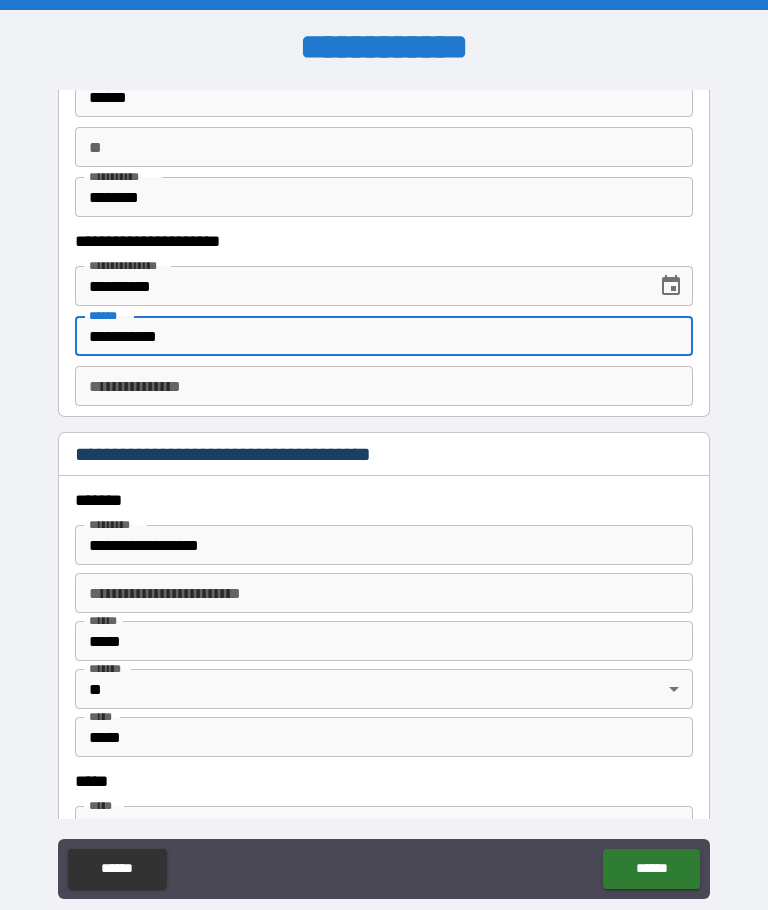type on "**********" 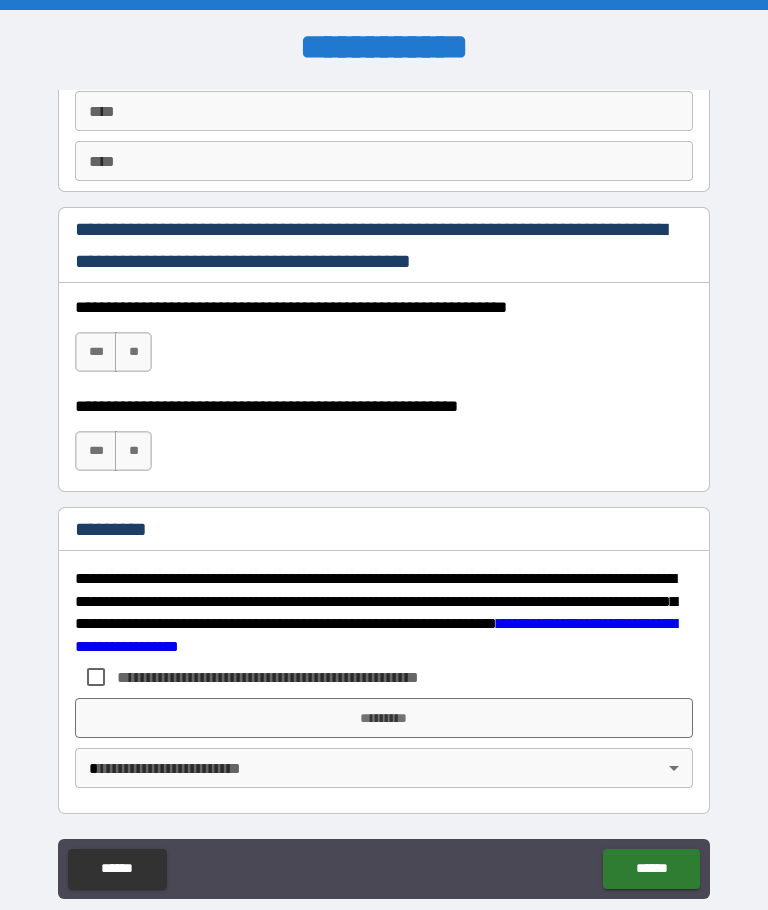 scroll, scrollTop: 2877, scrollLeft: 0, axis: vertical 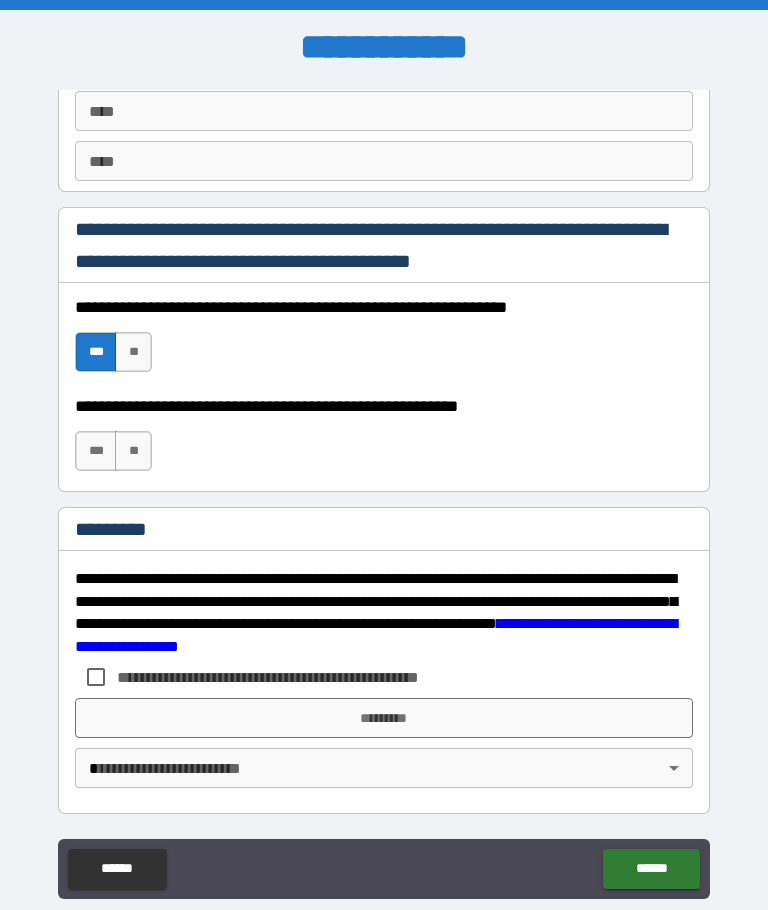click on "***" at bounding box center [96, 451] 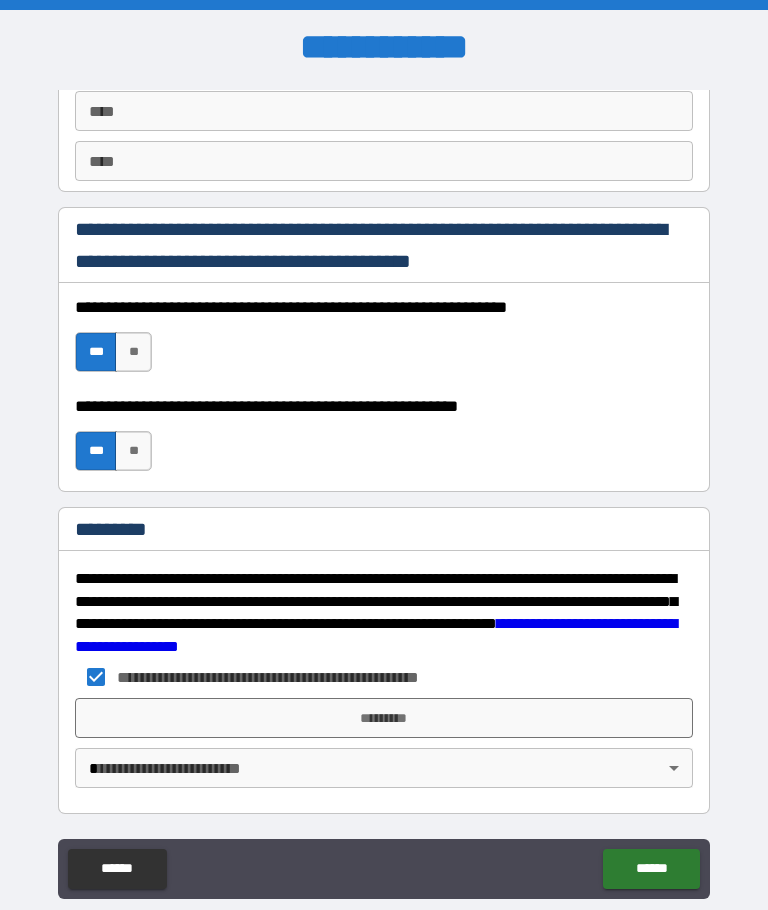 click on "*********" at bounding box center (384, 718) 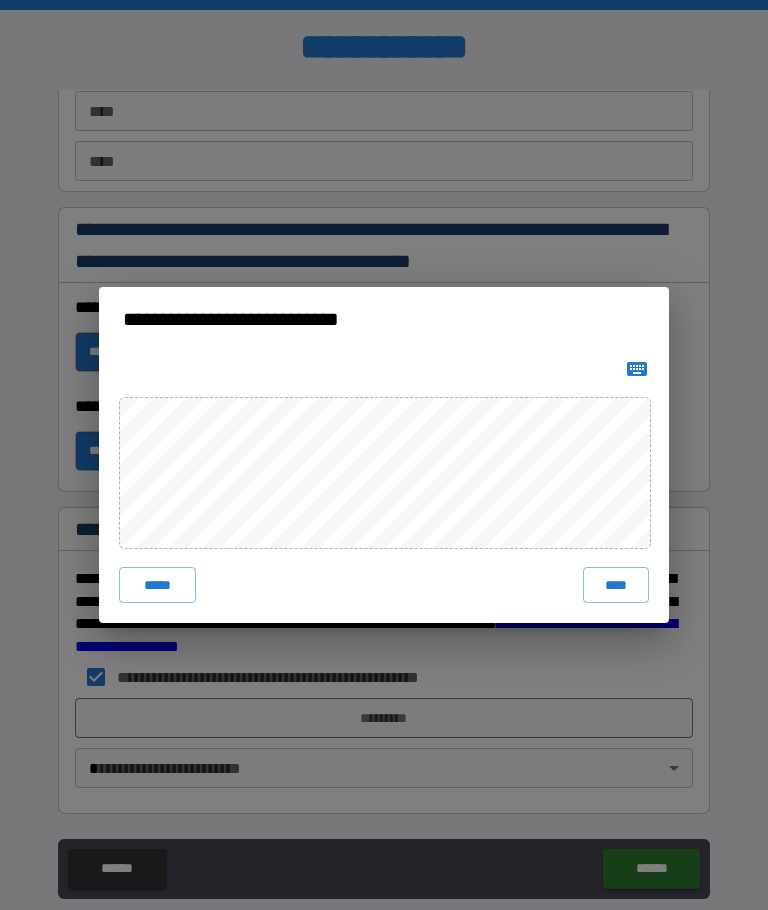 click on "****" at bounding box center (616, 585) 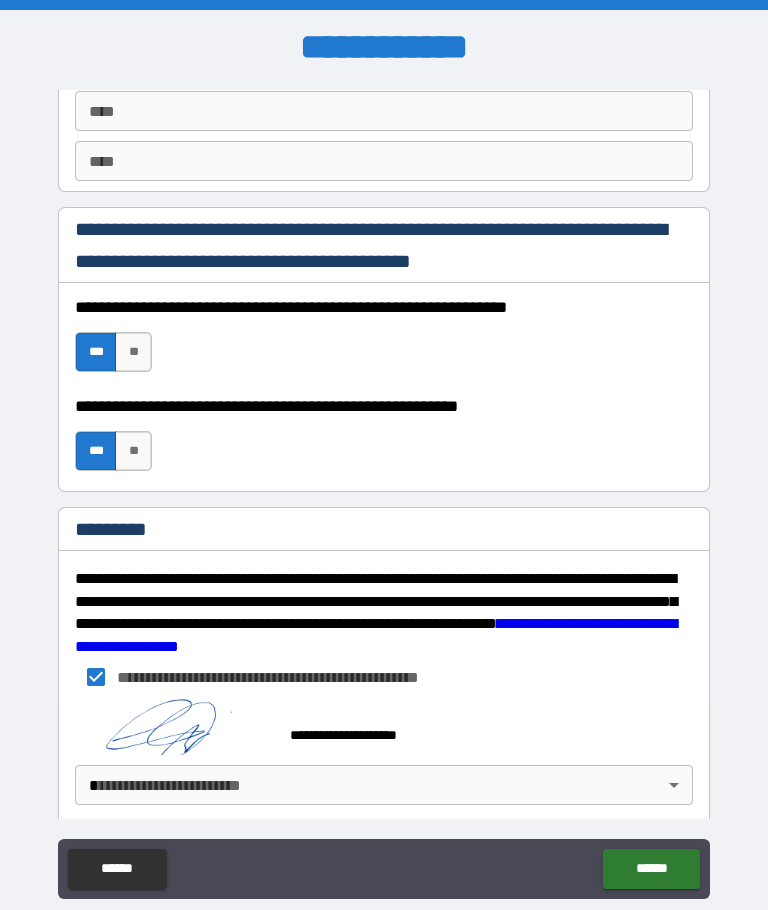 click on "**********" at bounding box center [384, 489] 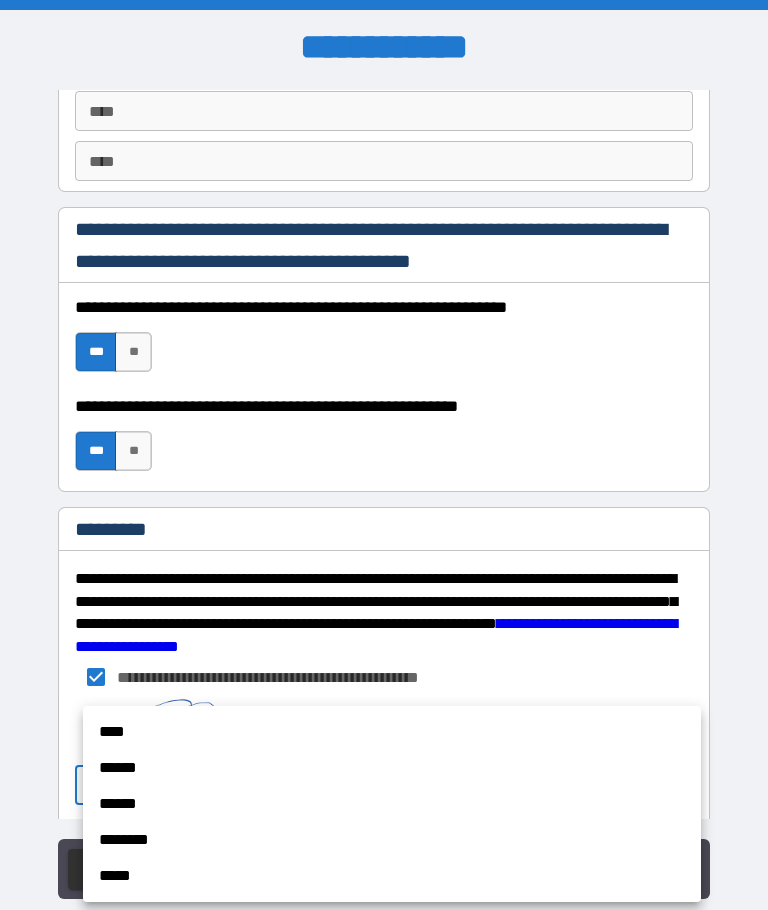 click on "****" at bounding box center [392, 732] 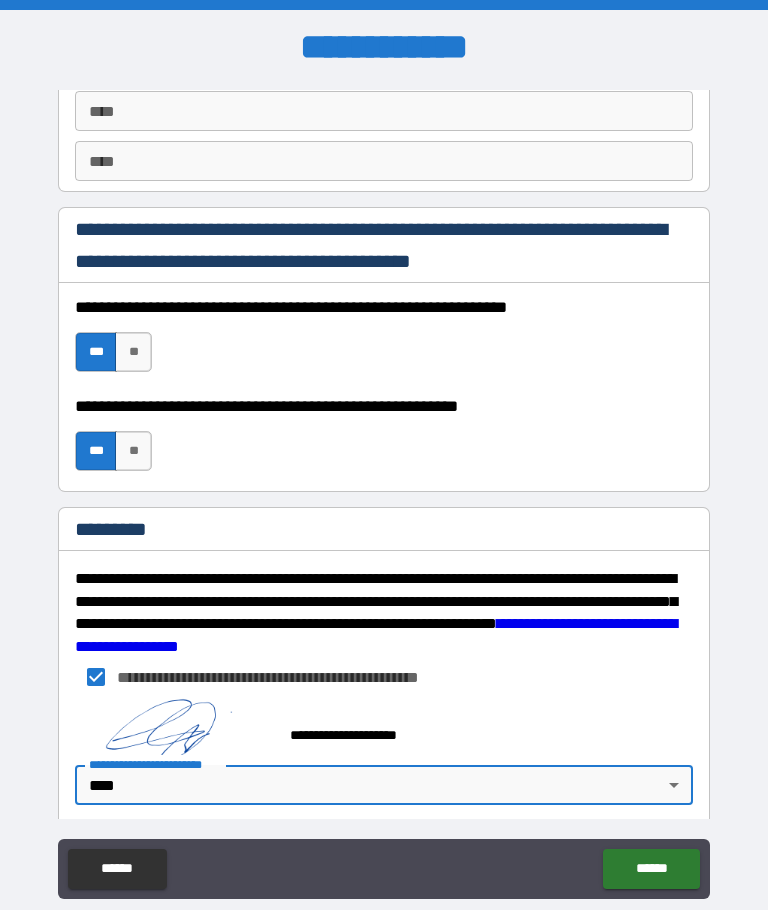 click on "******" at bounding box center (651, 869) 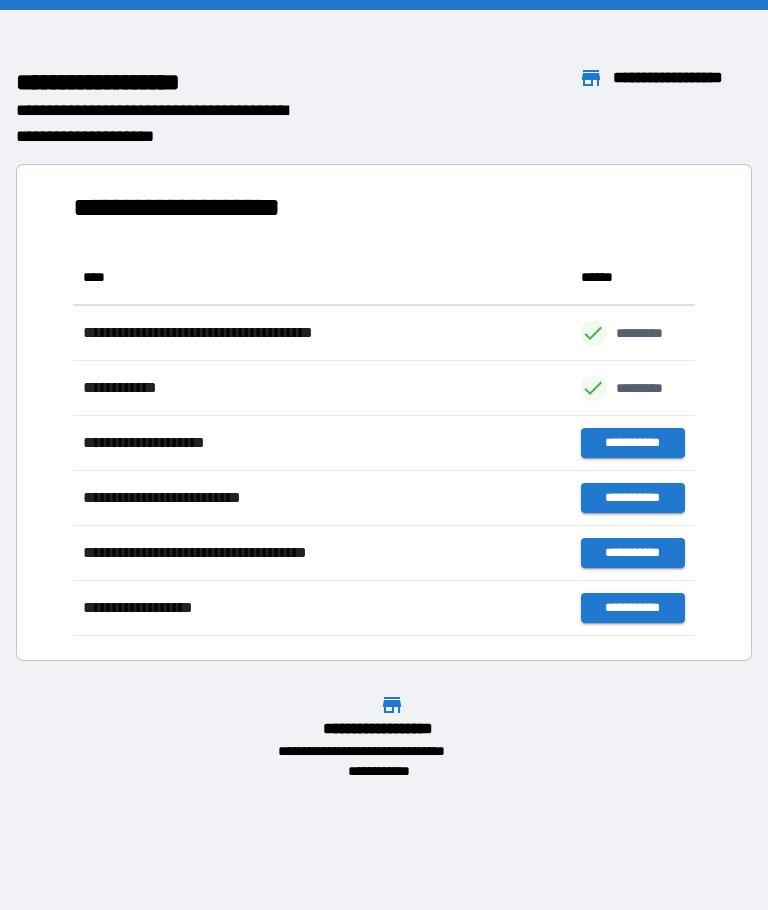 scroll, scrollTop: 386, scrollLeft: 622, axis: both 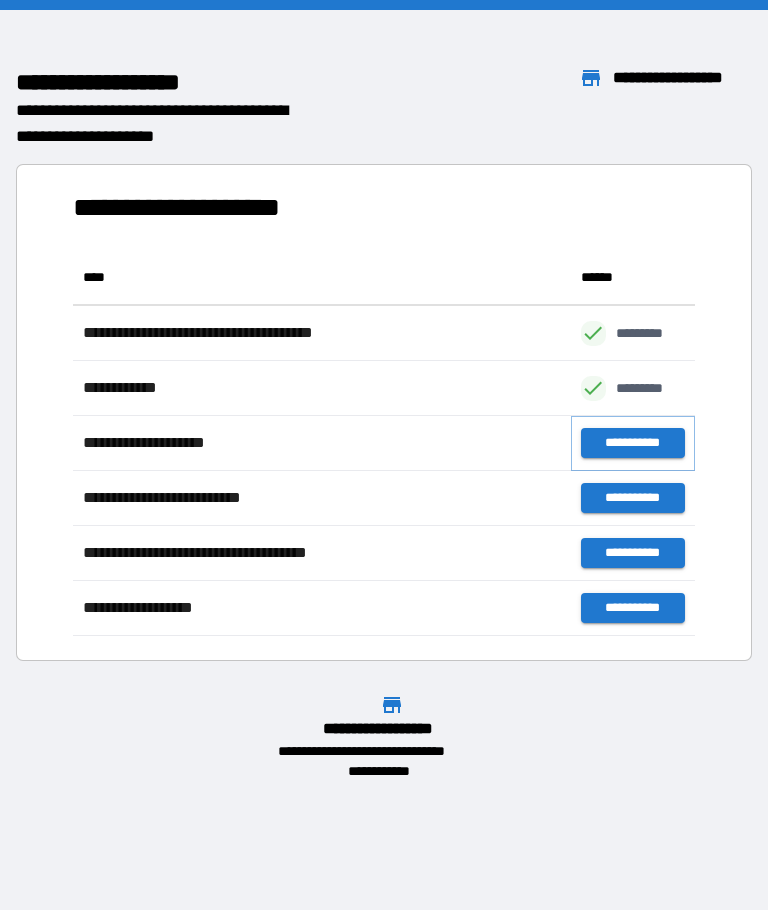 click on "**********" at bounding box center (633, 443) 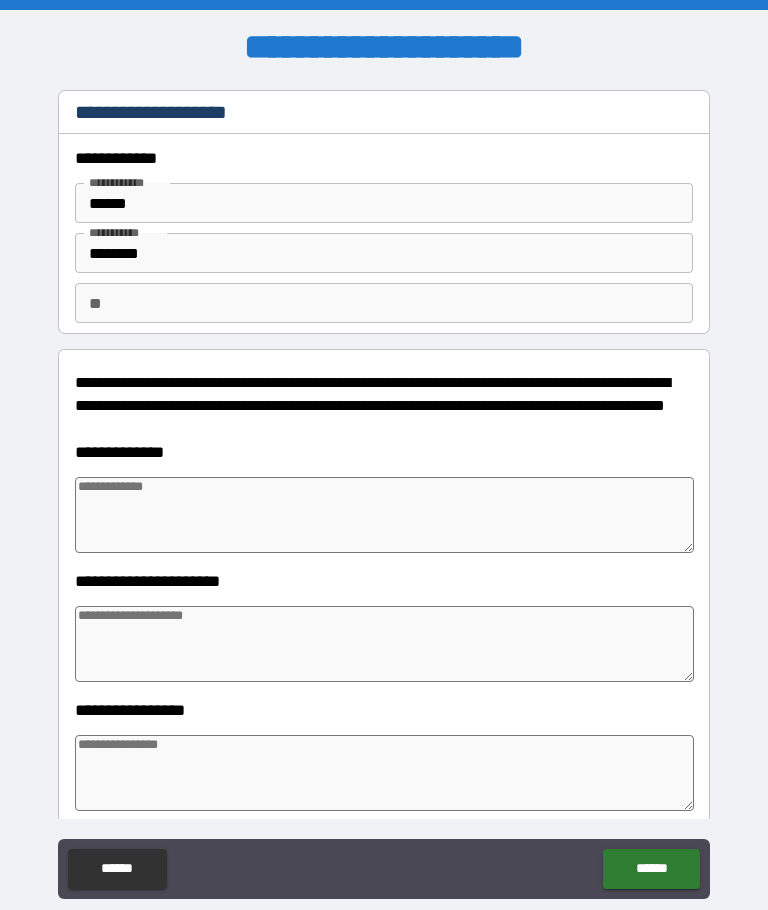 type on "*" 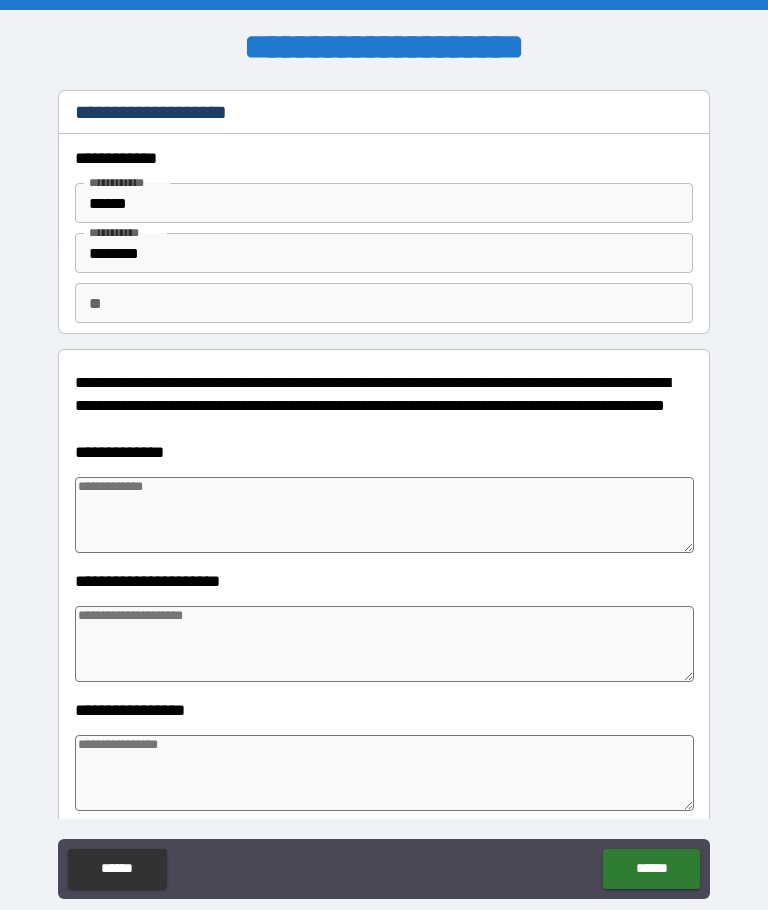 type on "*" 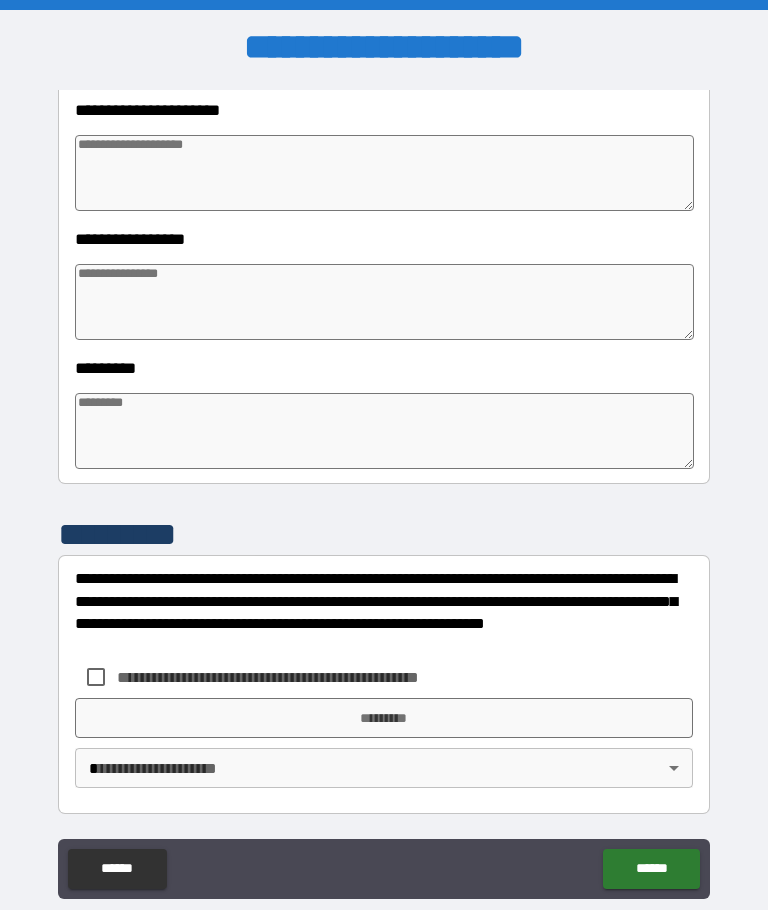 scroll, scrollTop: 471, scrollLeft: 0, axis: vertical 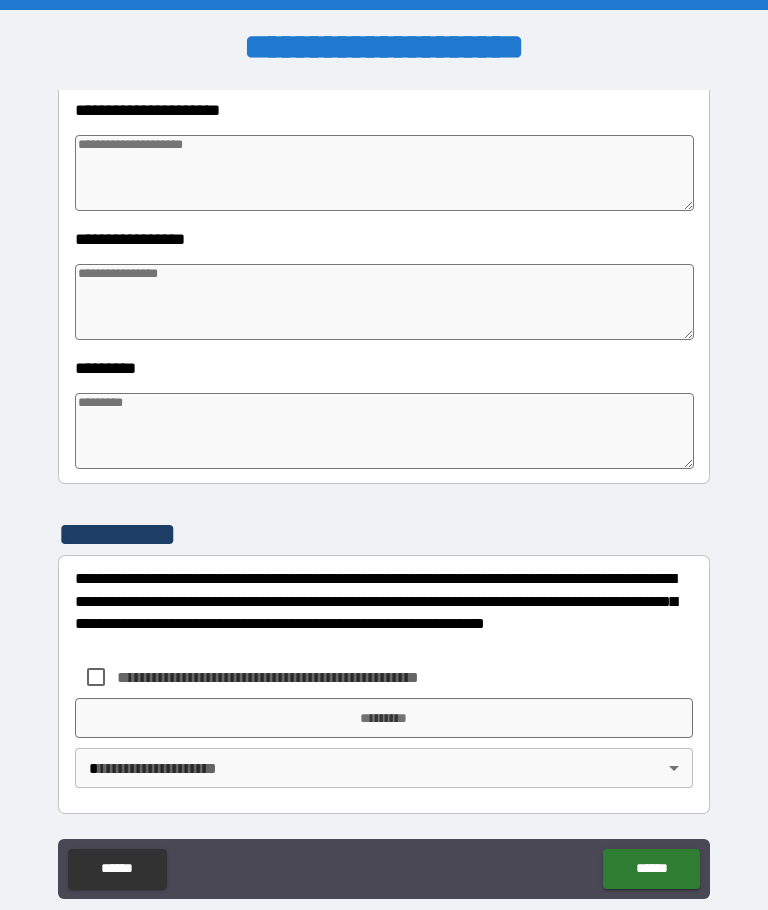 type on "*" 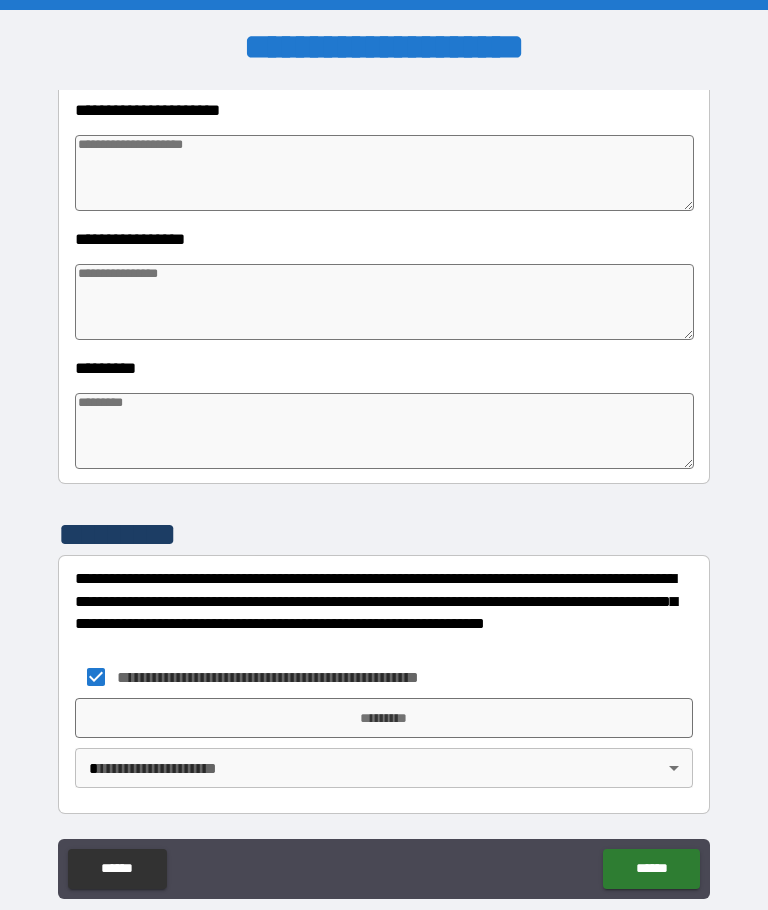 type on "*" 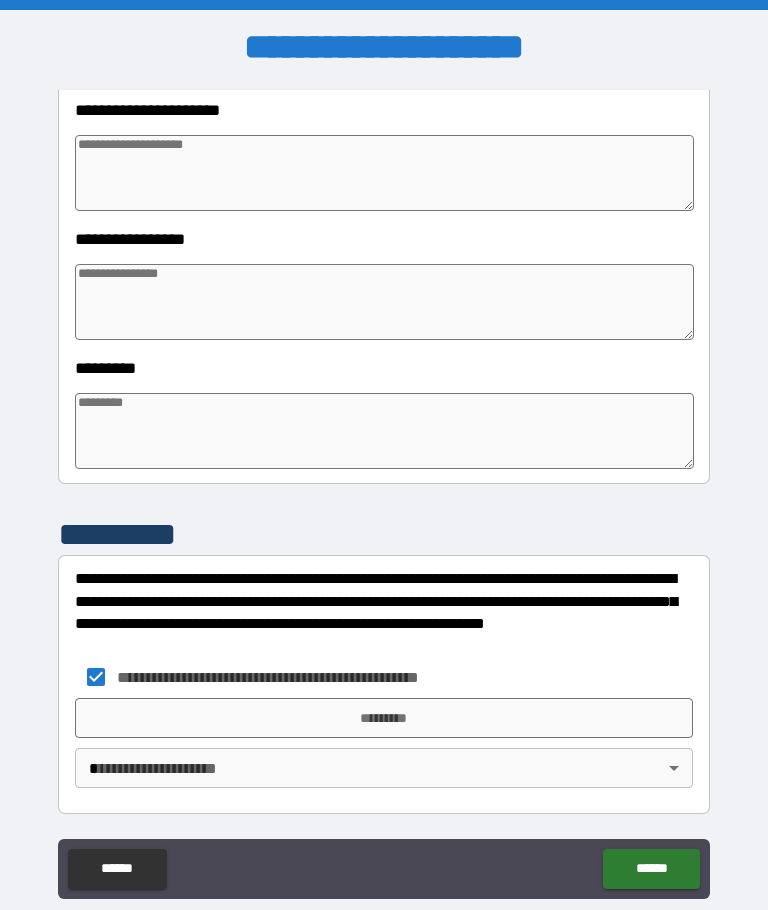 type on "*" 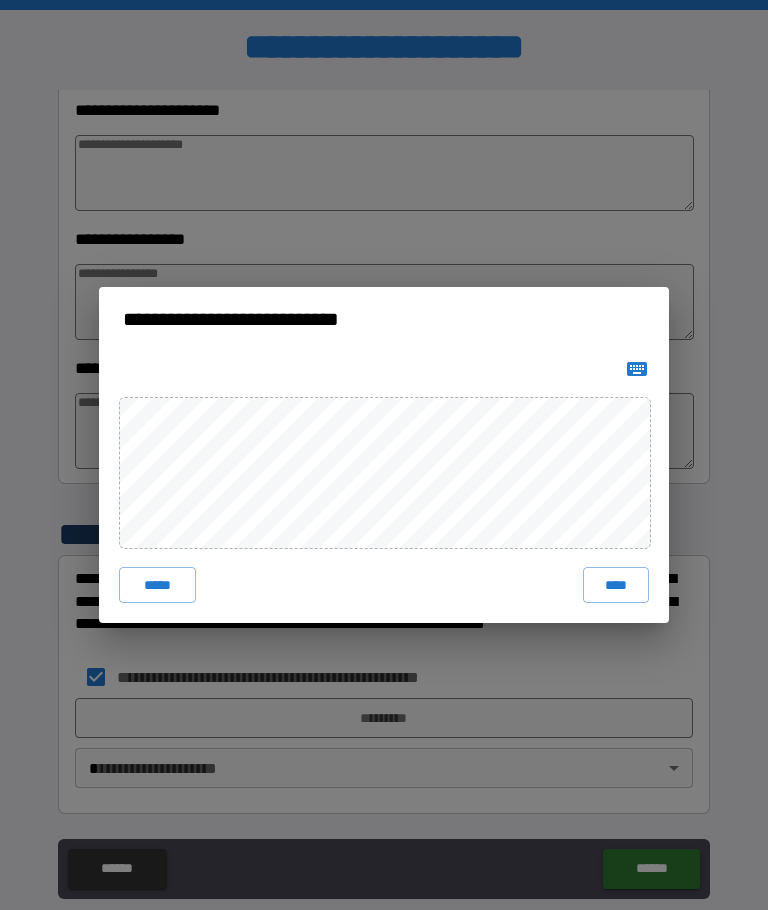 click on "****" at bounding box center [616, 585] 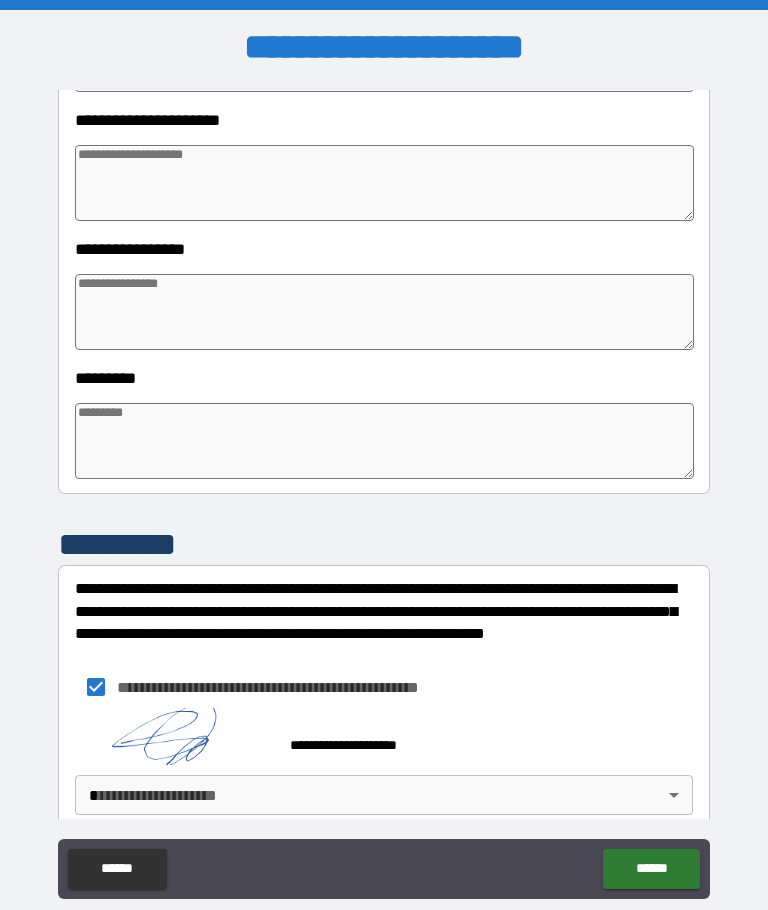 type on "*" 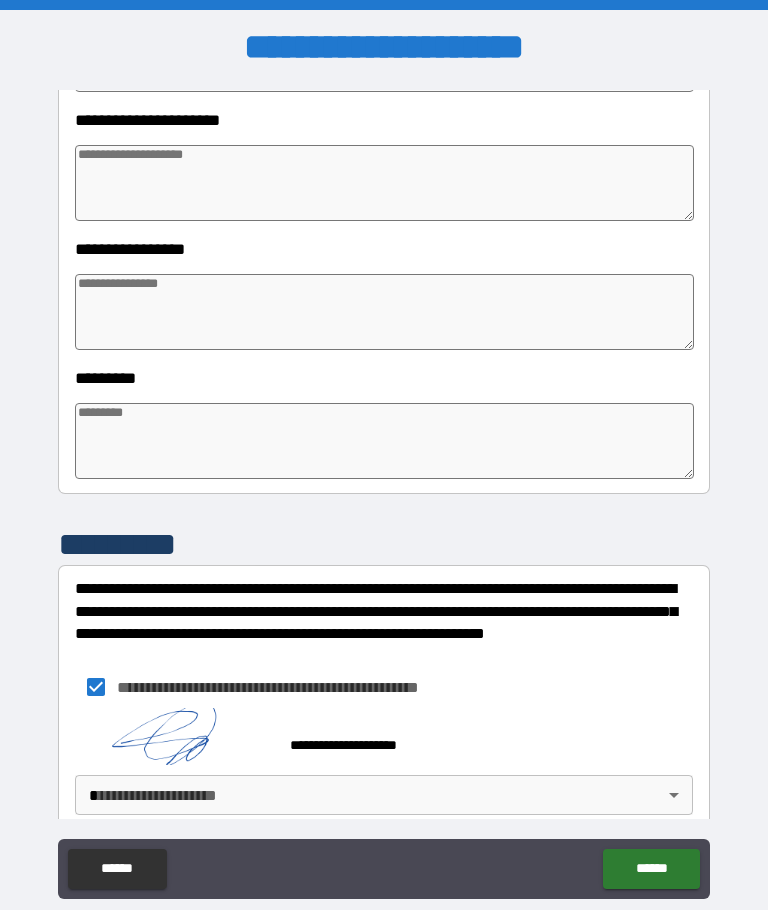 type on "*" 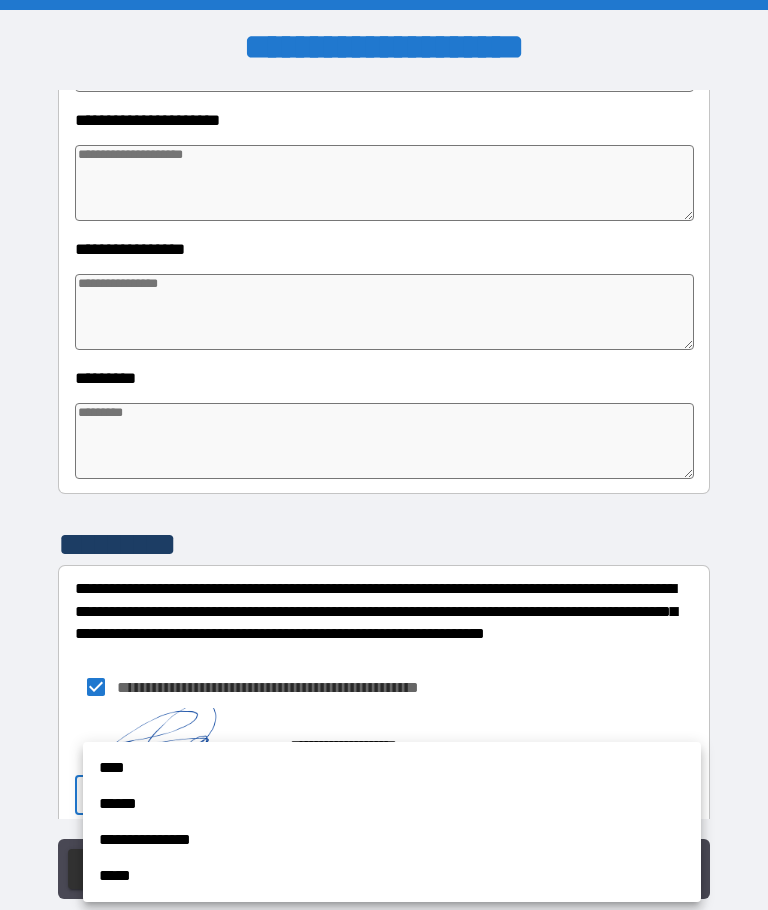 click on "****" at bounding box center (392, 768) 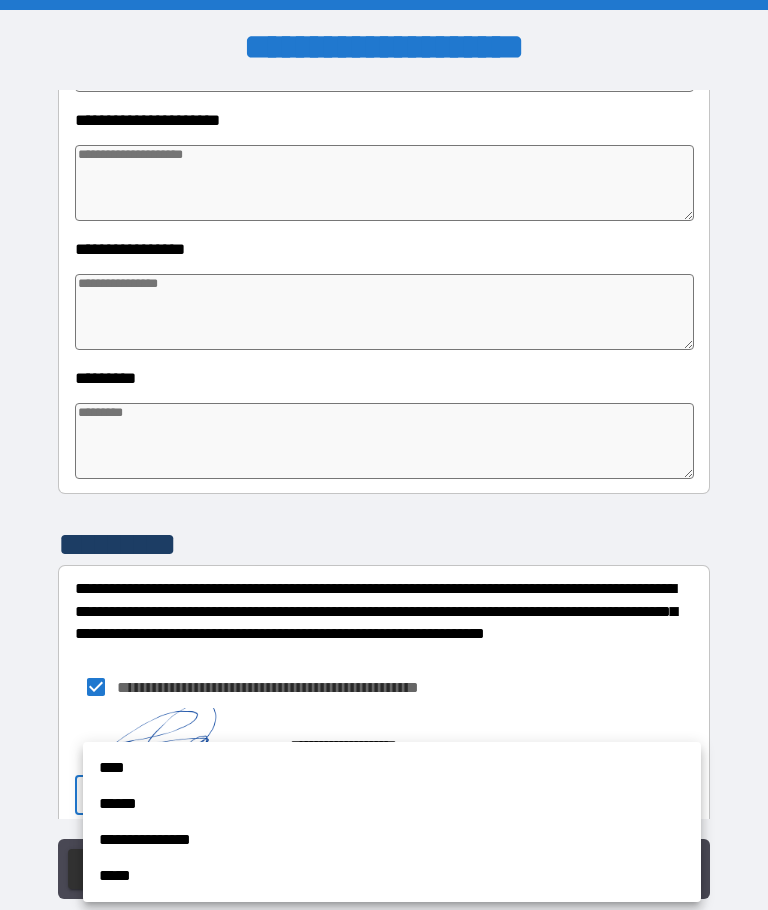 type on "*" 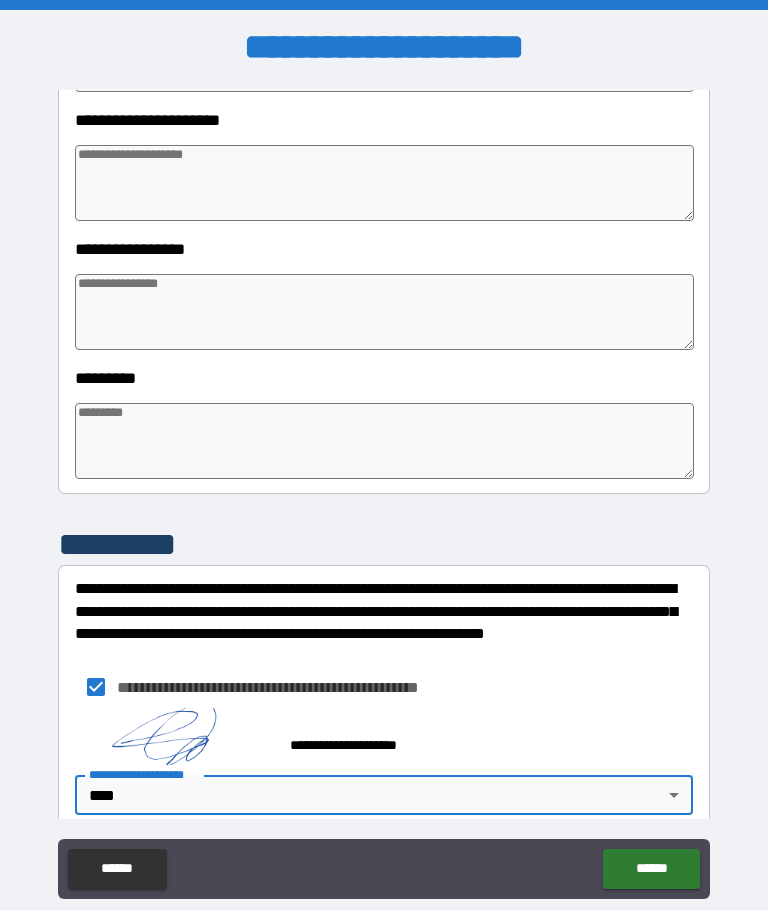 click on "******" at bounding box center (651, 869) 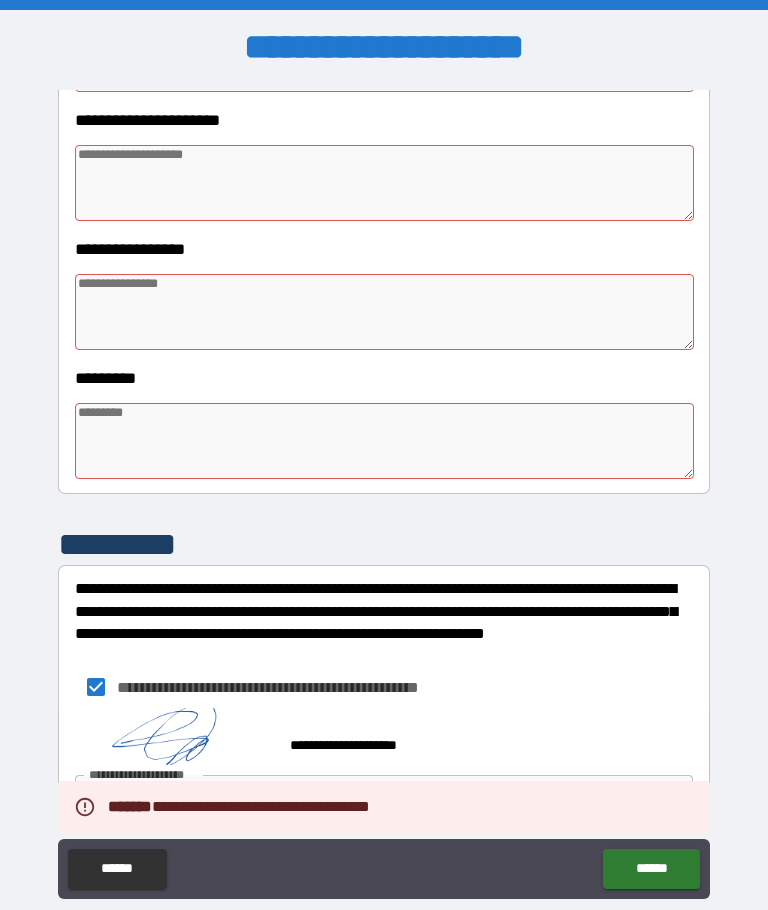 type on "*" 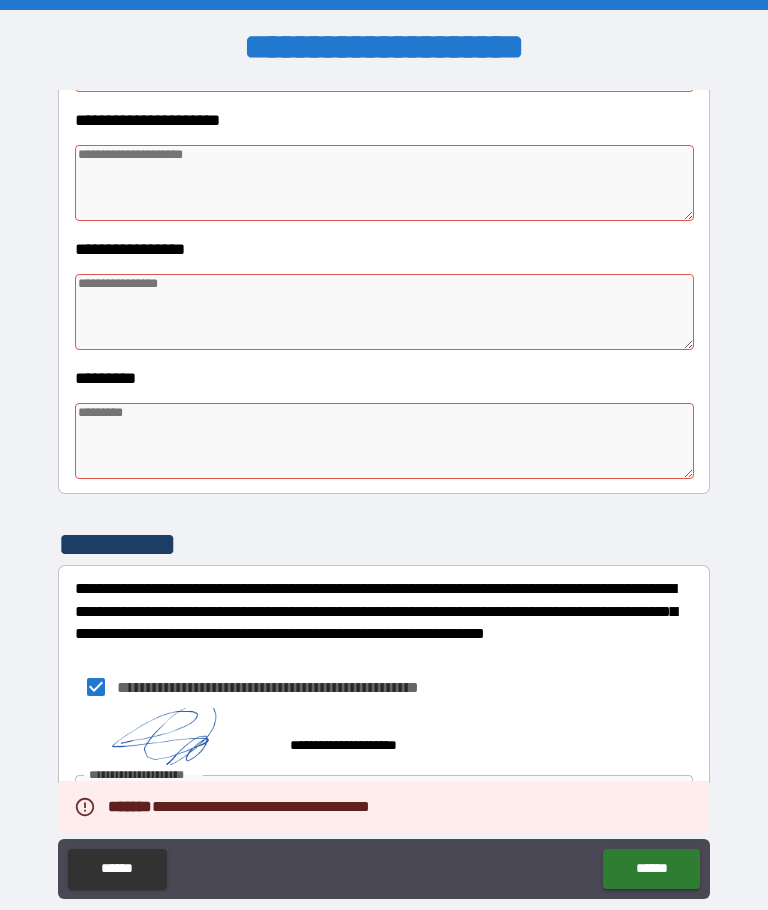 type on "*" 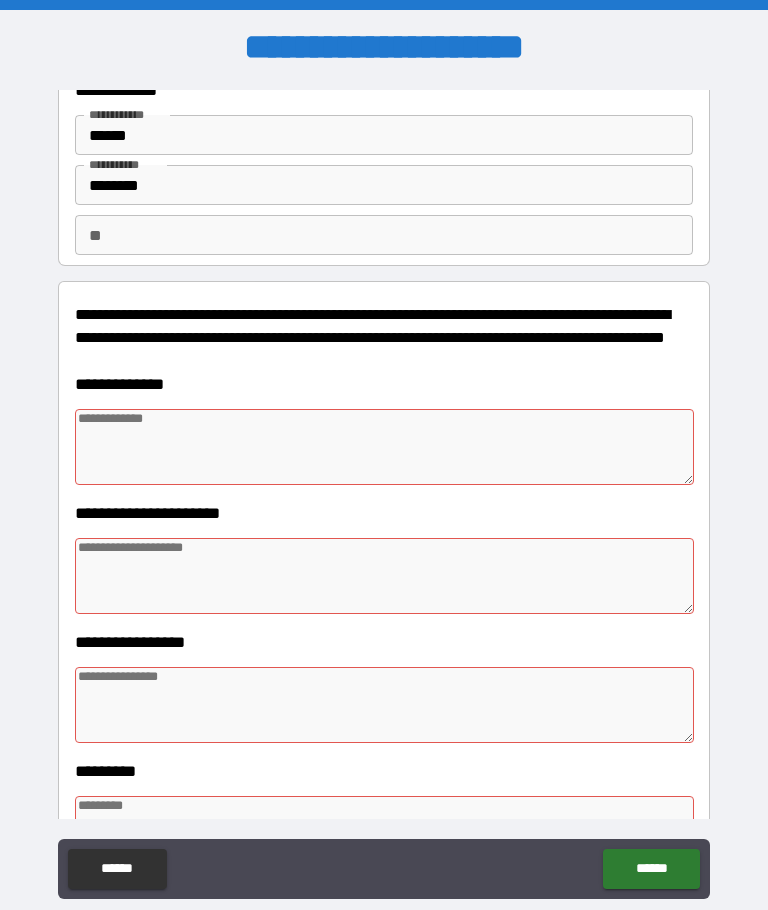 scroll, scrollTop: 66, scrollLeft: 0, axis: vertical 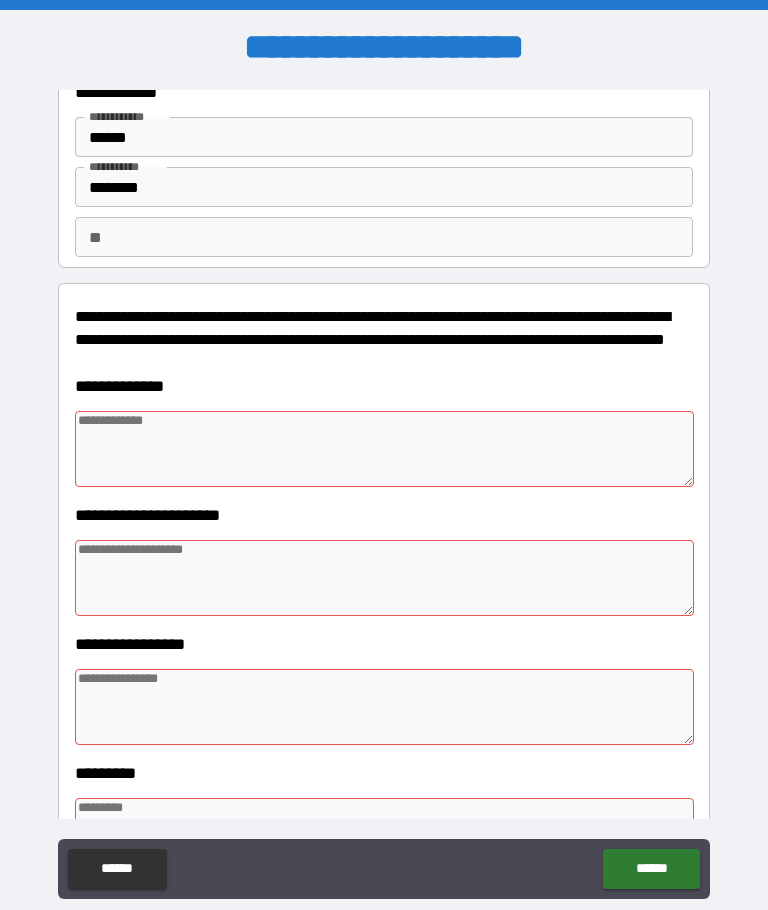 click at bounding box center [384, 449] 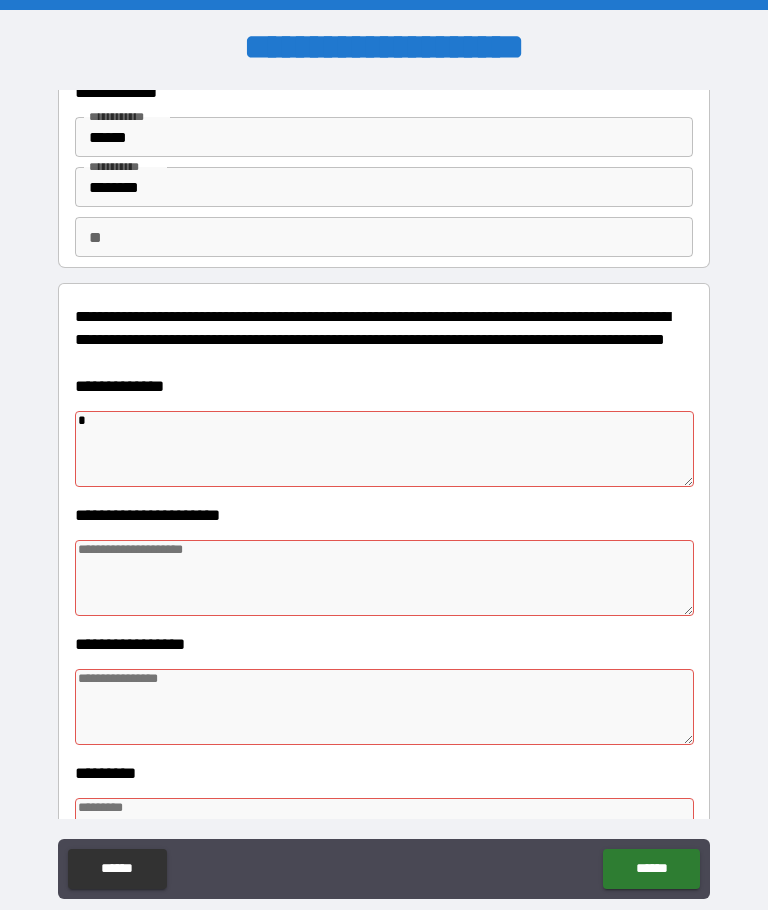 type on "*" 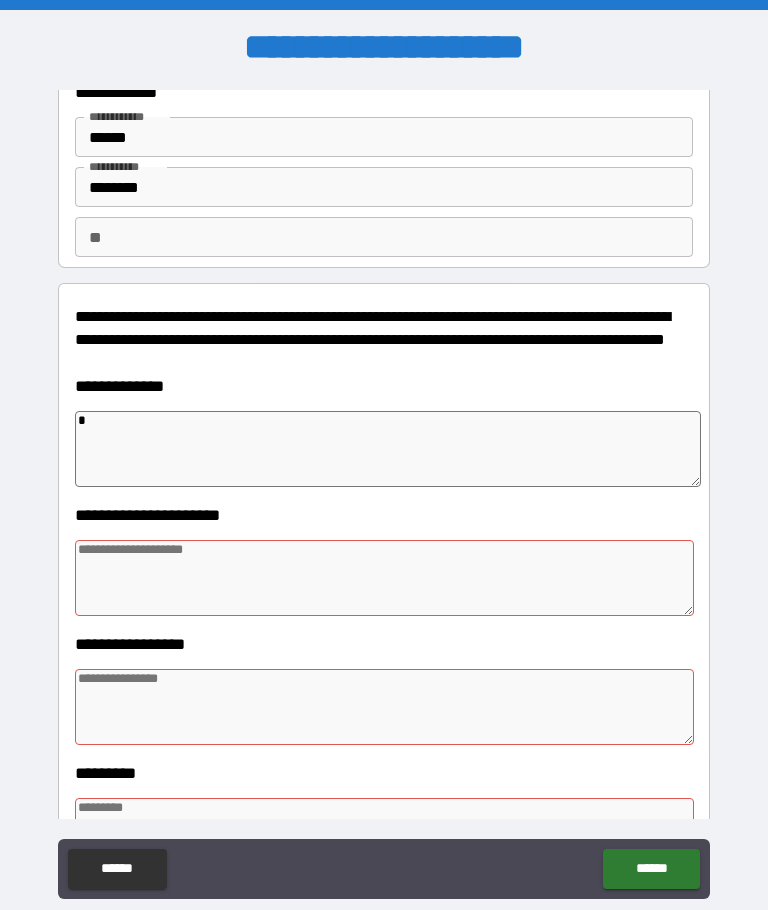 type on "*" 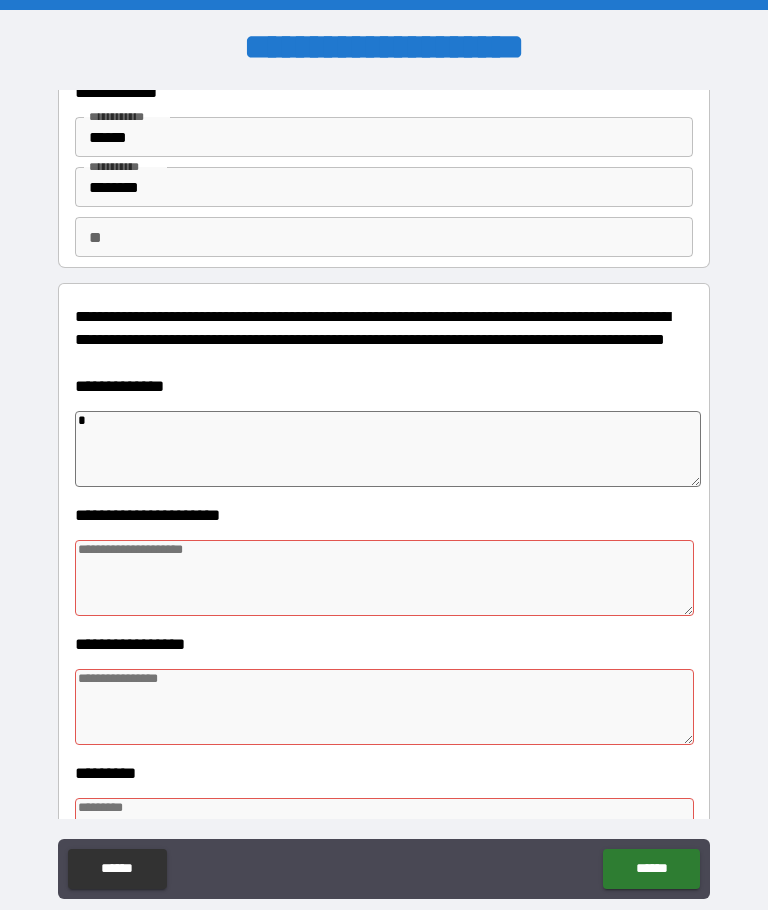 type on "*" 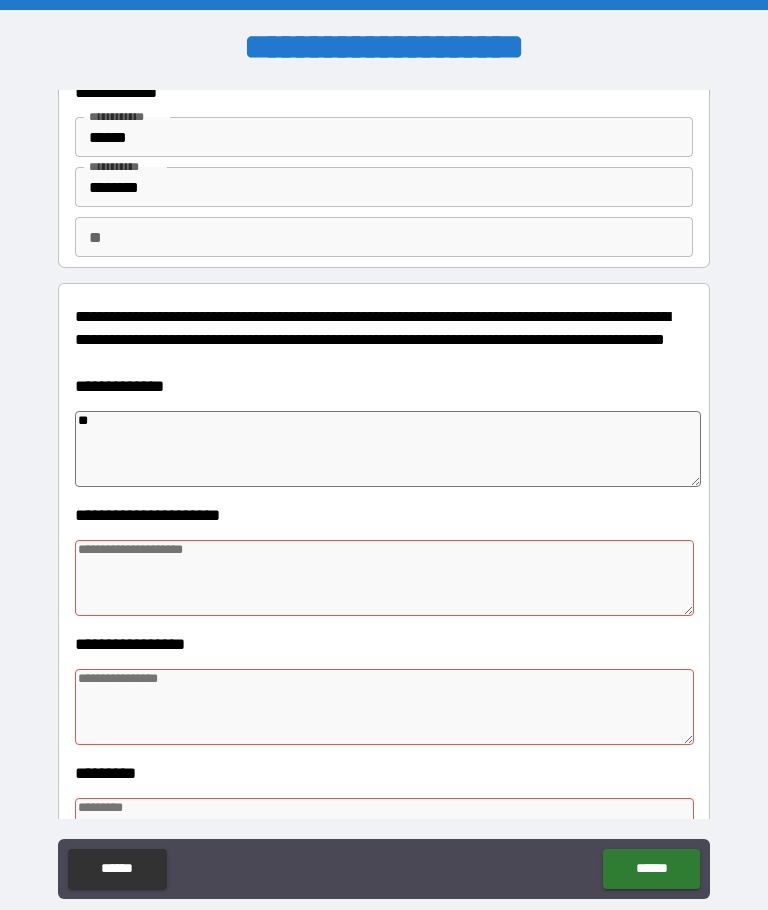 type on "*" 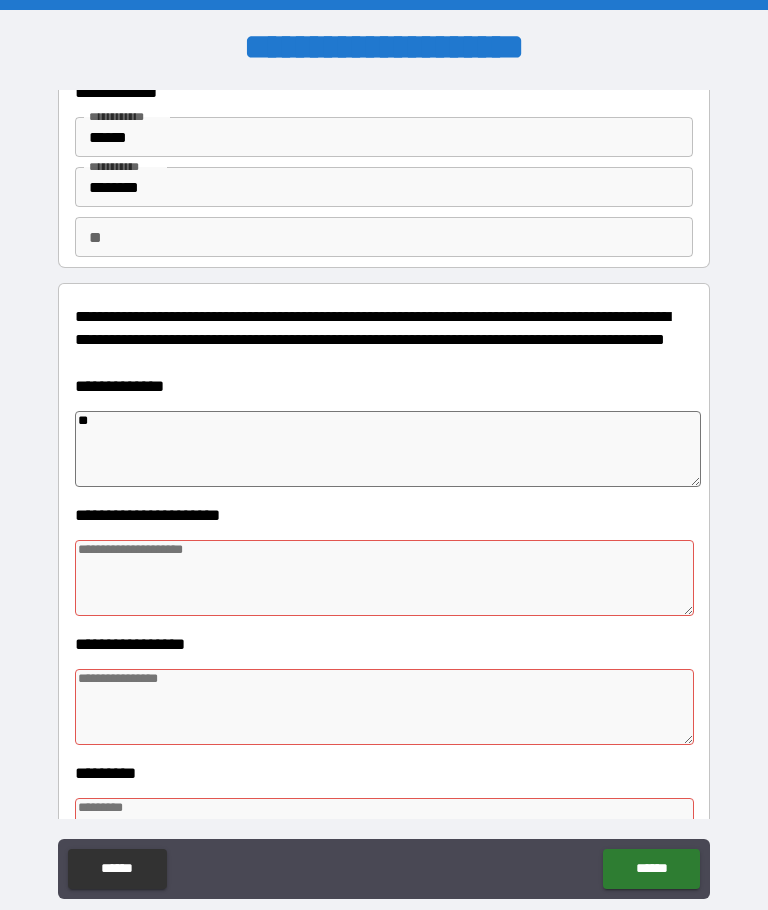 type on "*" 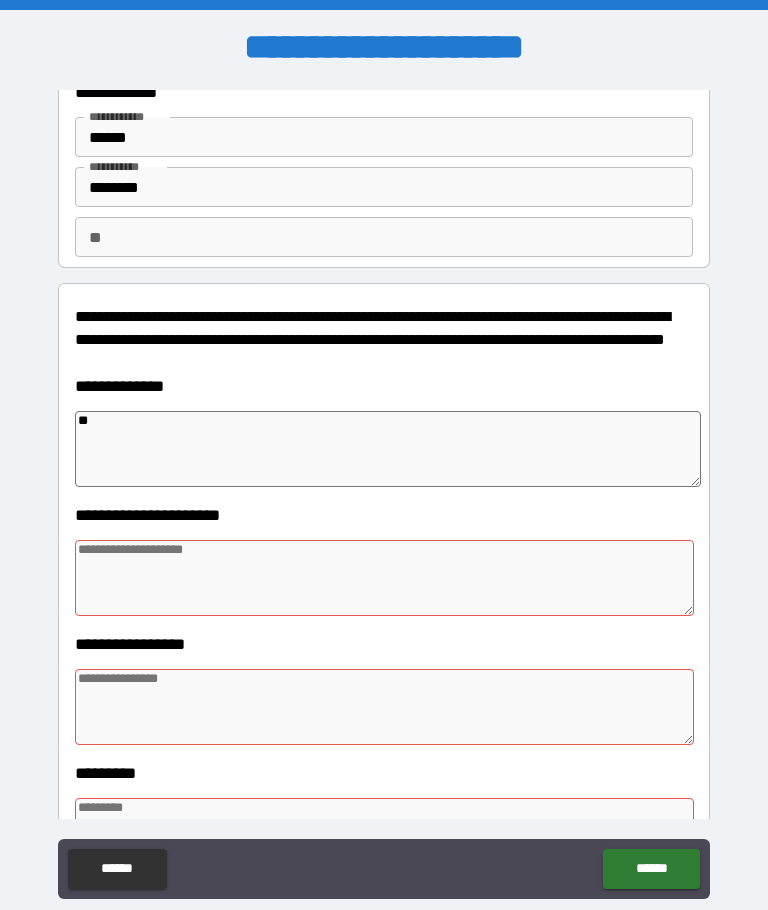 type on "*" 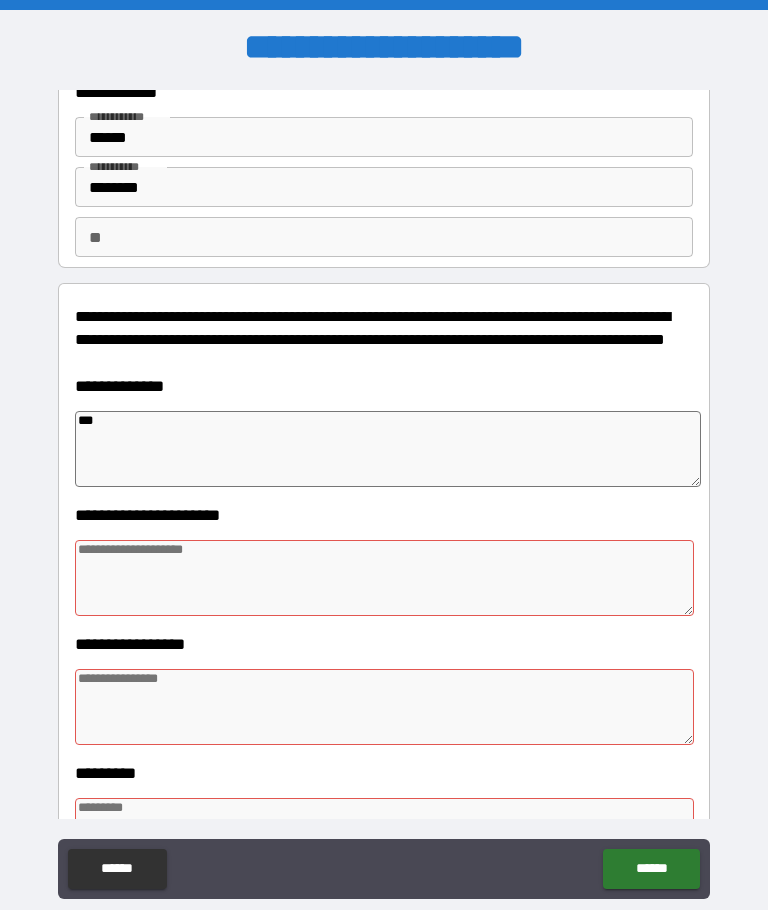 type on "*" 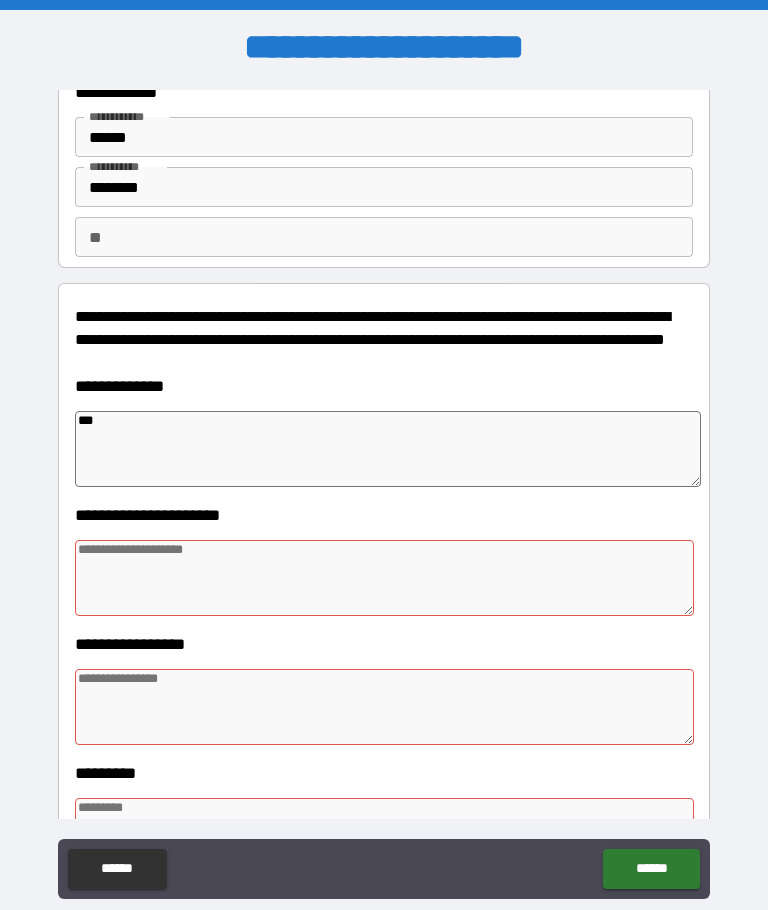 type on "*" 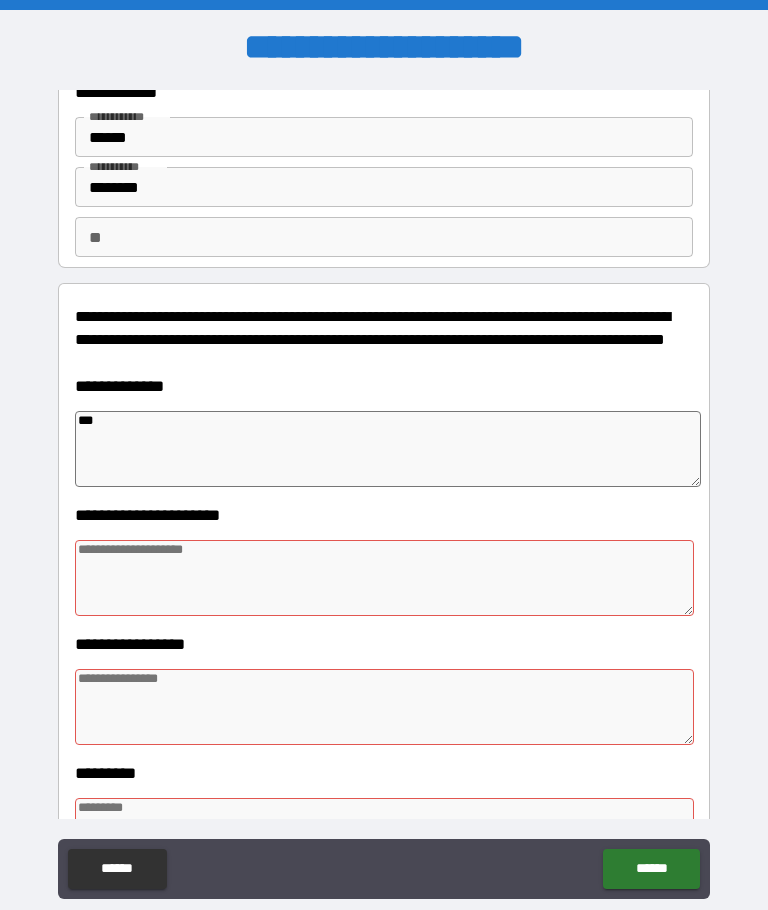 type on "*" 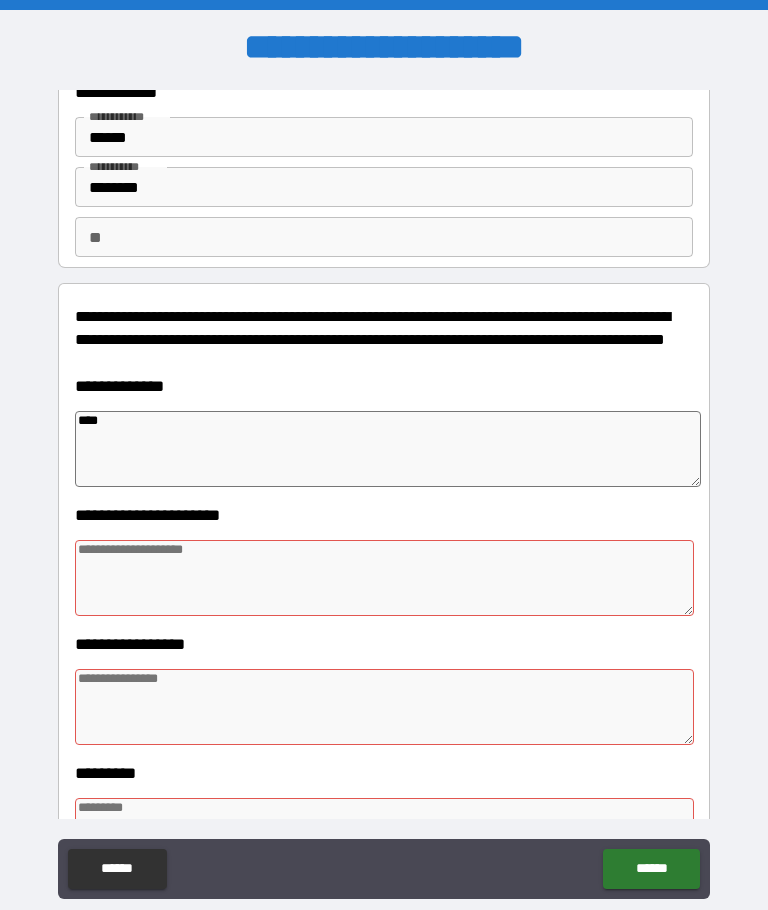 type on "*" 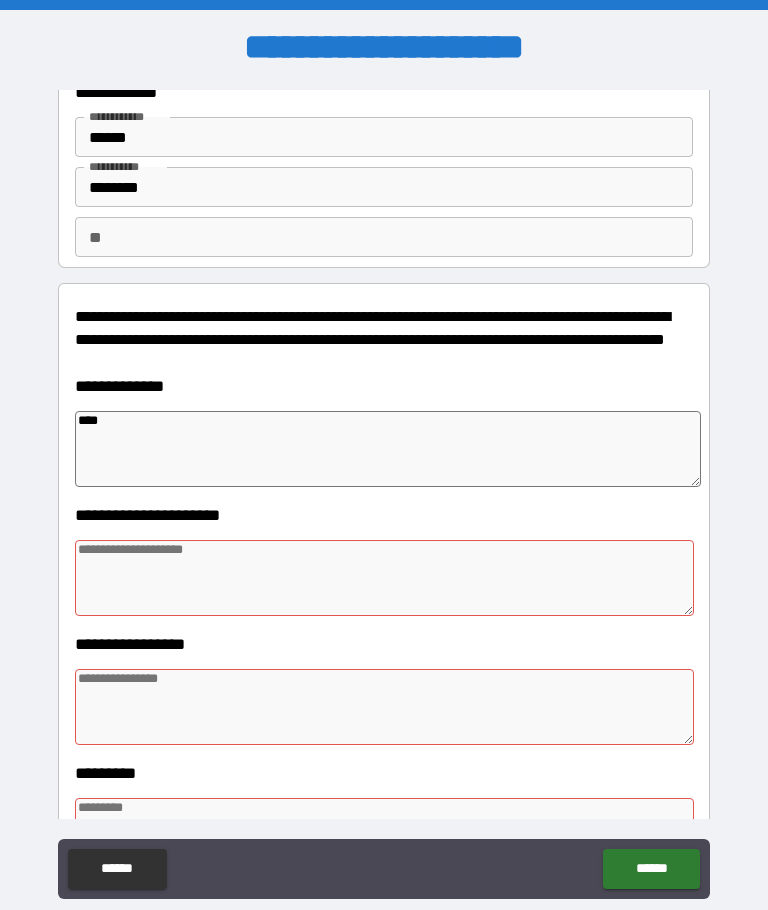 type on "*" 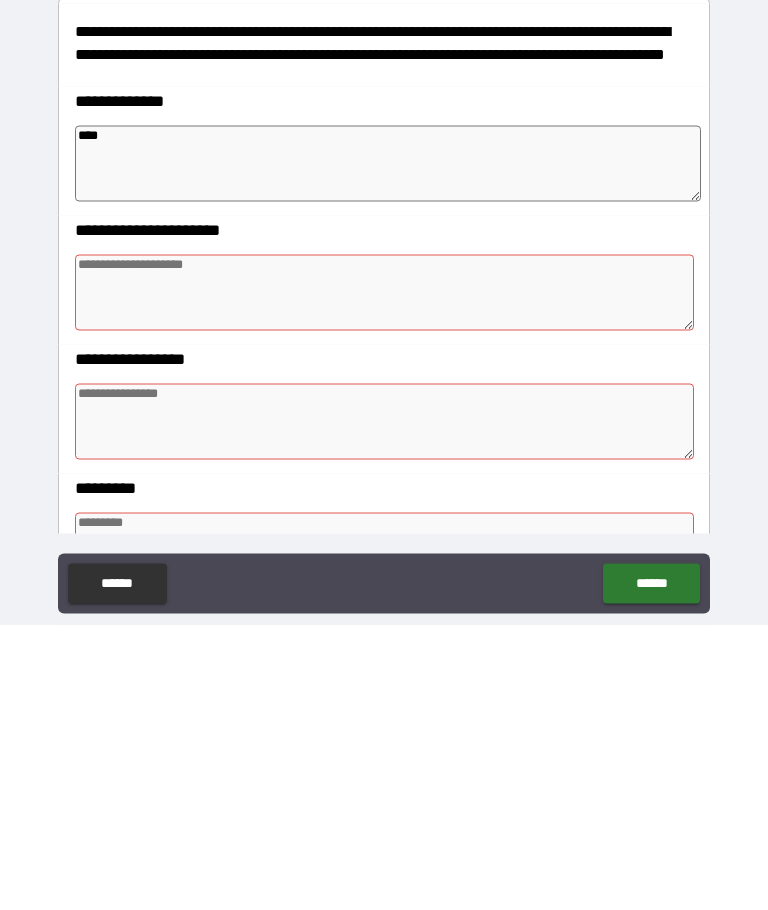 type on "*" 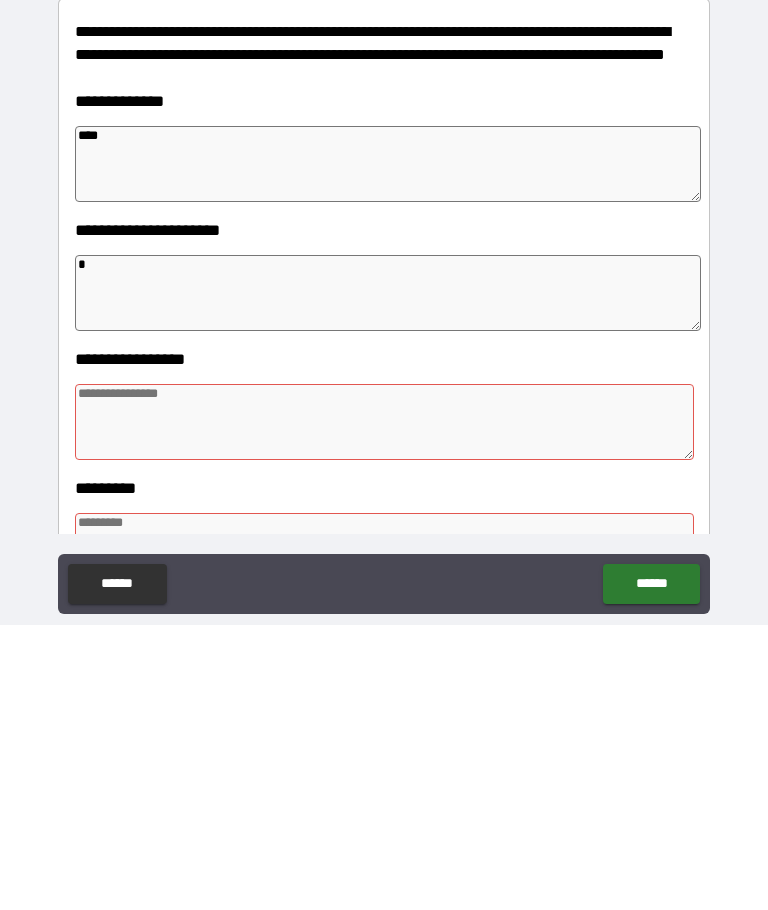 type on "*" 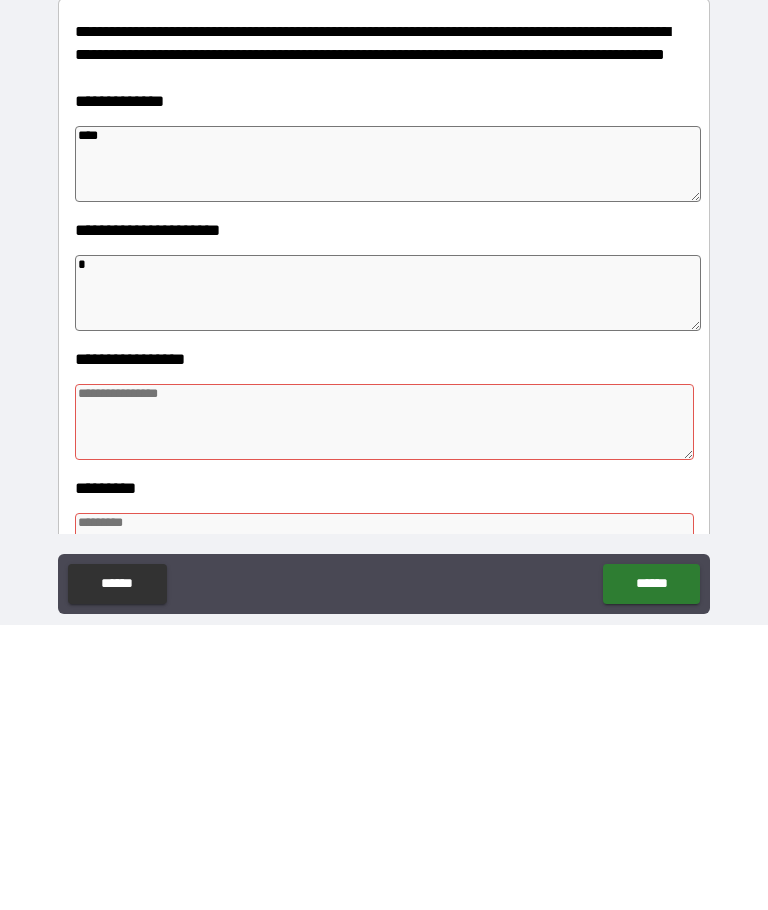 type on "*" 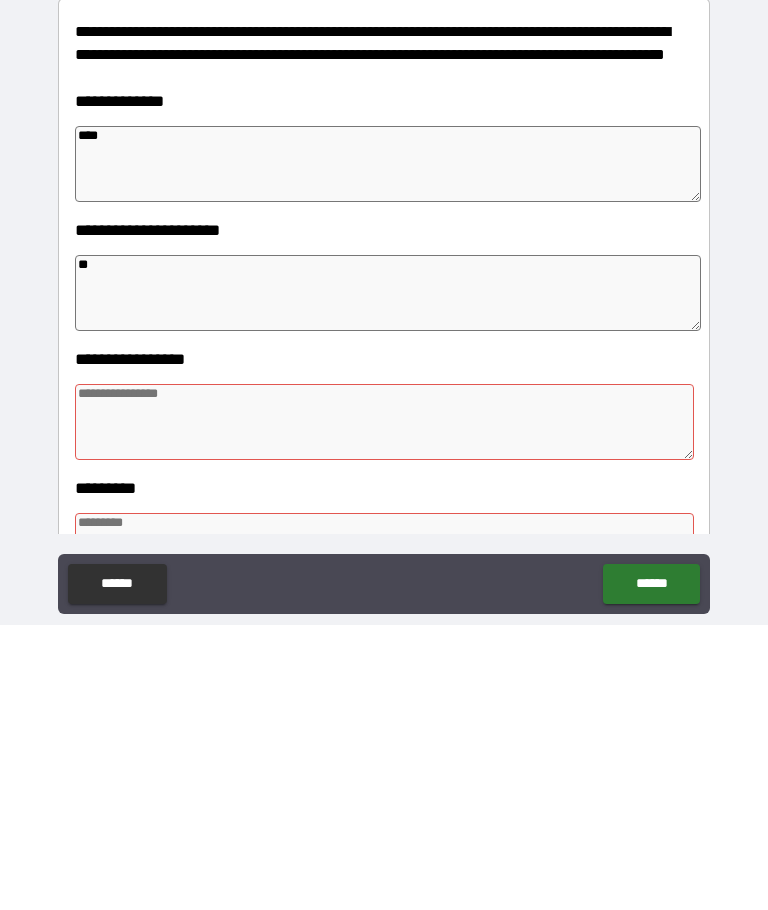 type on "*" 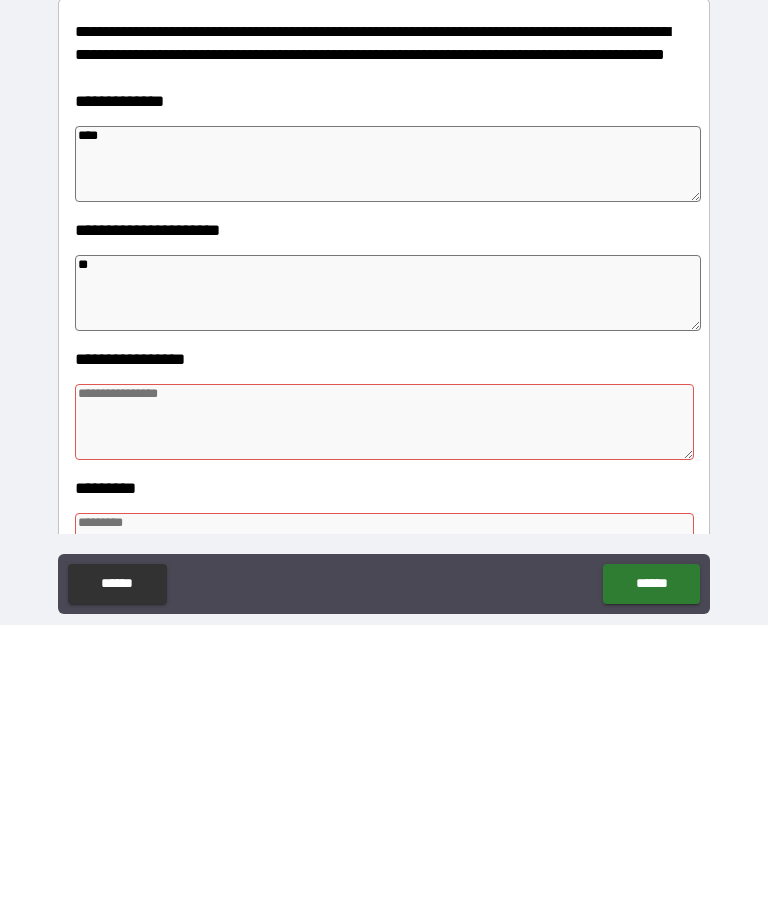 type on "*" 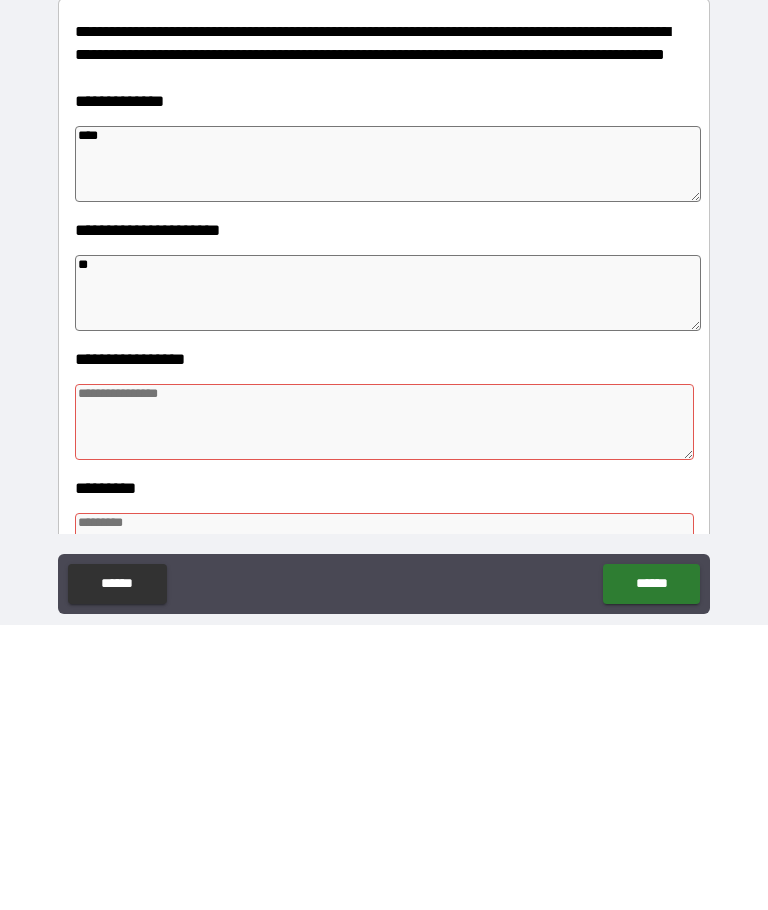 type on "*" 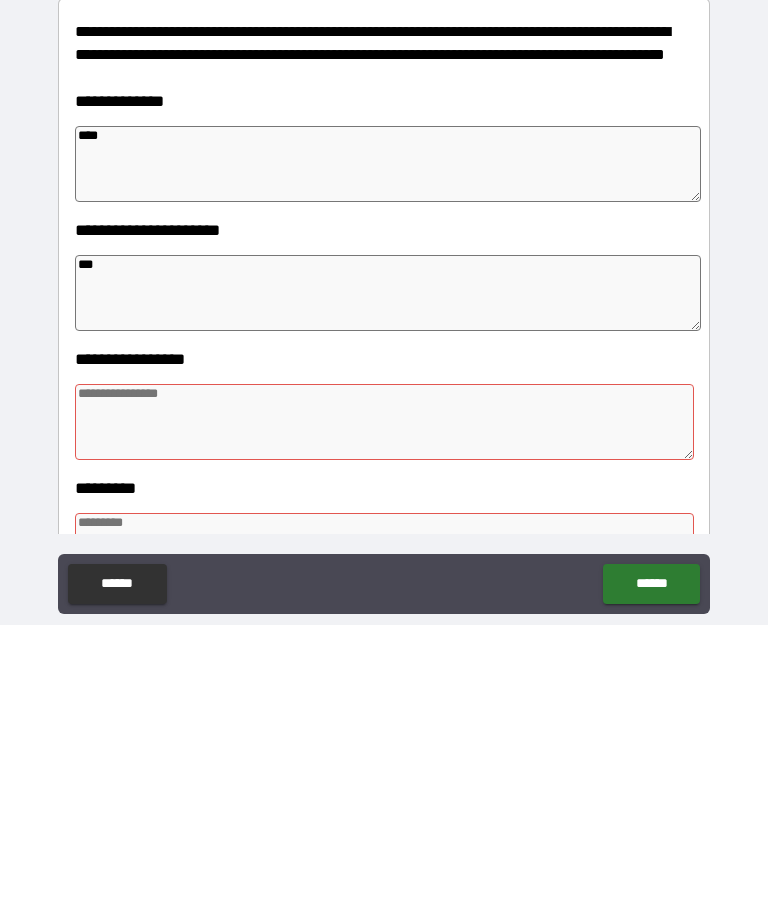 type on "*" 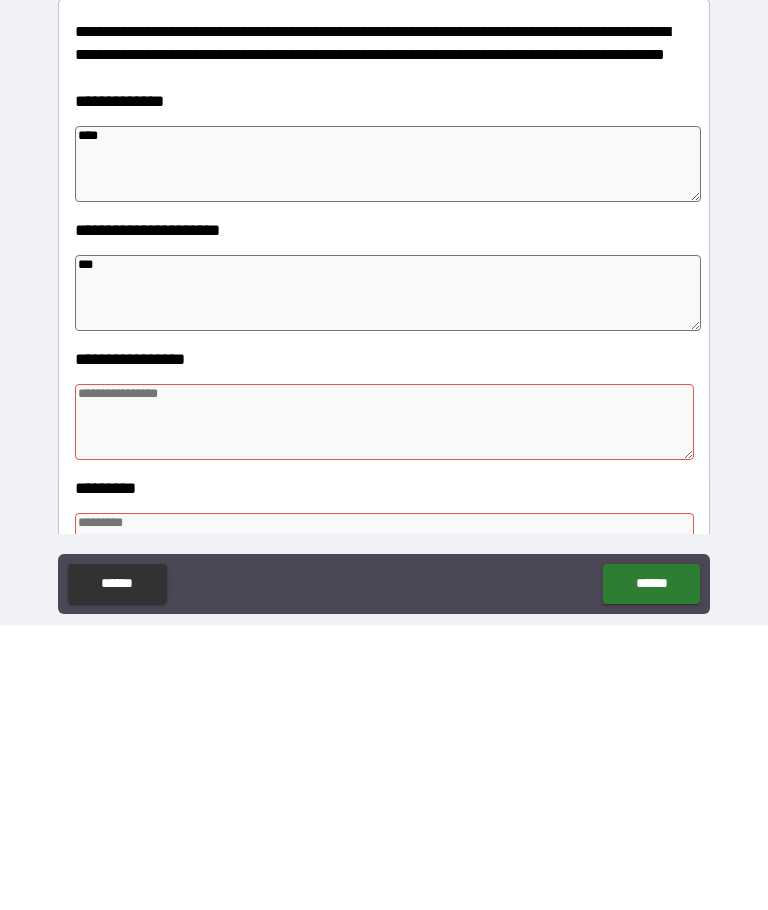 type on "*" 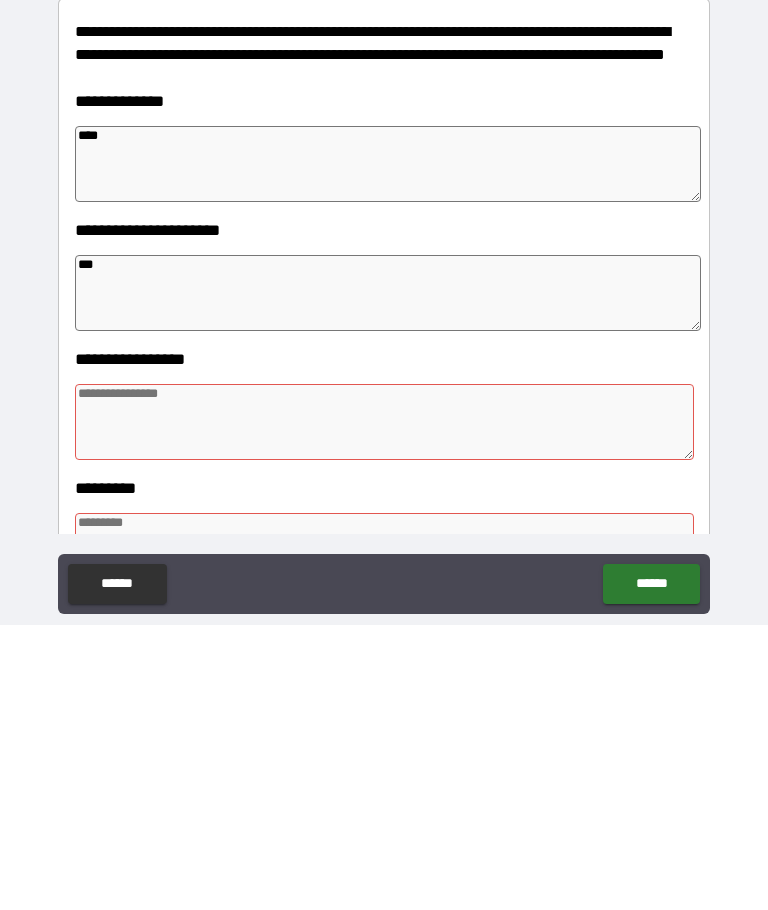type on "*" 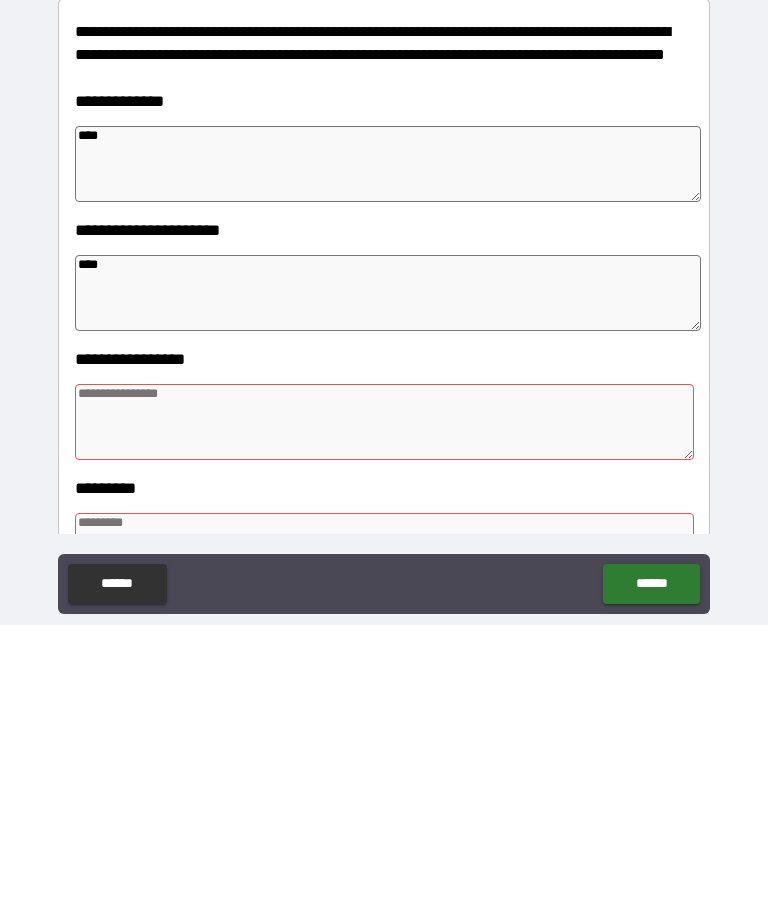 type on "*" 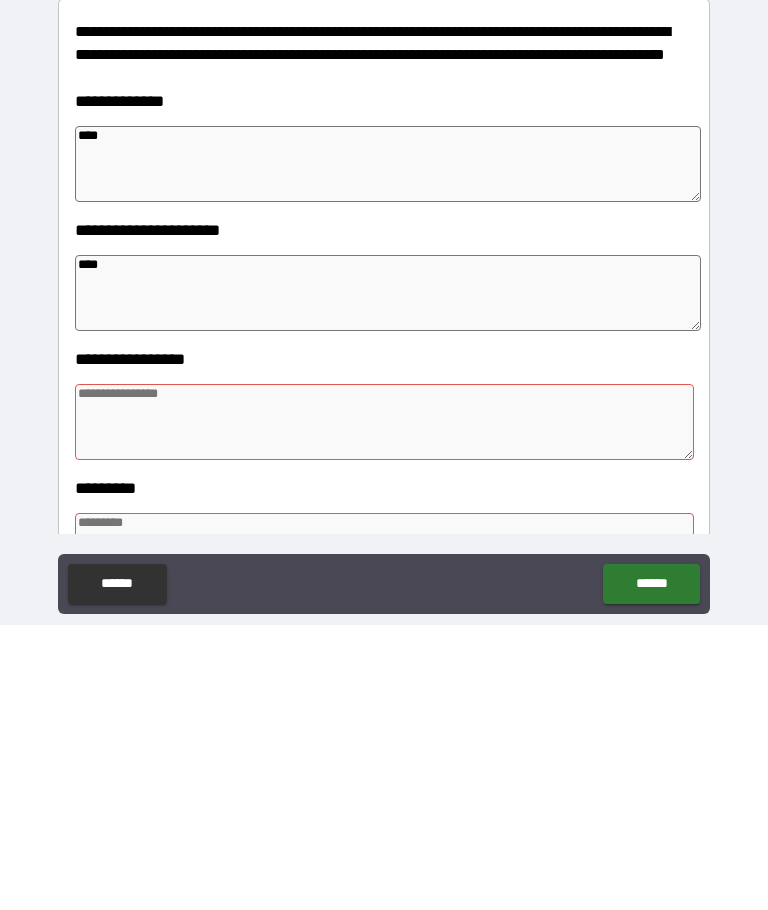 type on "*" 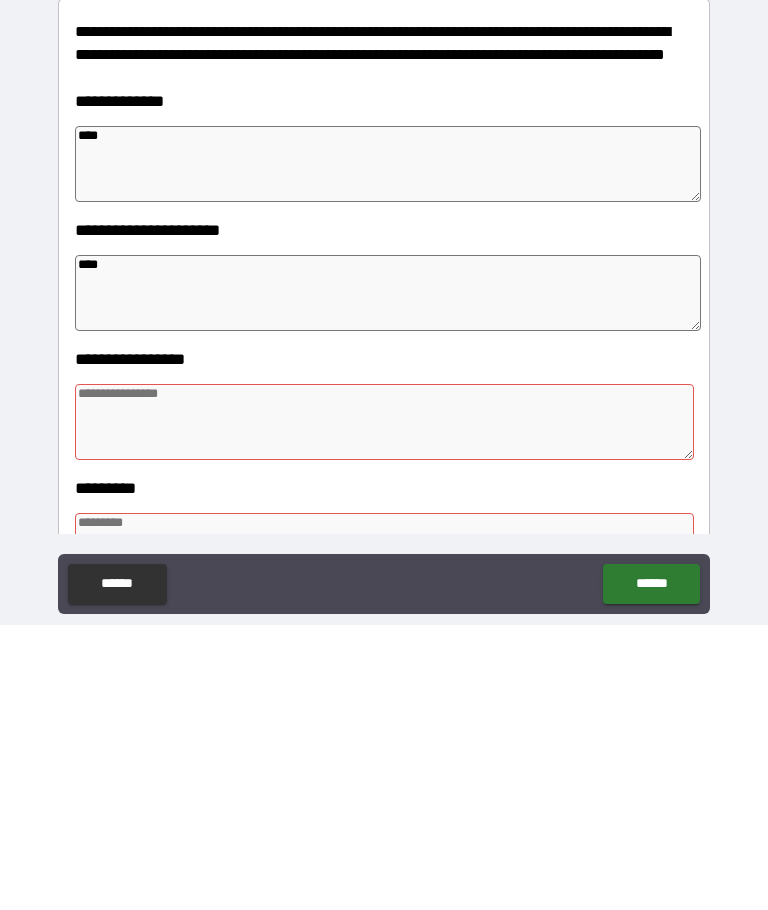 type on "*" 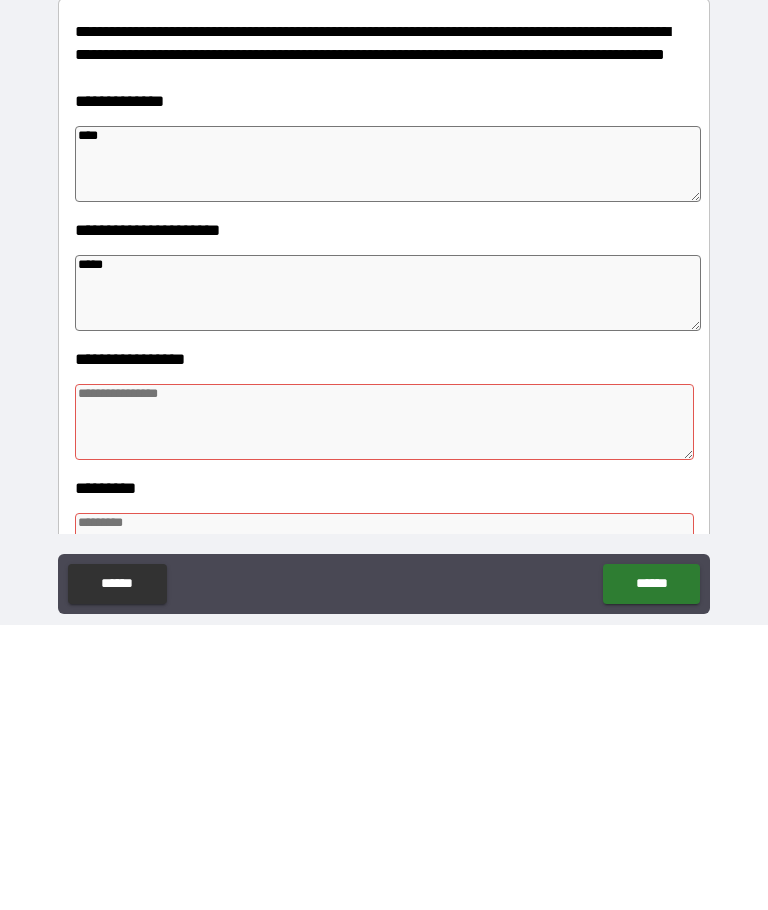 type on "*" 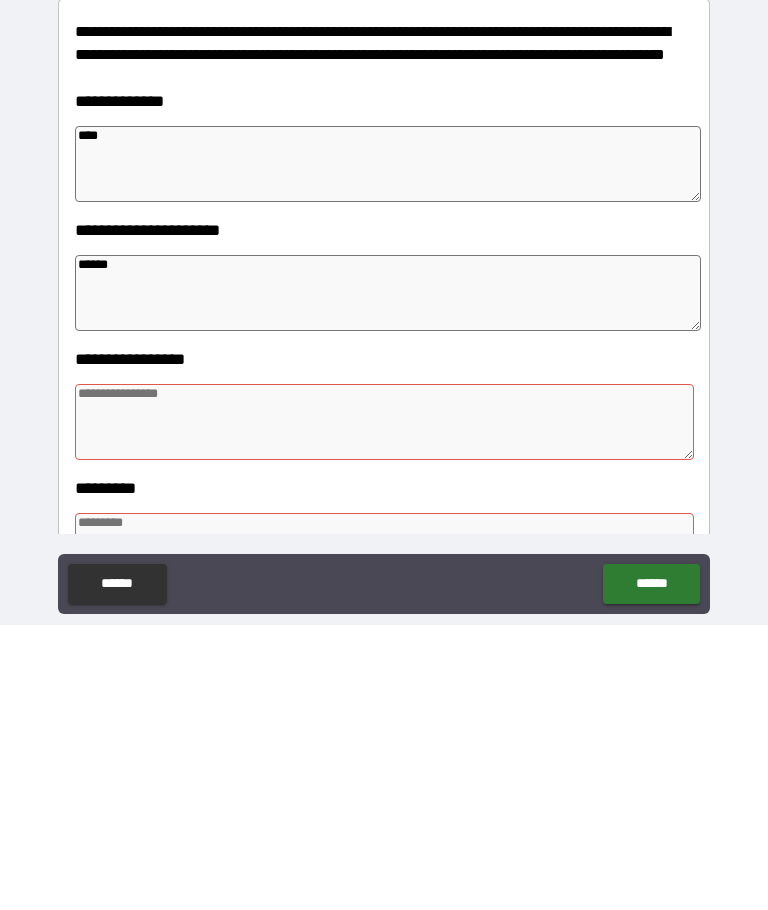type on "*" 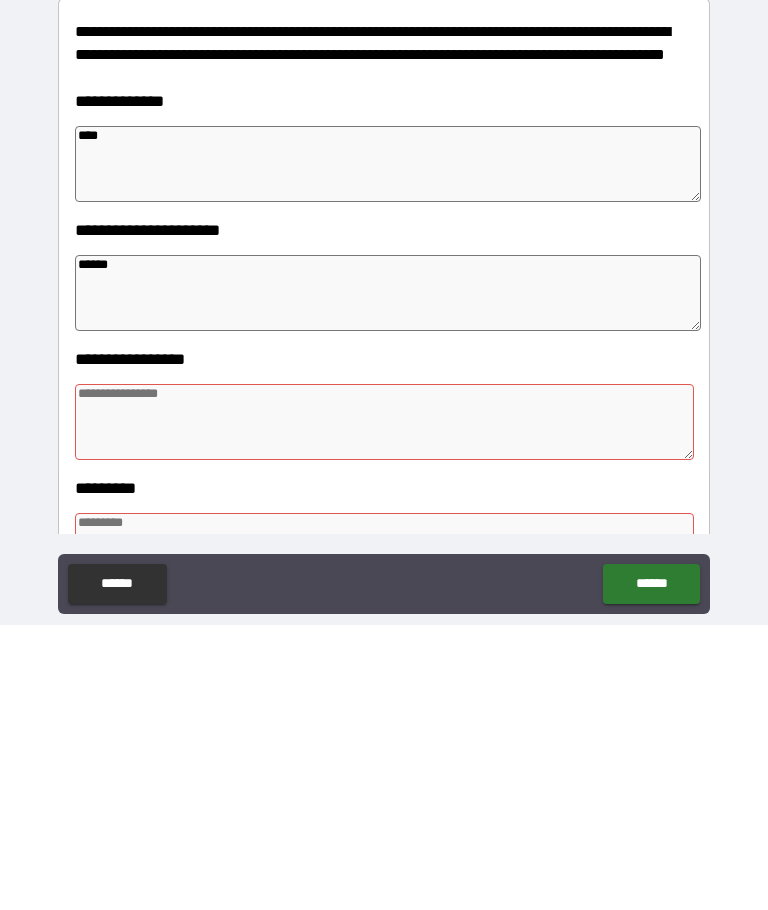 type on "*" 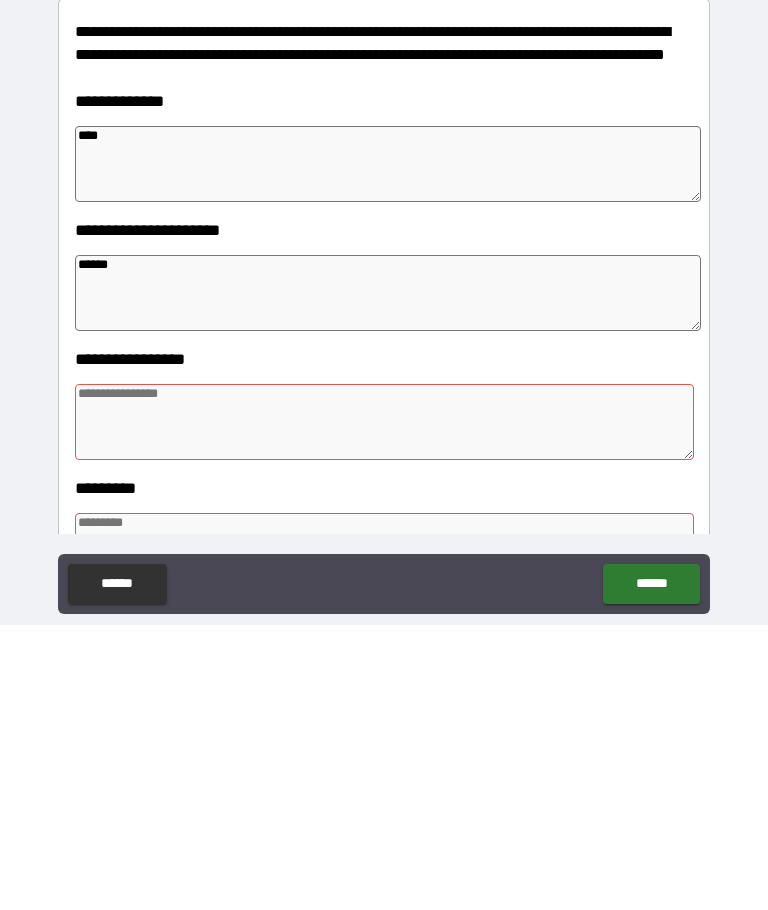 type on "*" 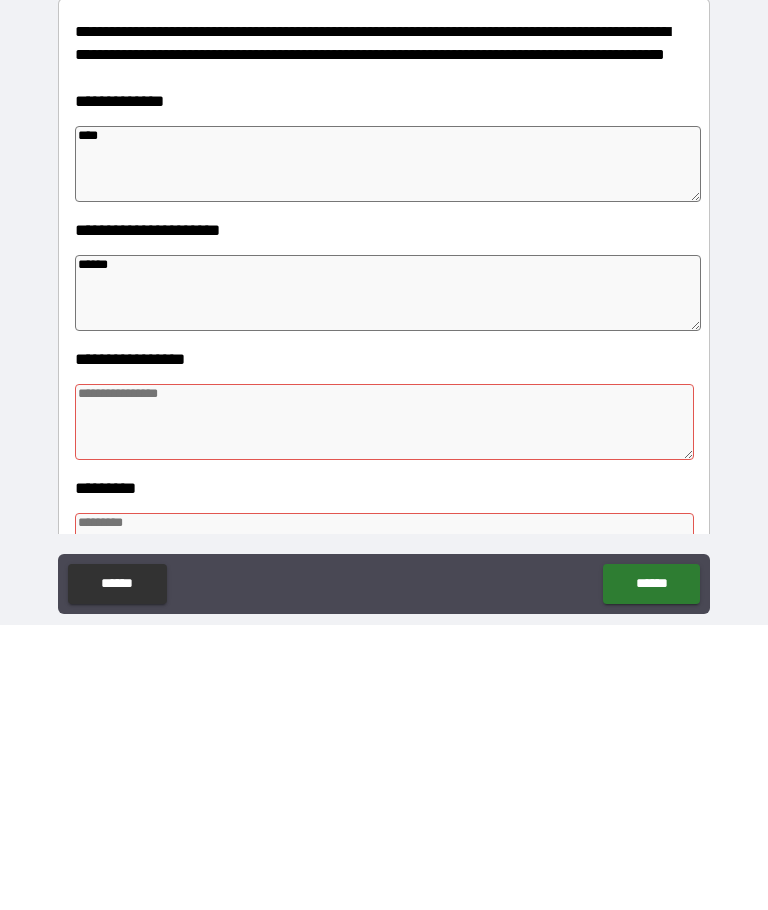type on "*******" 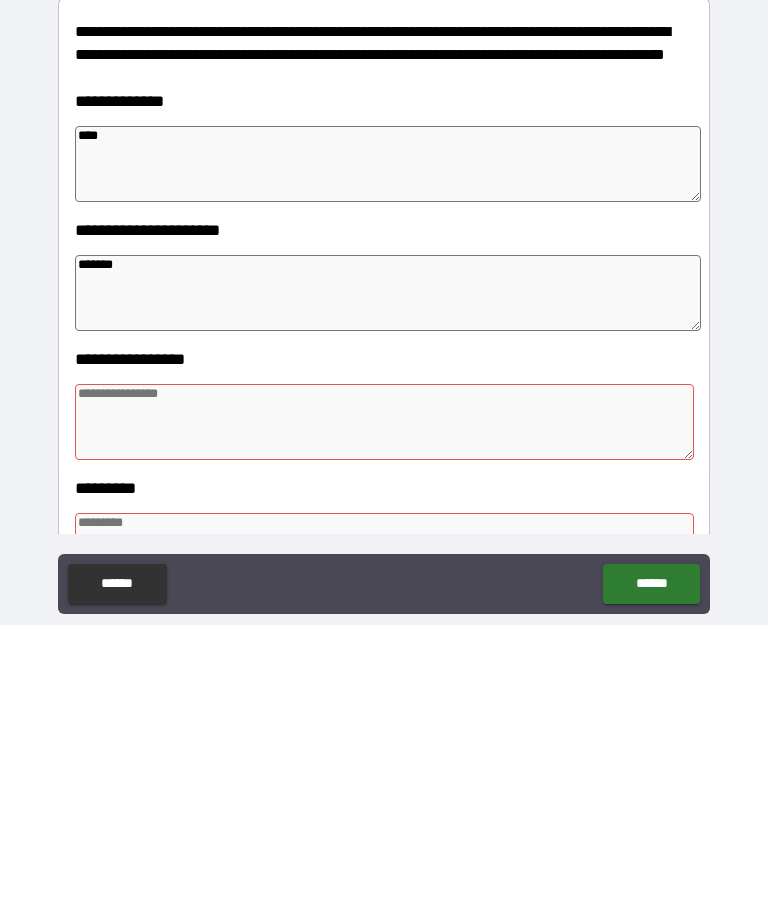 type on "*" 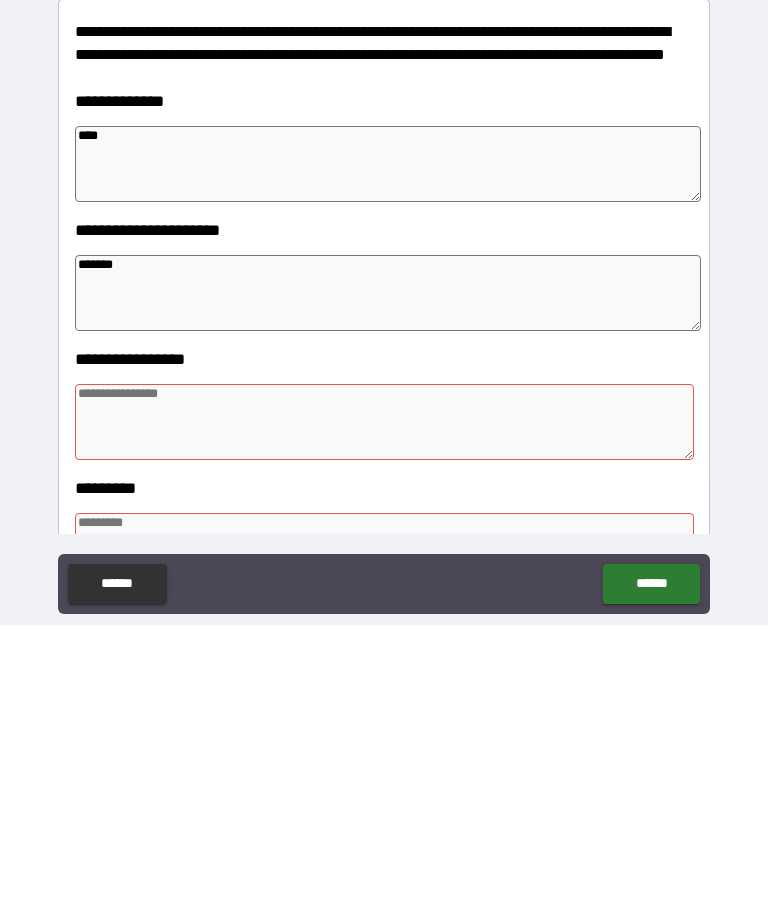 type on "*" 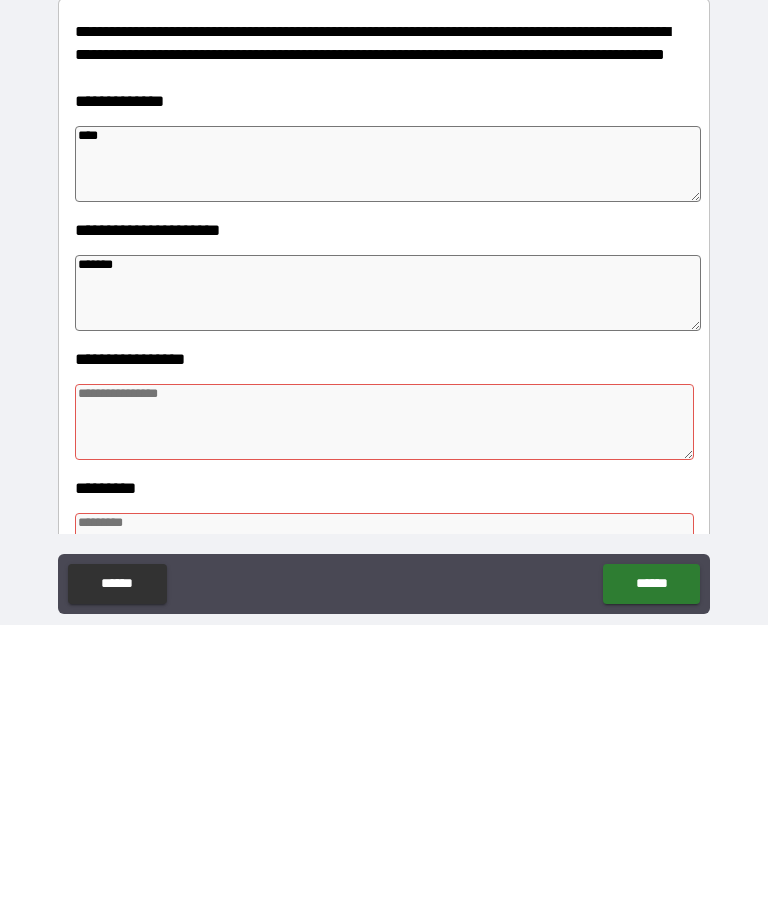 type on "********" 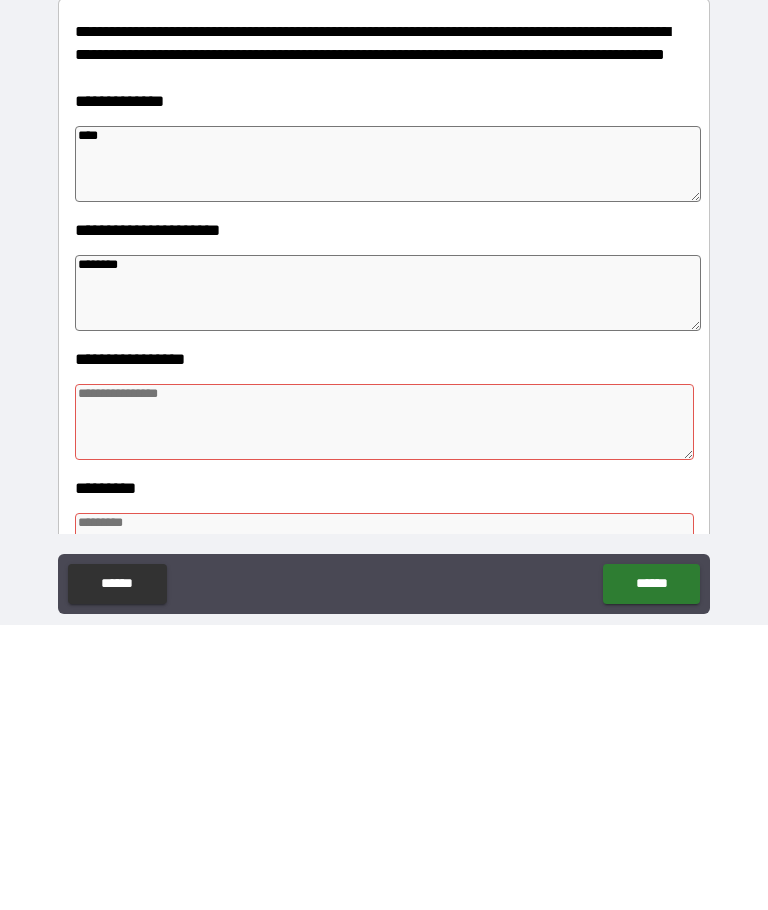 type on "*" 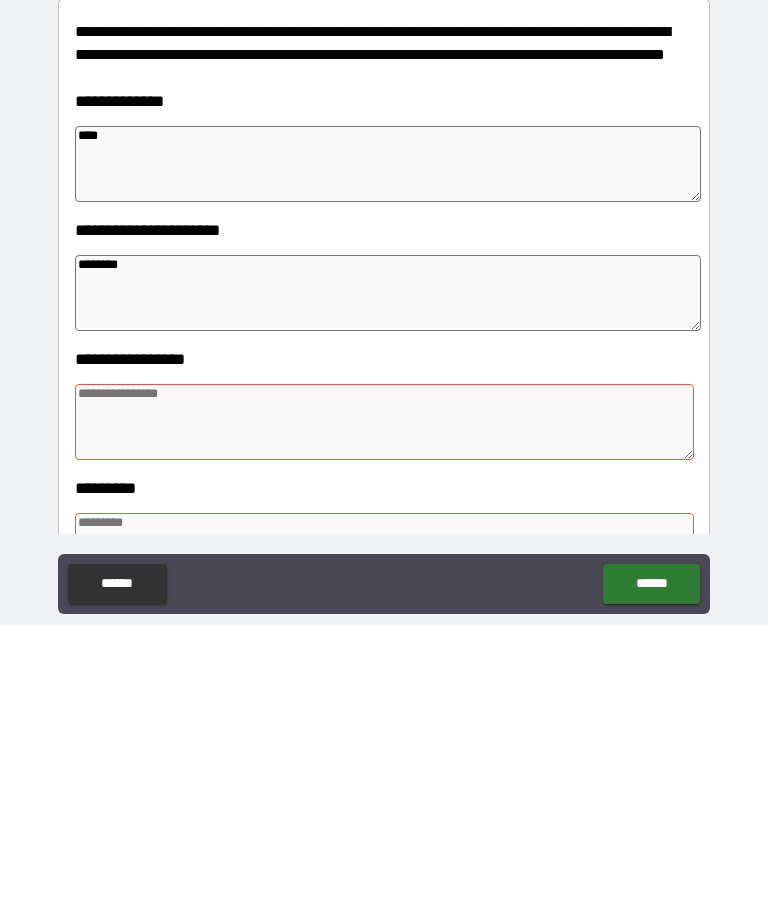 type on "*********" 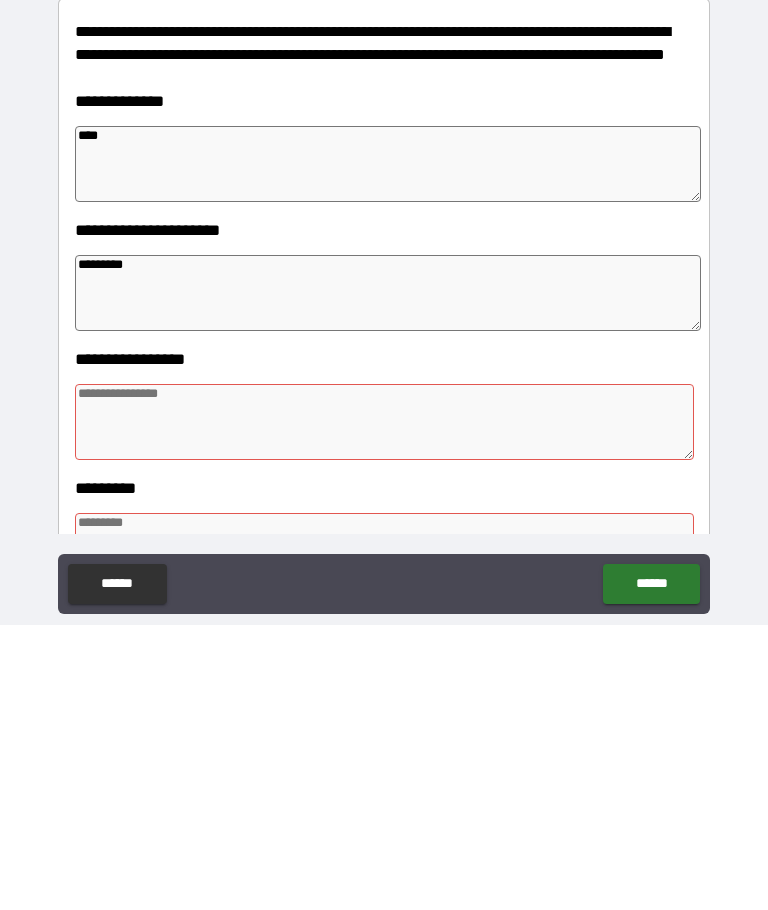 type on "*" 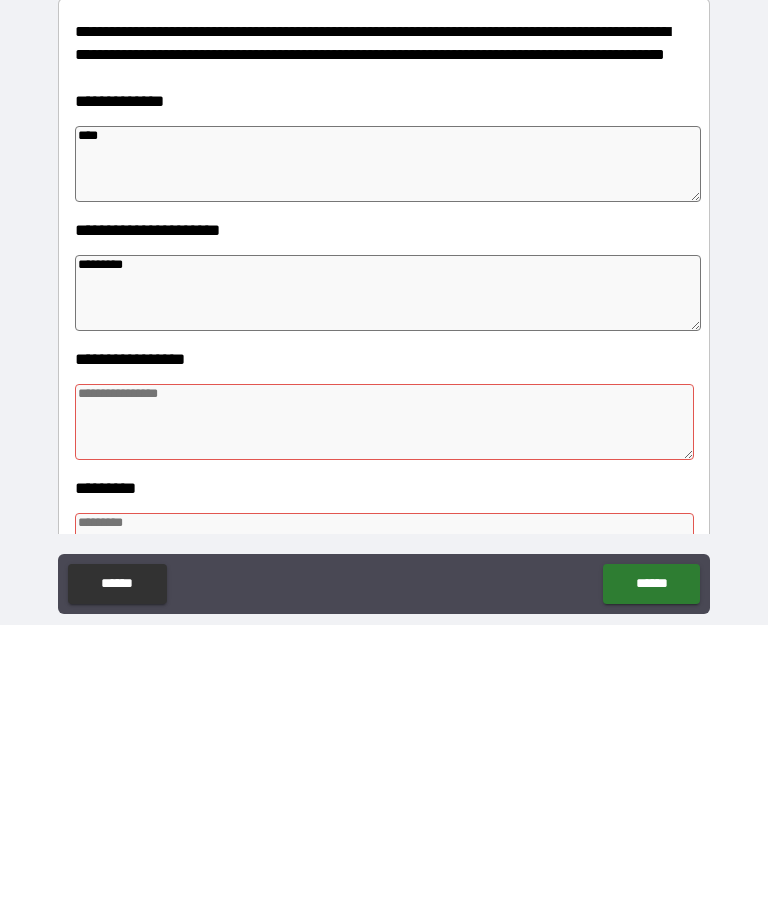 type on "*" 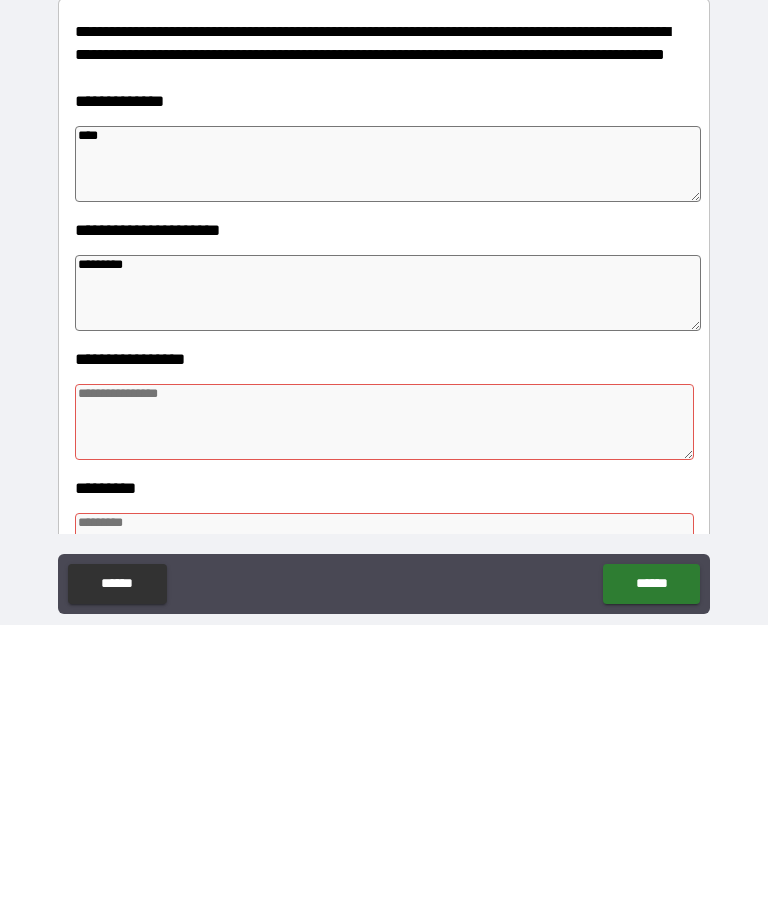 type on "*" 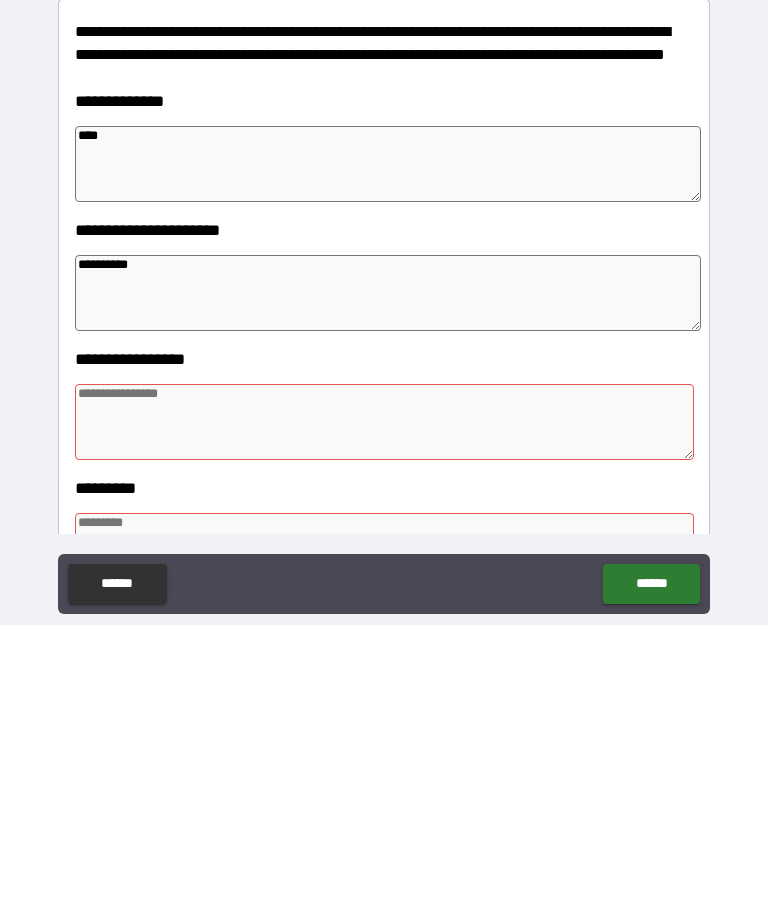type on "*" 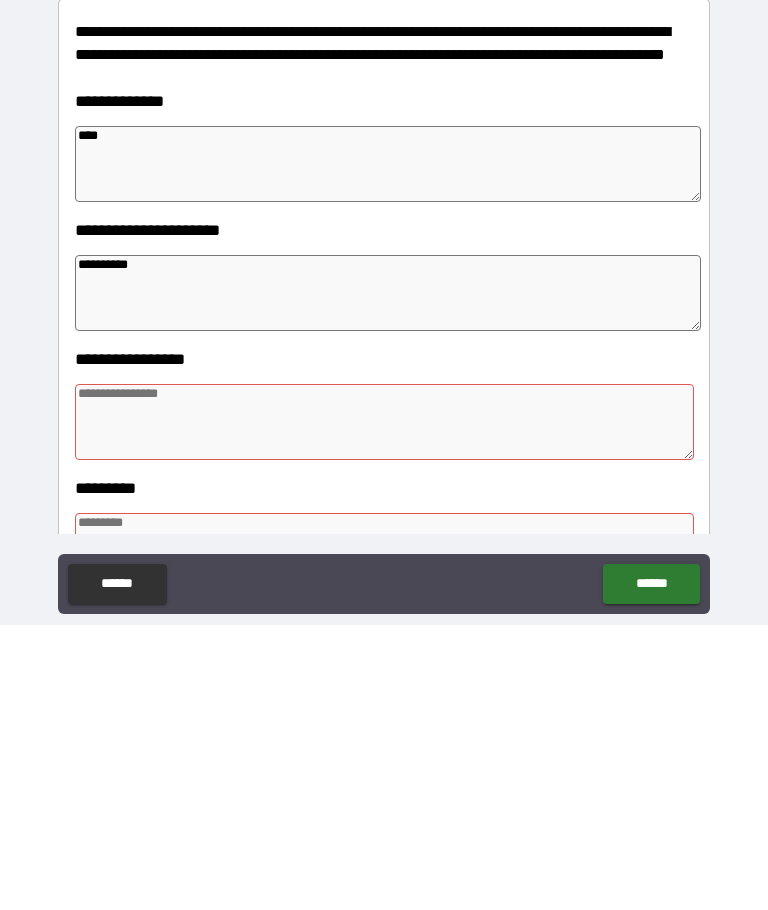 type on "*" 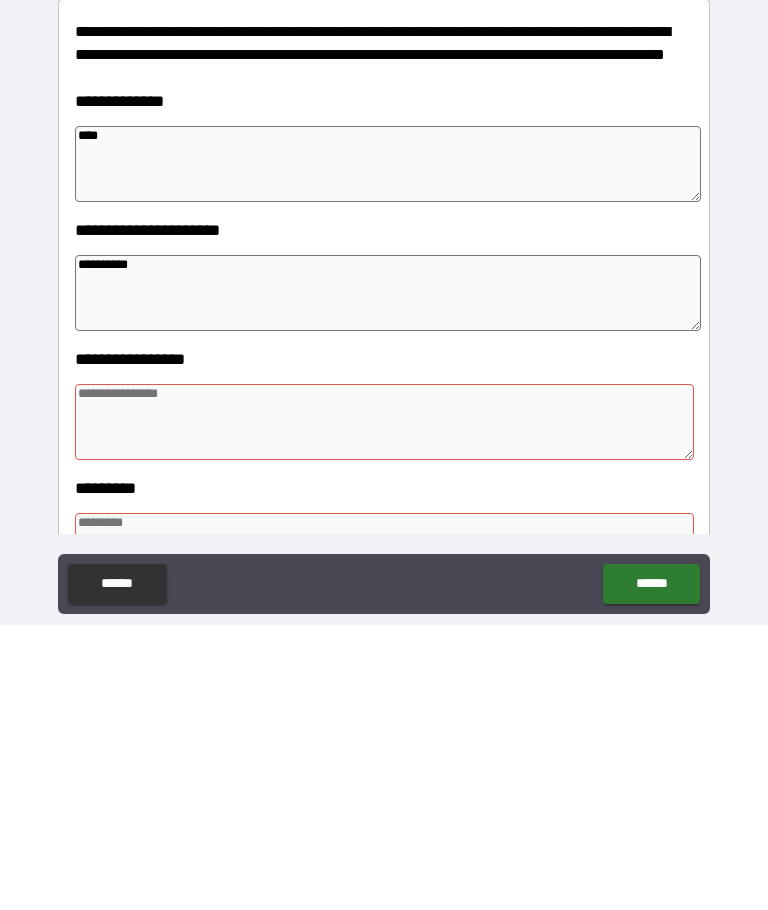 type on "*" 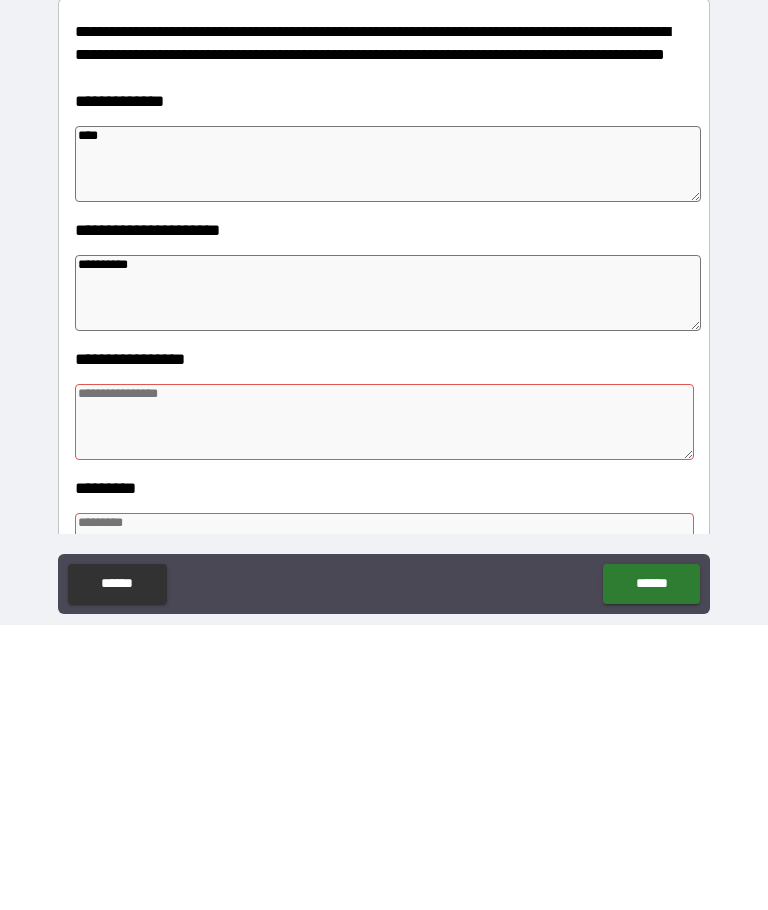 type on "*" 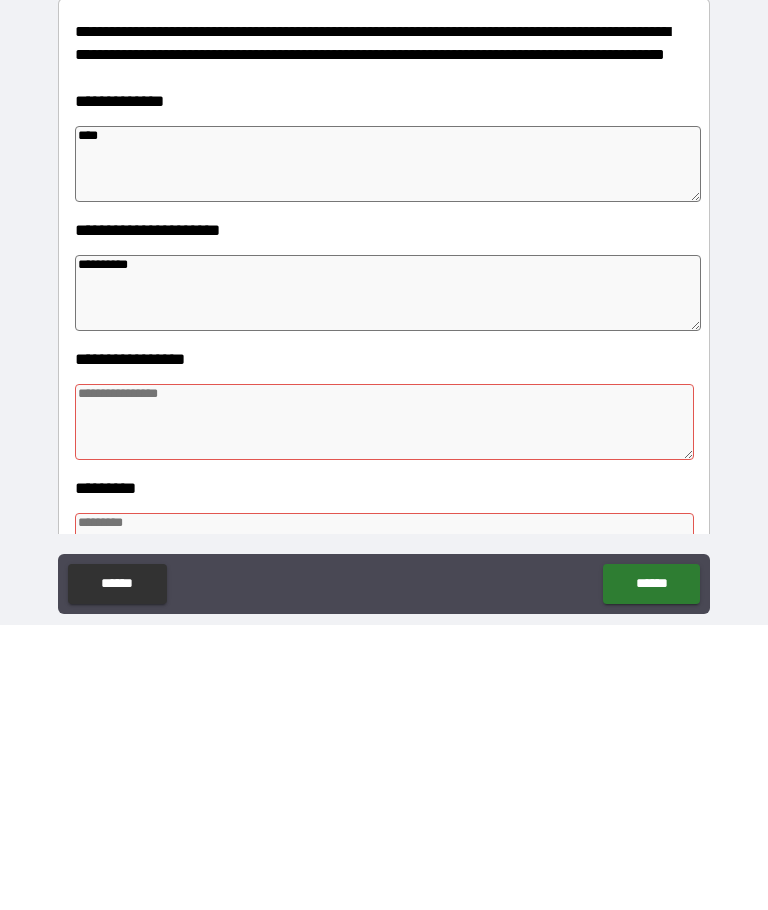 type on "*" 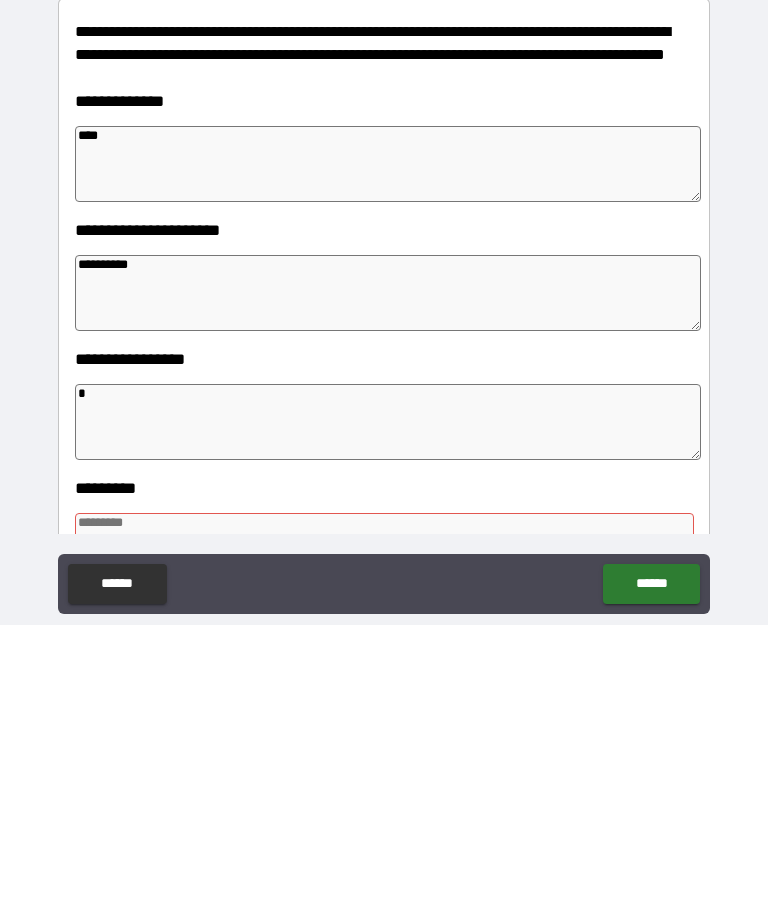 type on "*" 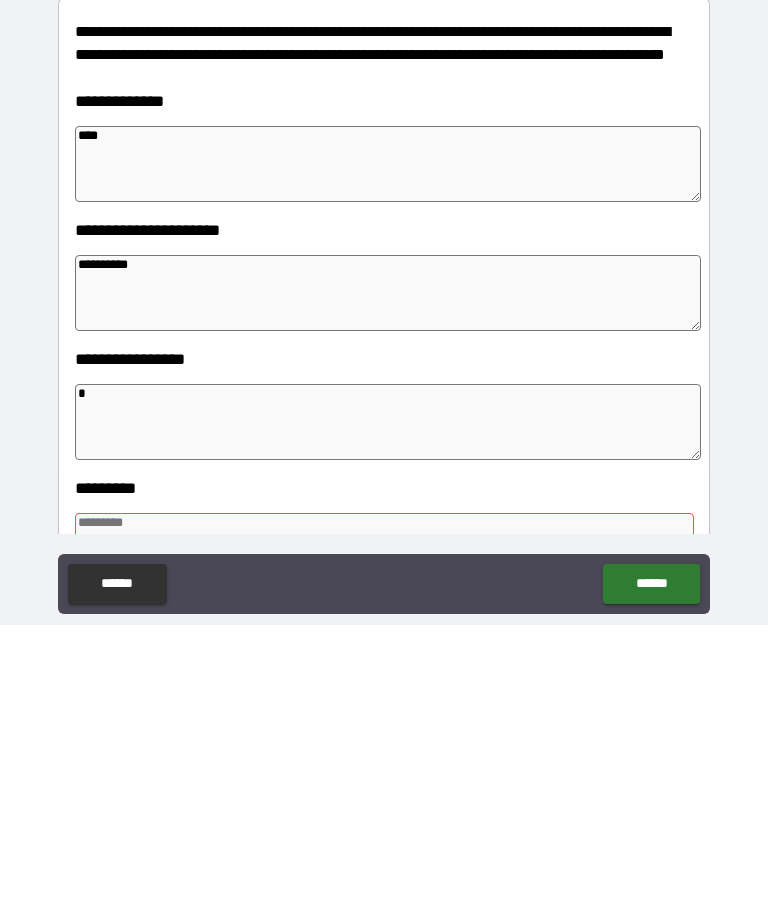 type on "*" 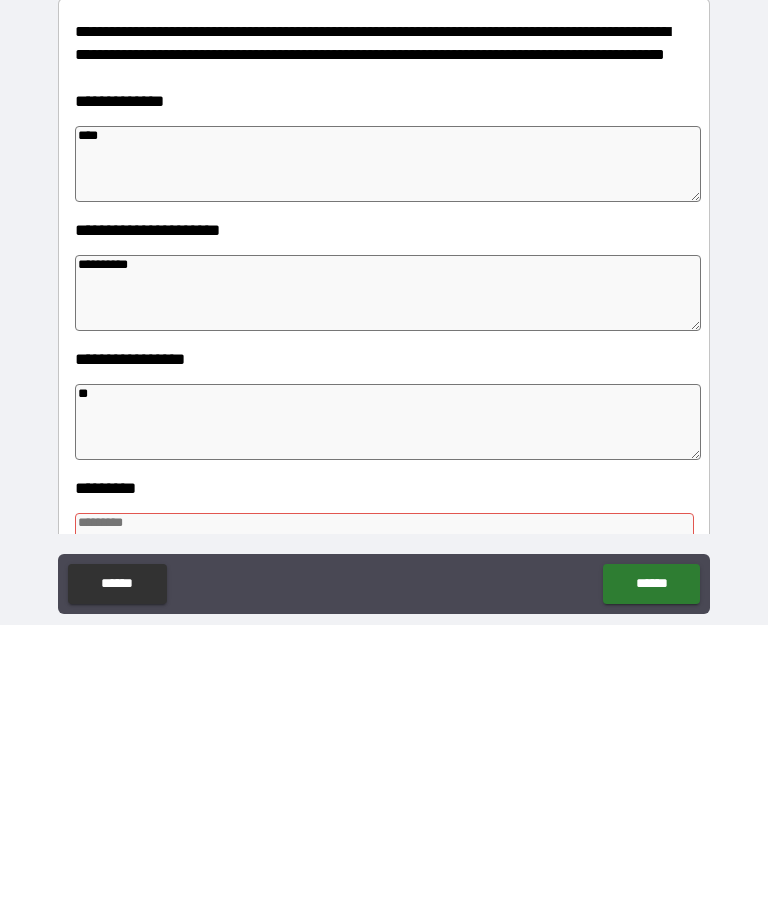 type on "*" 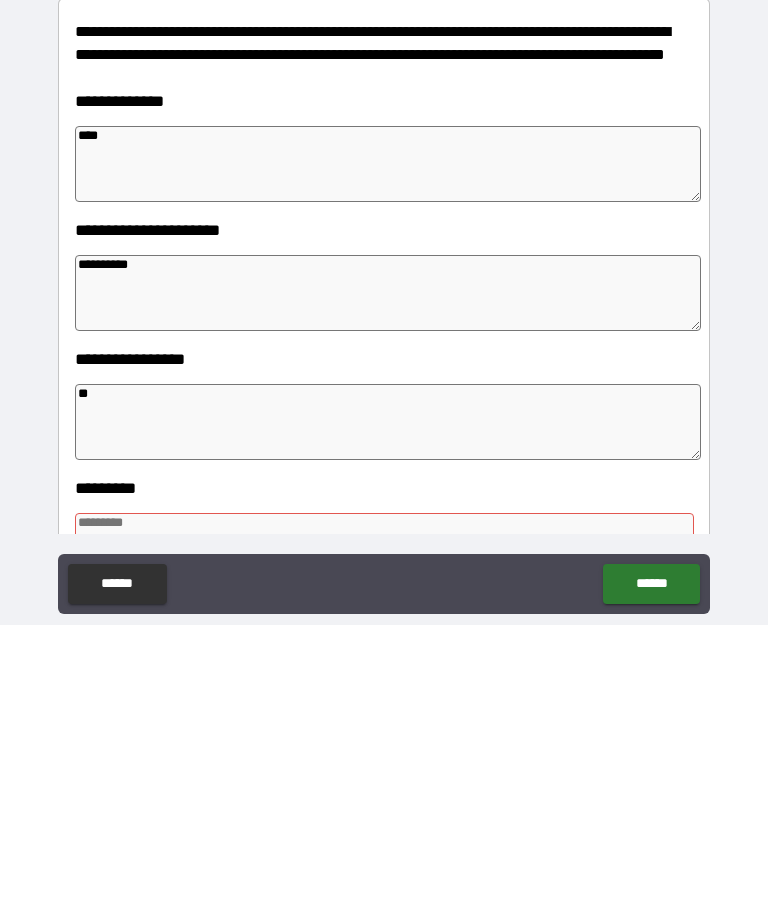 type on "*" 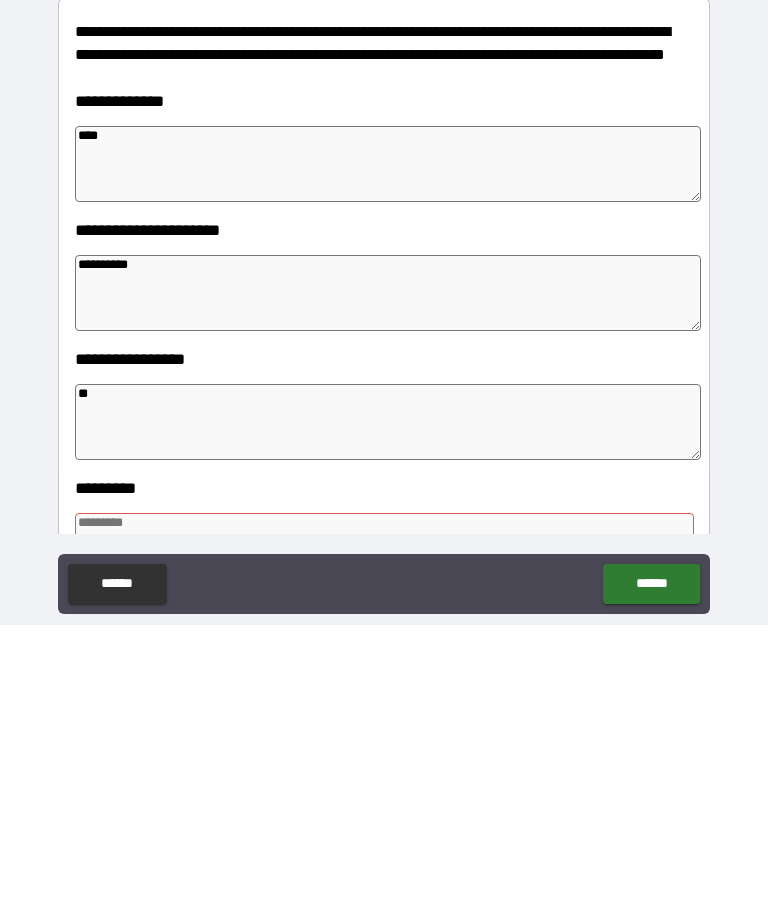 type on "*" 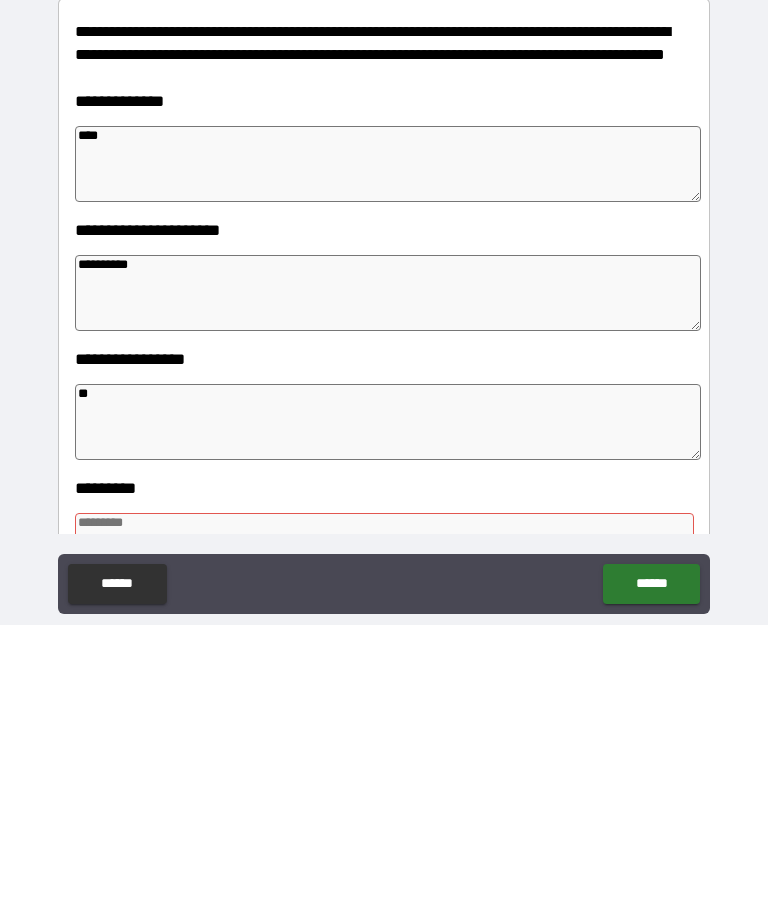 type on "***" 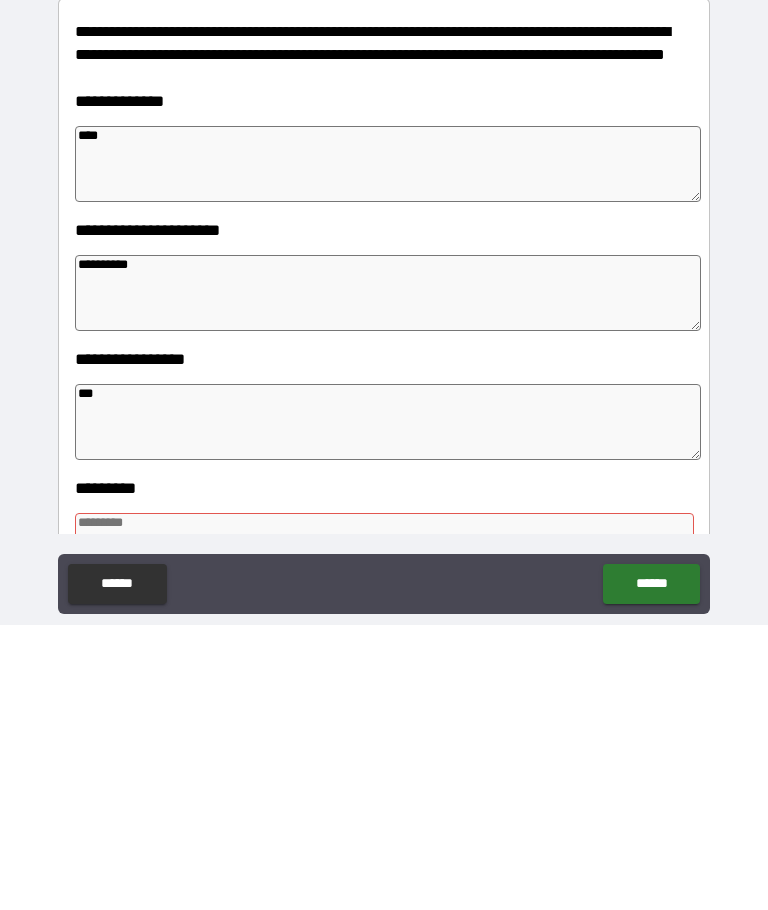 type on "*" 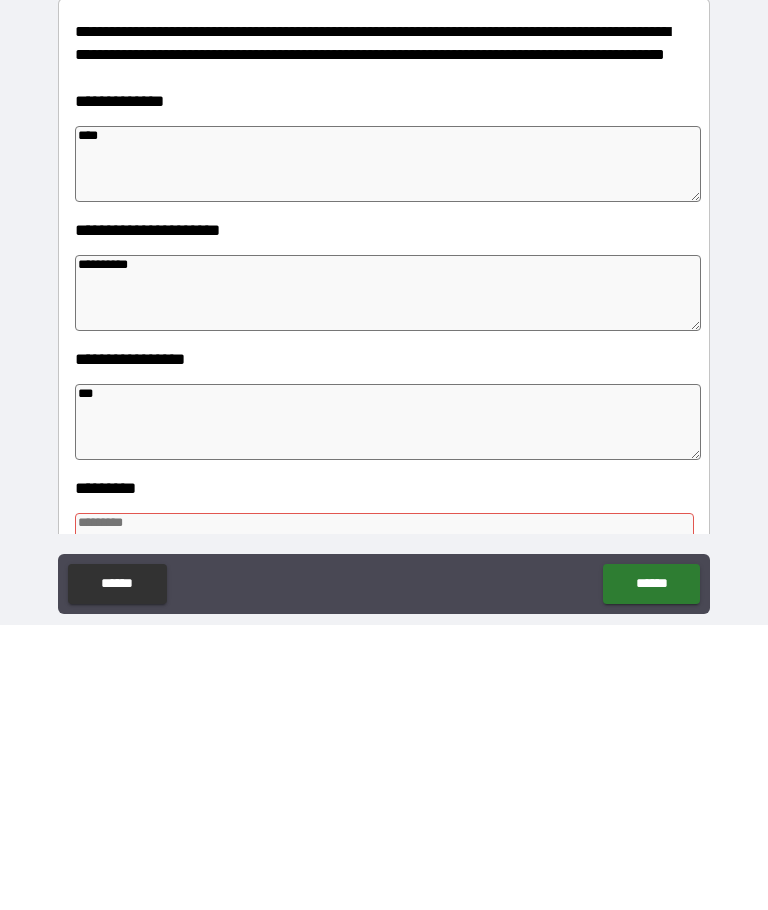 type on "*" 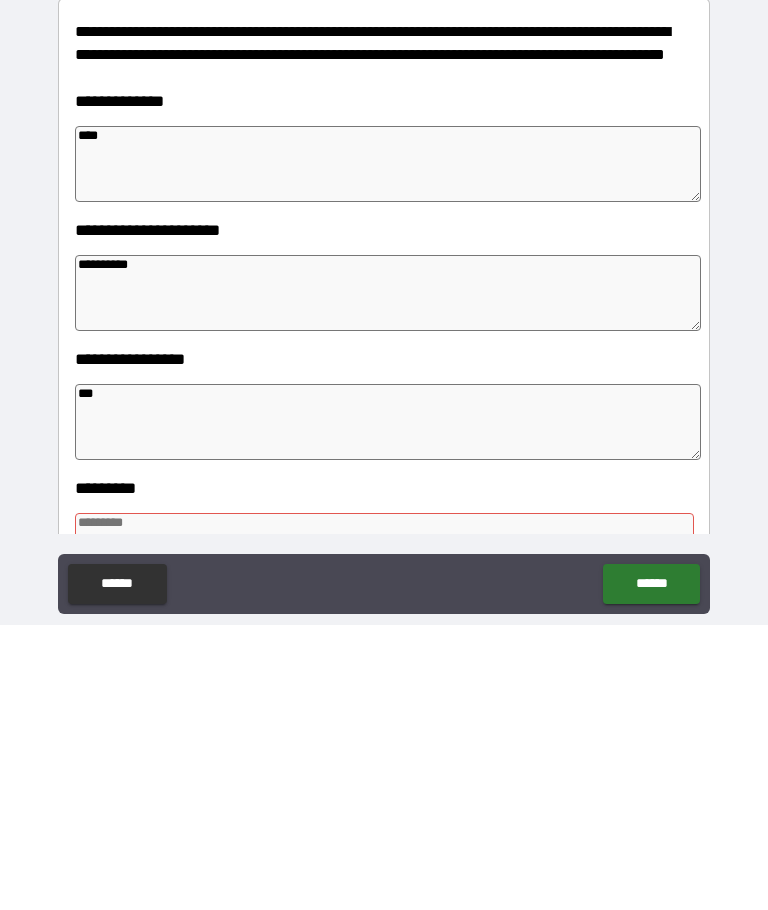 type on "*" 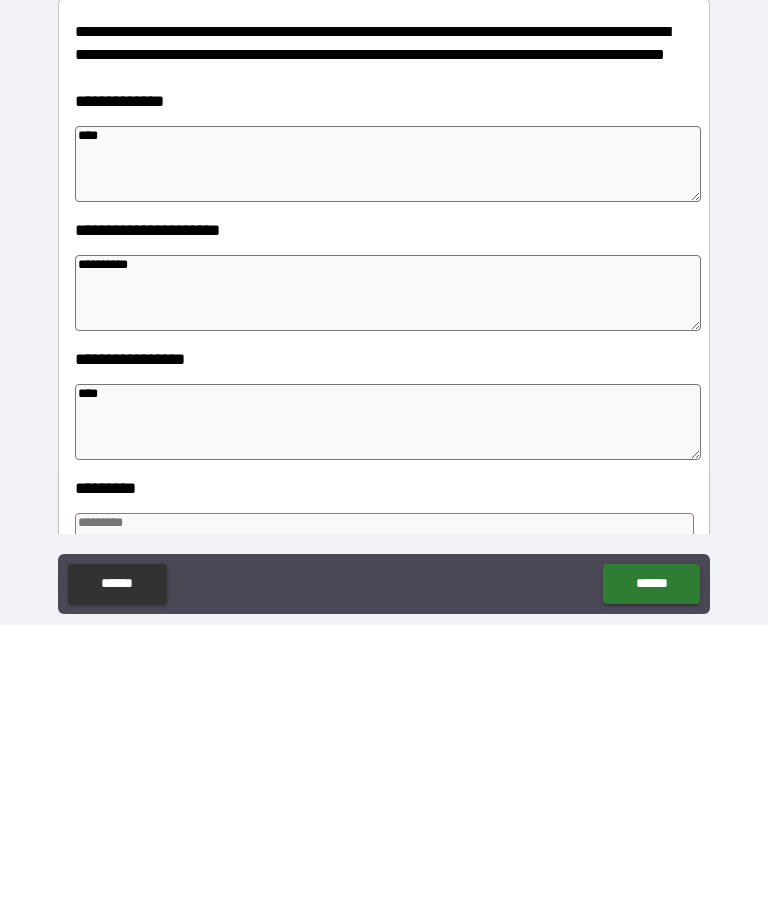 type on "*" 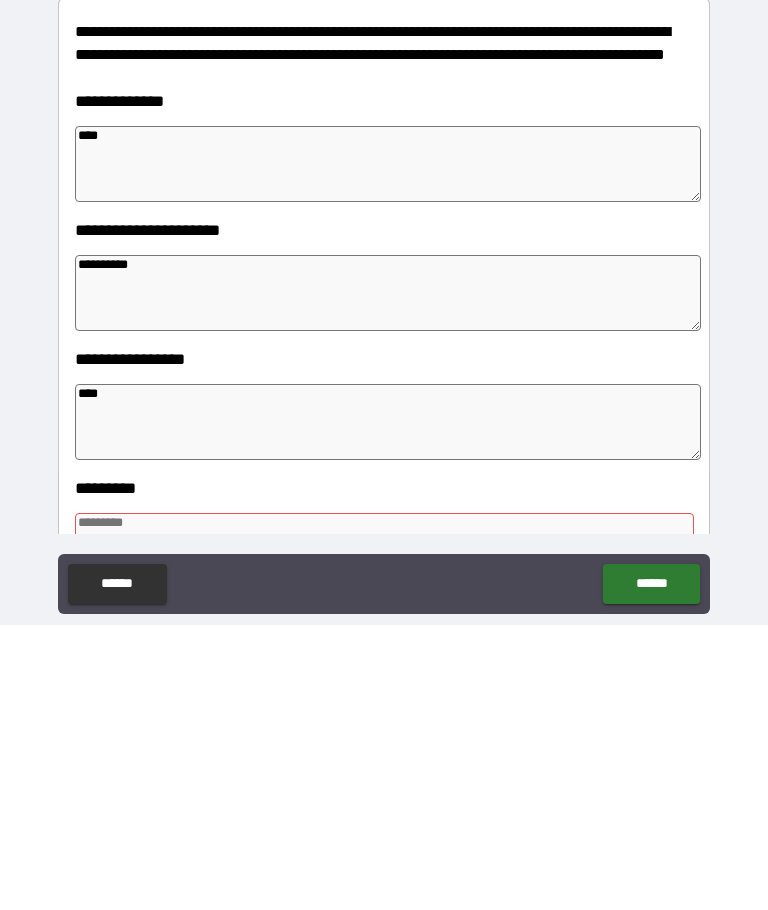 type on "*" 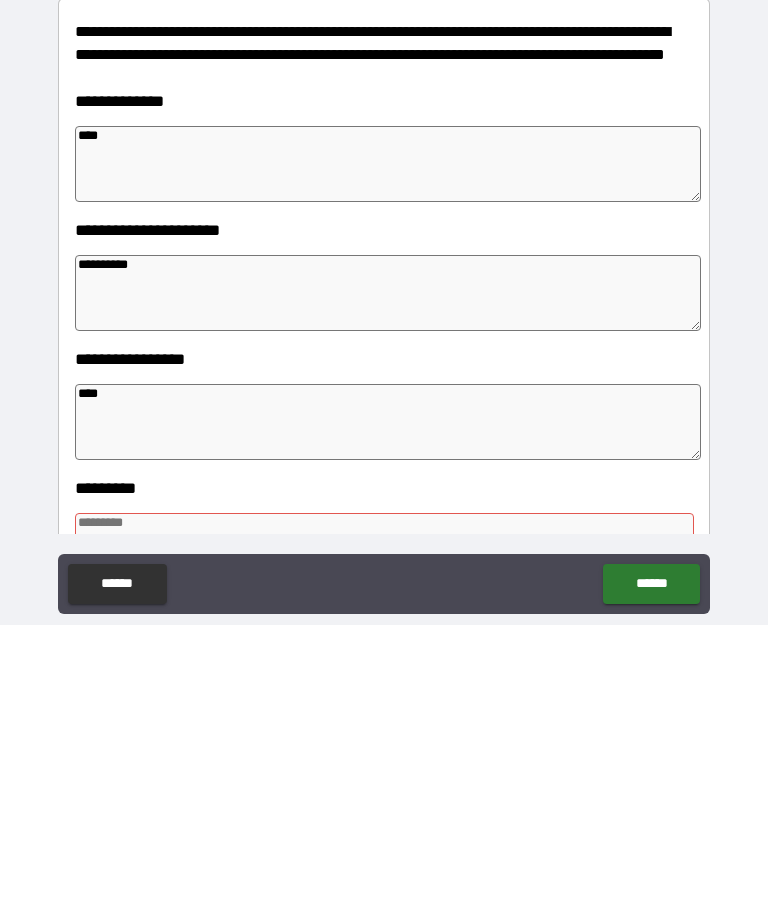 type on "*" 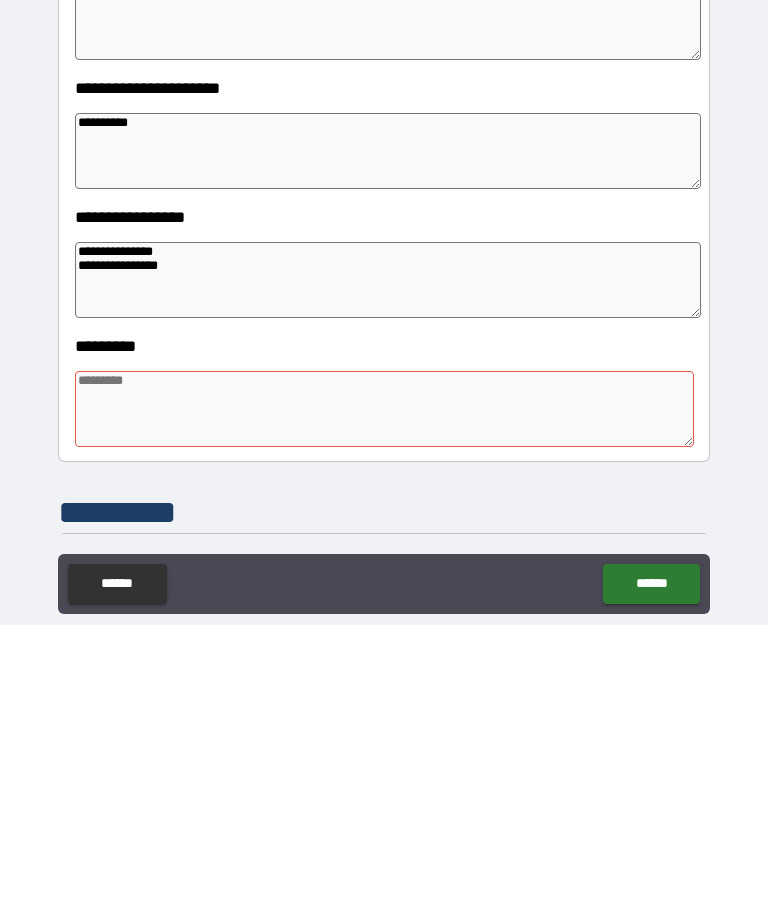 scroll, scrollTop: 209, scrollLeft: 0, axis: vertical 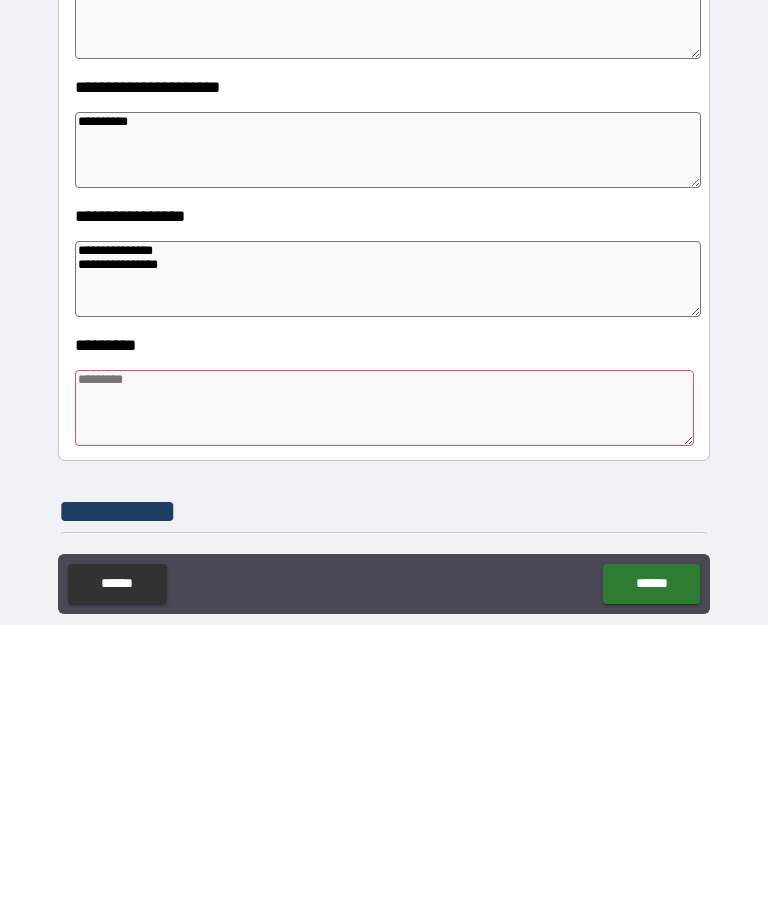 click at bounding box center (384, 693) 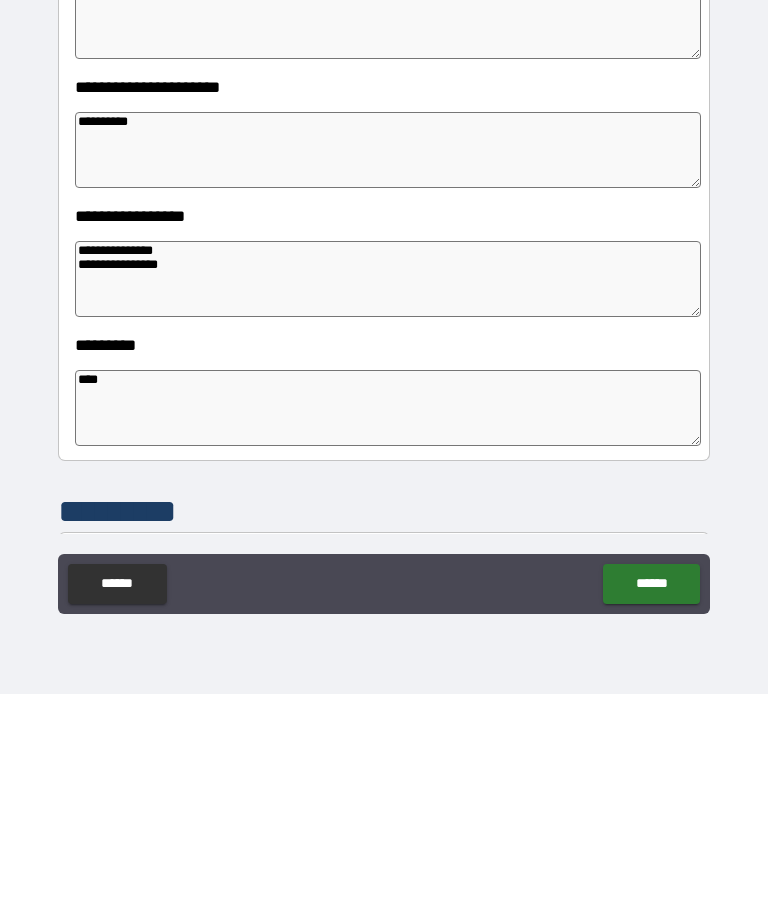 scroll, scrollTop: 70, scrollLeft: 0, axis: vertical 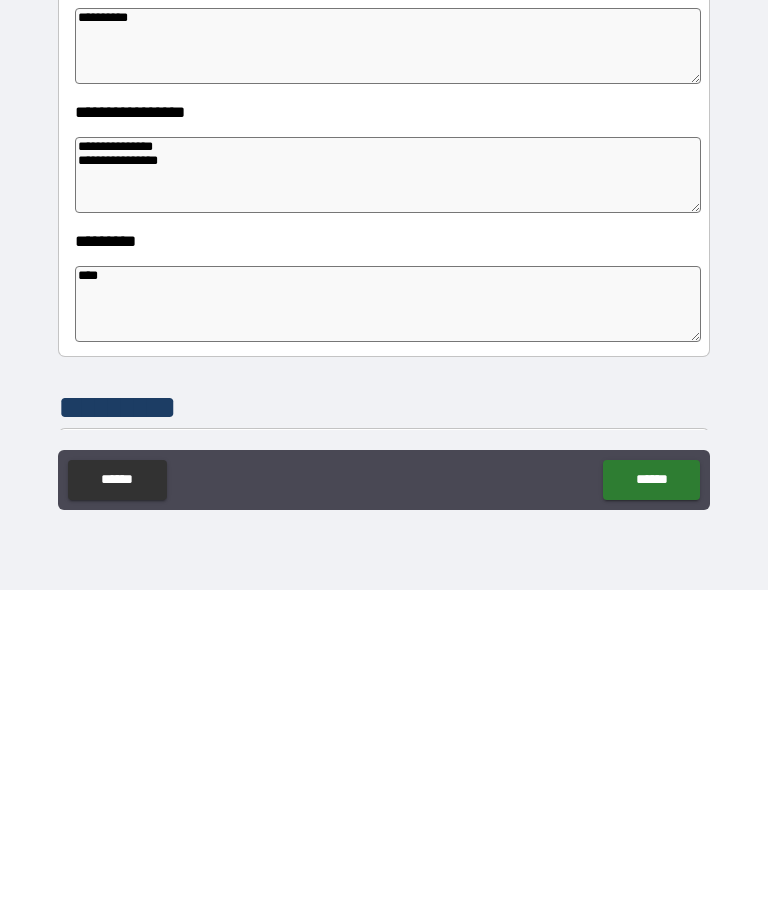 click on "******" at bounding box center [651, 800] 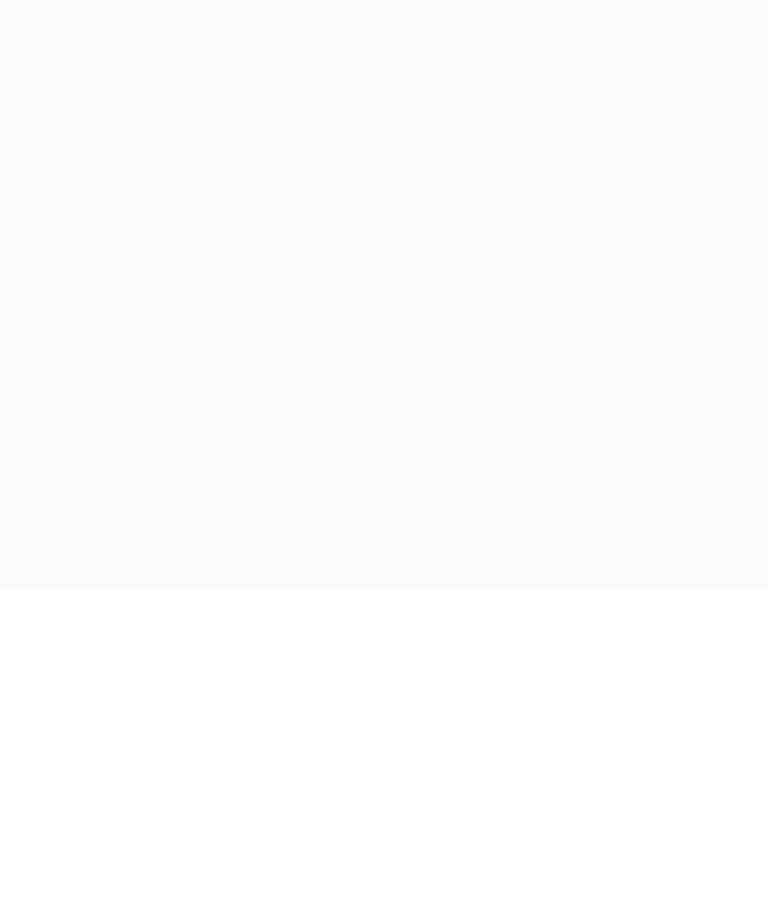 scroll, scrollTop: 69, scrollLeft: 0, axis: vertical 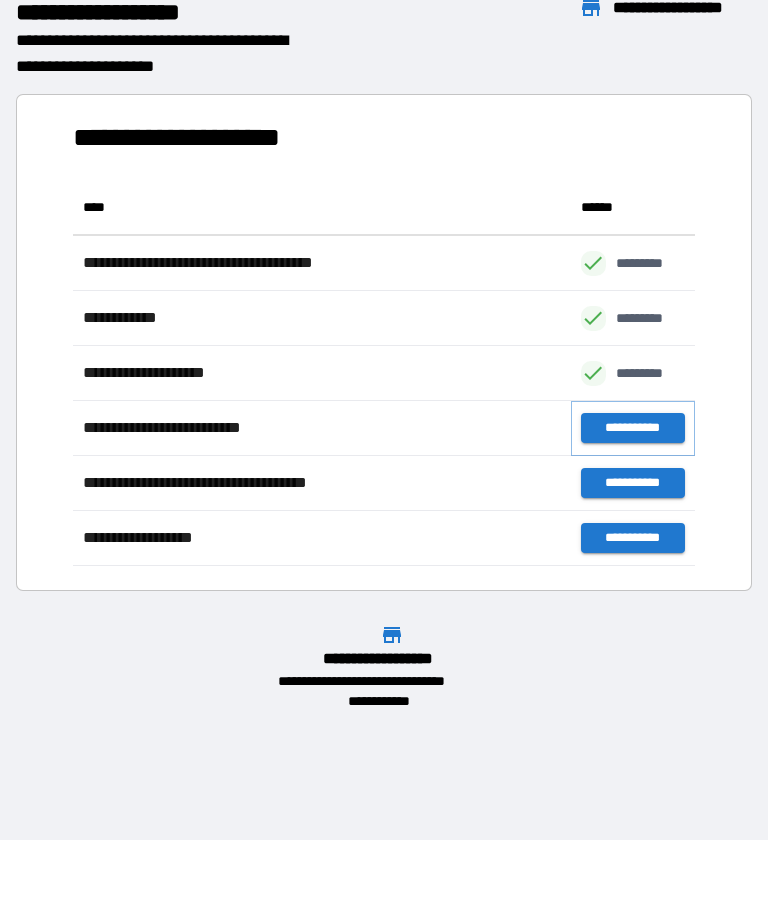 click on "**********" at bounding box center (633, 429) 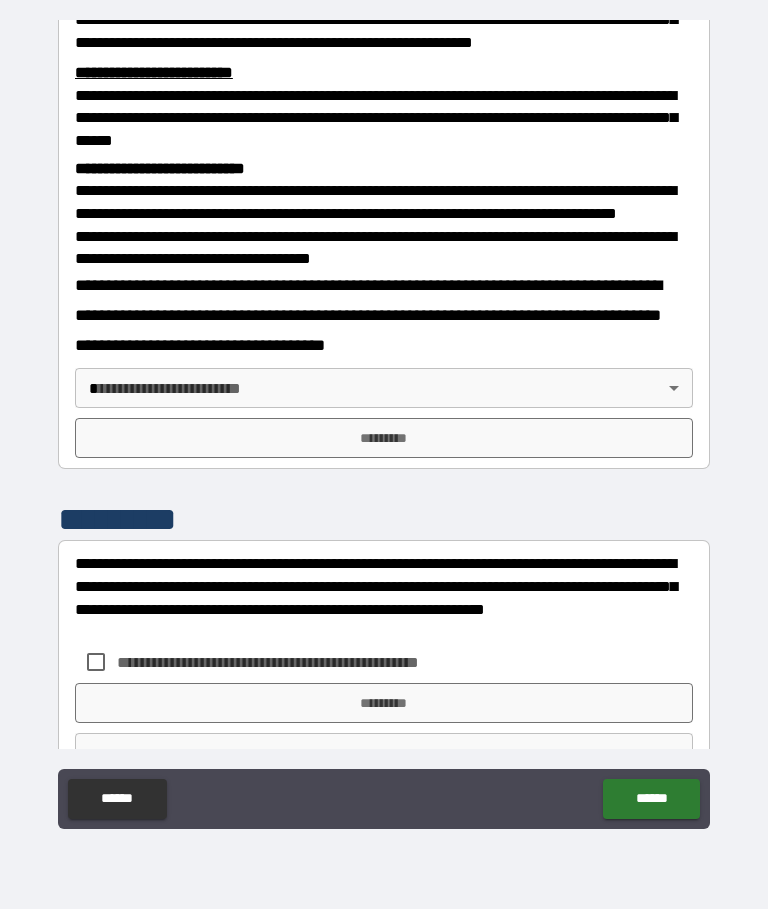 scroll, scrollTop: 643, scrollLeft: 0, axis: vertical 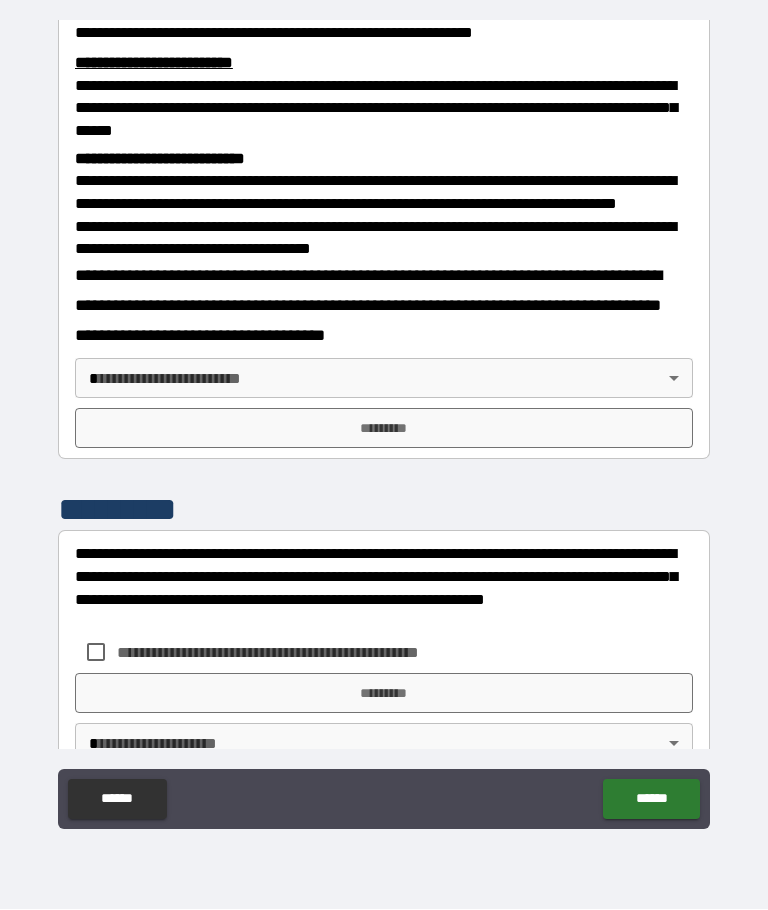 click on "**********" at bounding box center [384, 420] 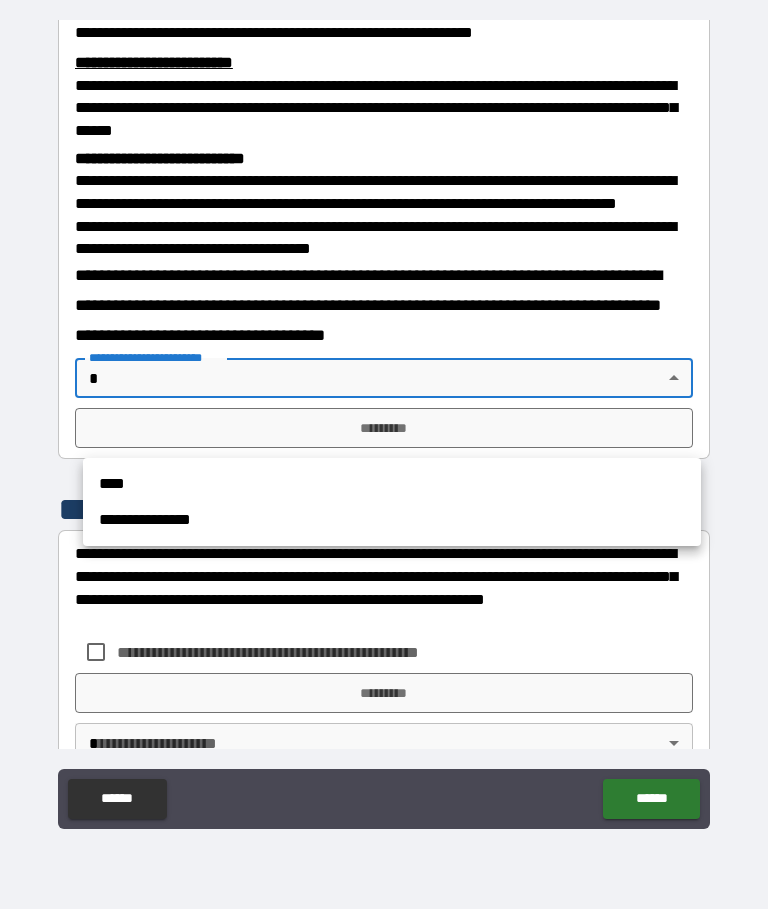 click on "****" at bounding box center (392, 485) 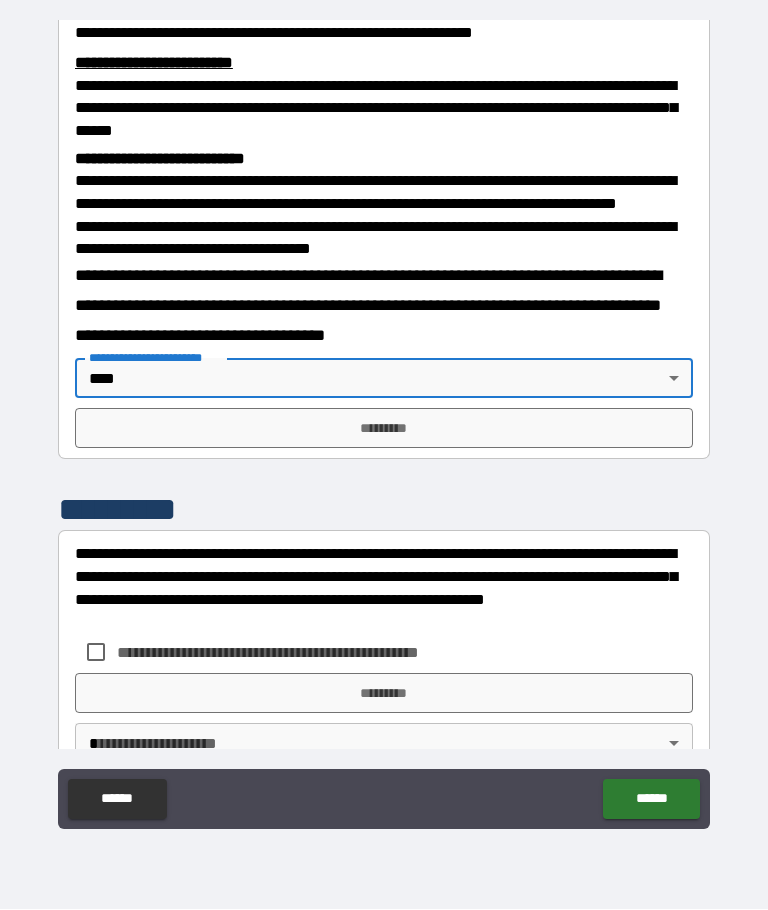click on "*********" at bounding box center [384, 429] 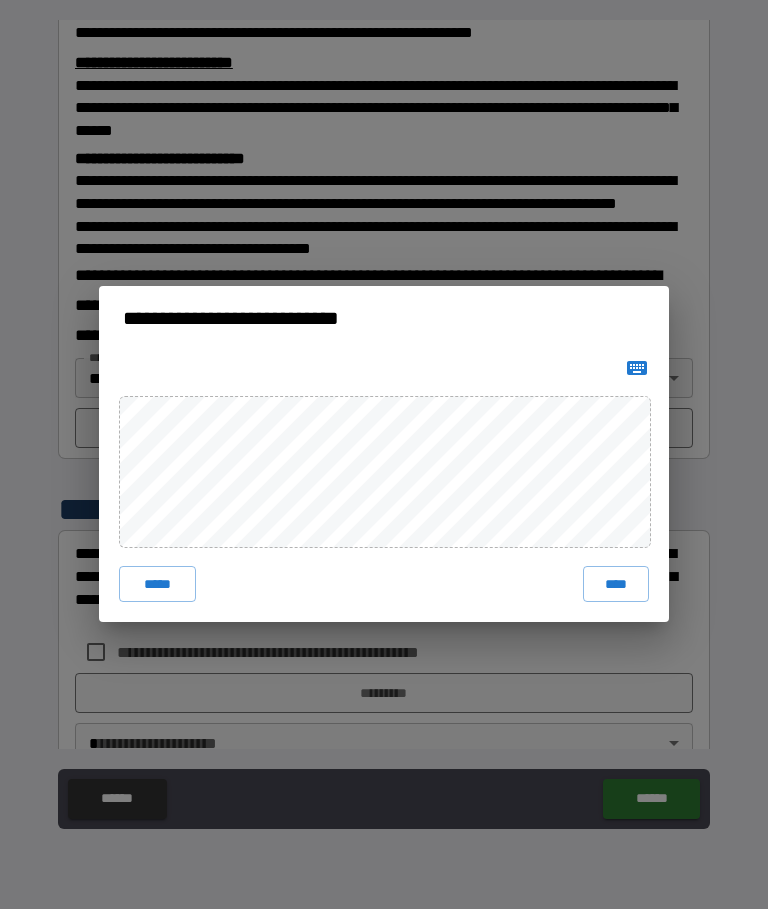 click on "****" at bounding box center (616, 585) 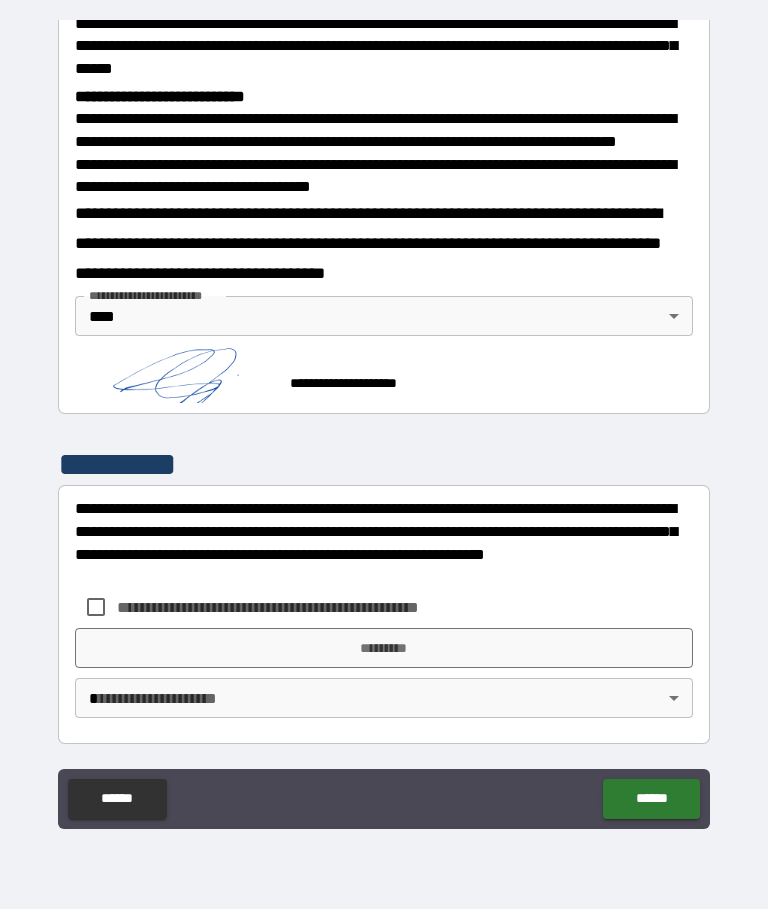 scroll, scrollTop: 730, scrollLeft: 0, axis: vertical 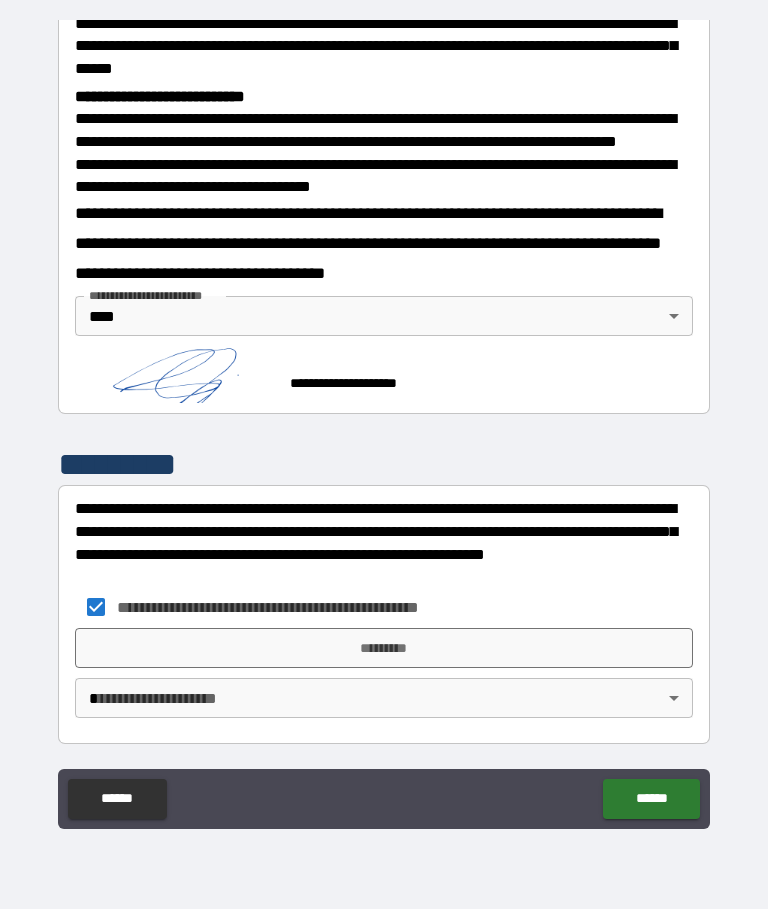click on "*********" at bounding box center (384, 649) 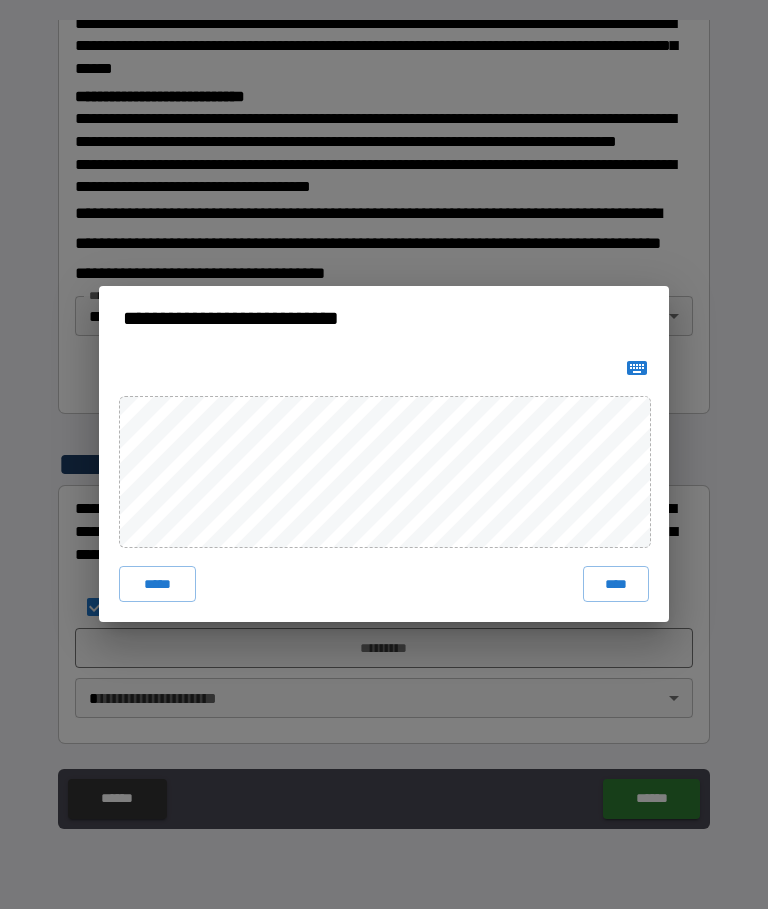 click on "****" at bounding box center [616, 585] 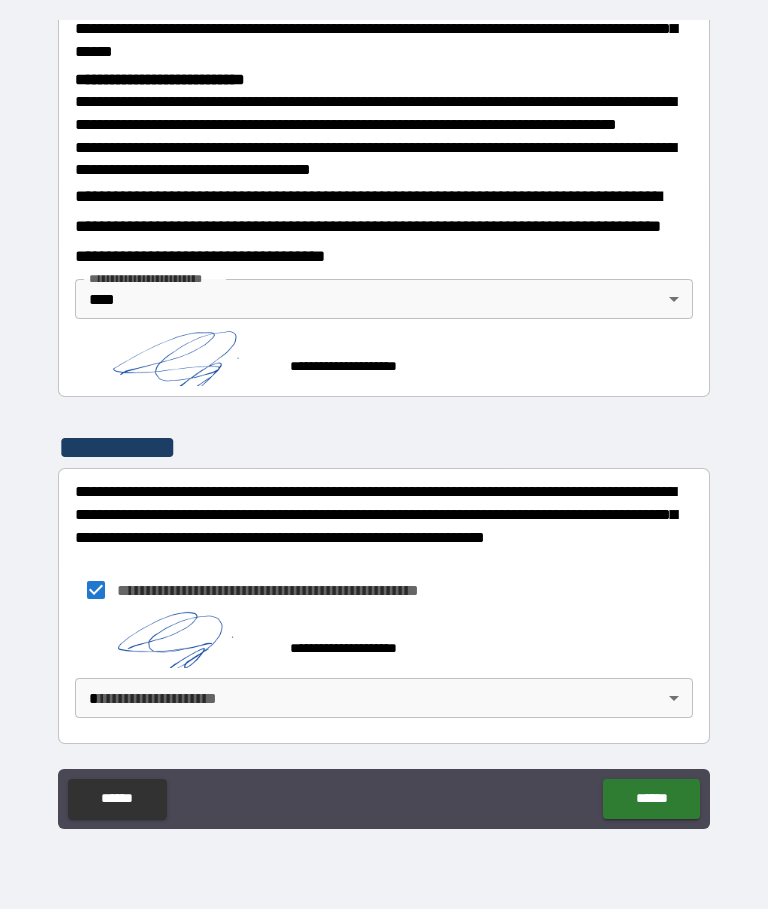 scroll, scrollTop: 753, scrollLeft: 0, axis: vertical 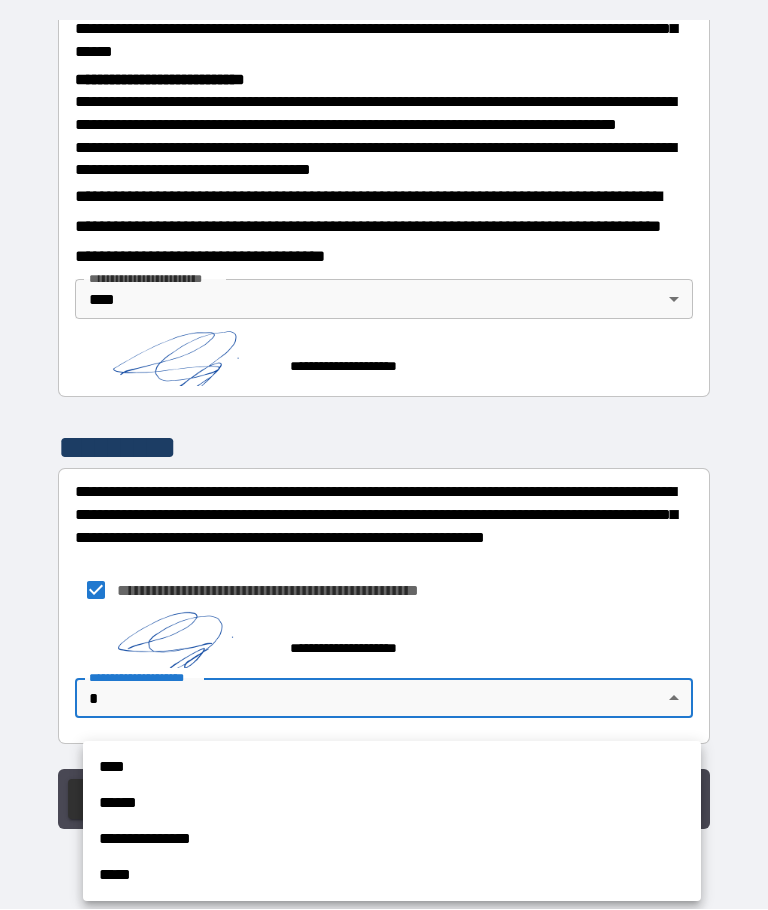 click on "****" at bounding box center [392, 768] 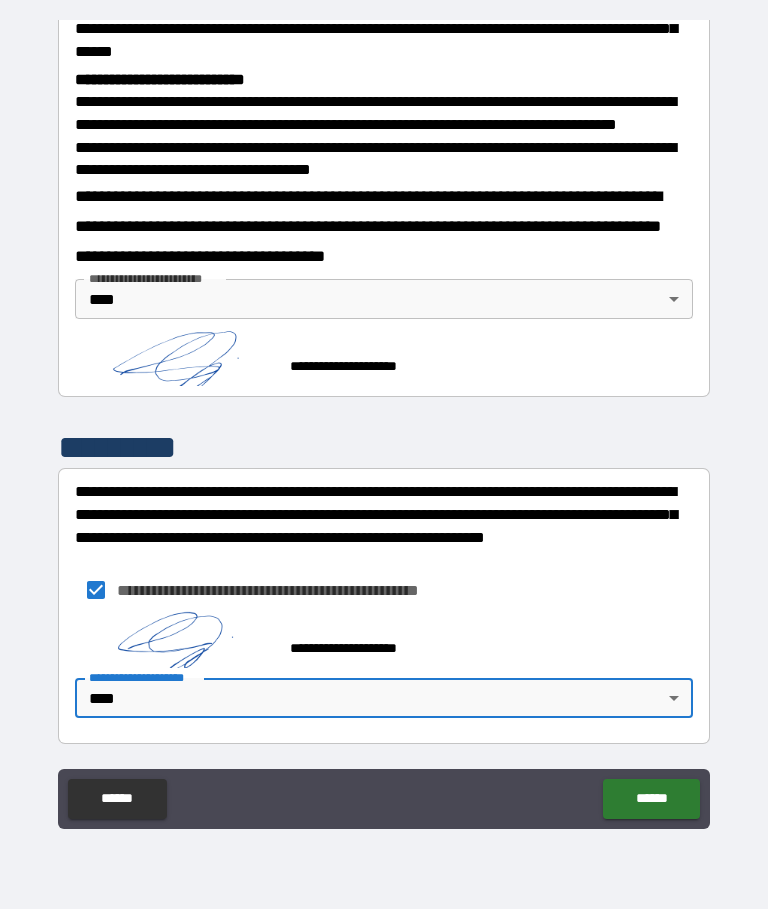 click on "******" at bounding box center [651, 800] 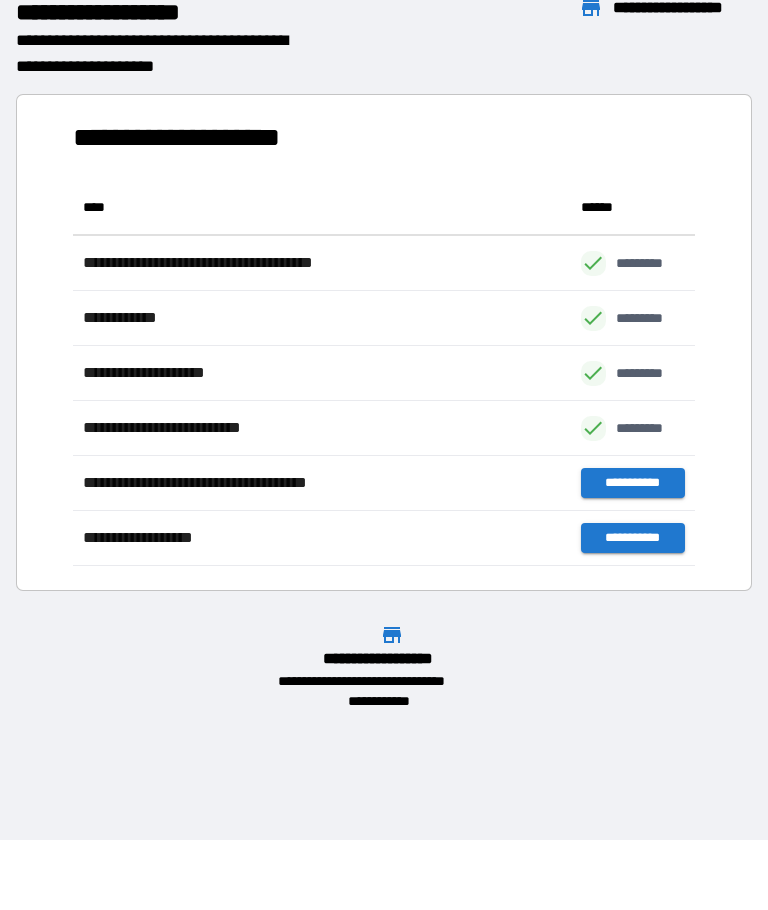 scroll, scrollTop: 1, scrollLeft: 1, axis: both 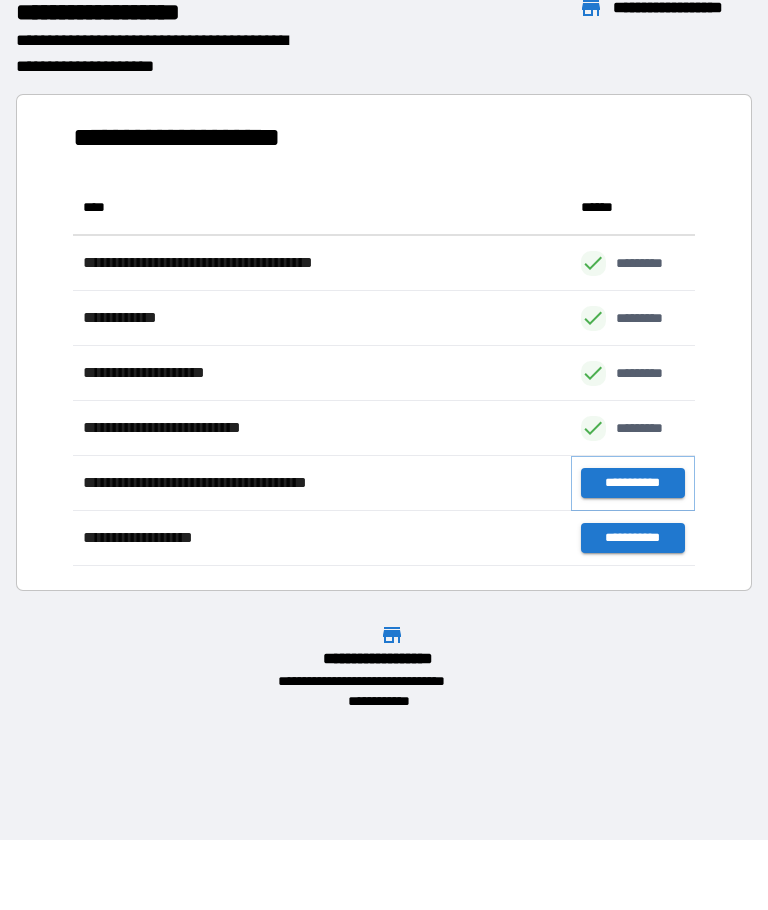 click on "**********" at bounding box center (633, 484) 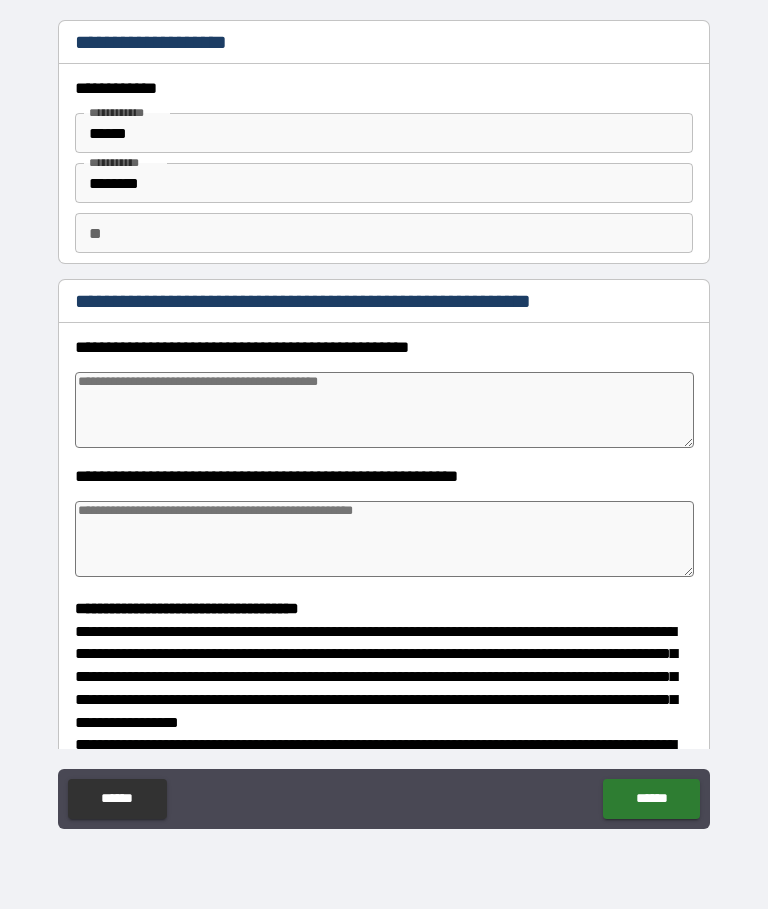 click at bounding box center (384, 411) 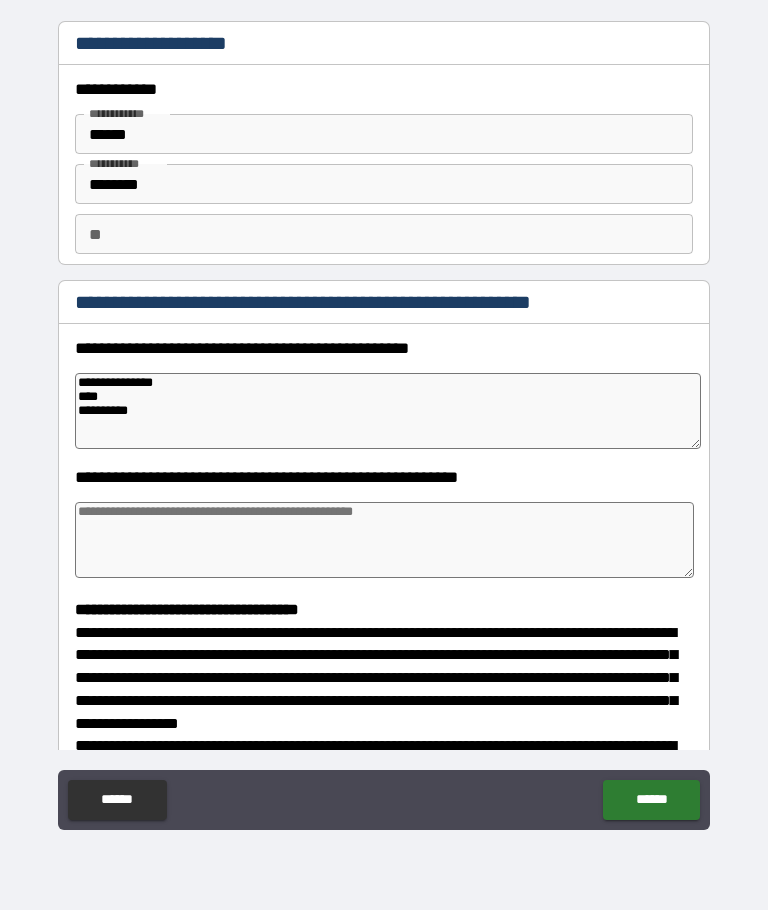 click at bounding box center (384, 540) 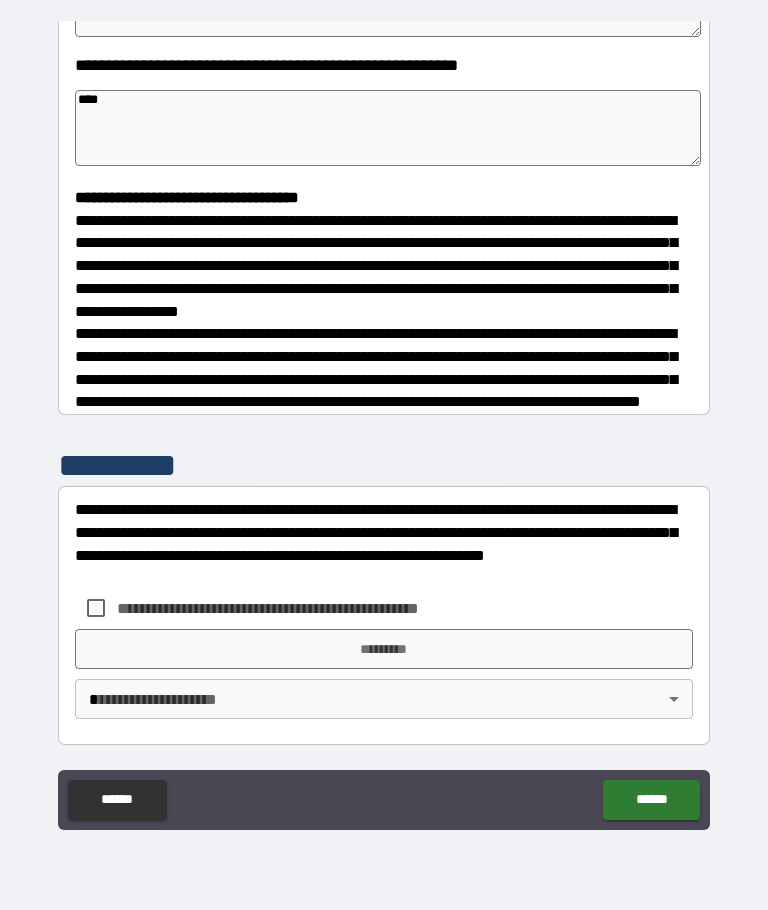 scroll, scrollTop: 427, scrollLeft: 0, axis: vertical 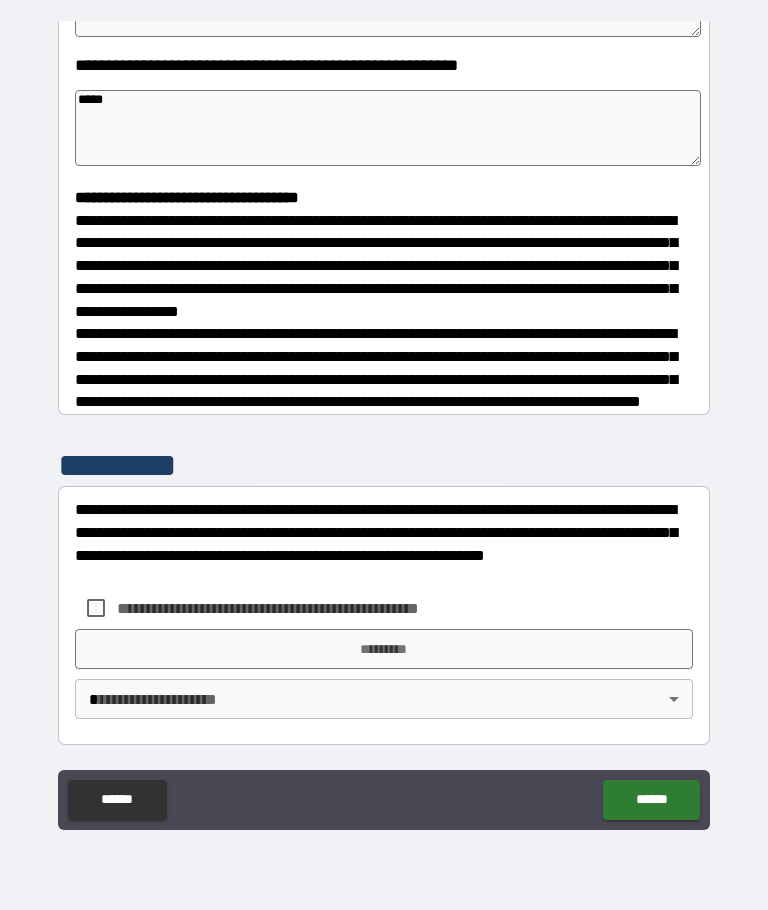 click on "**********" at bounding box center [384, 543] 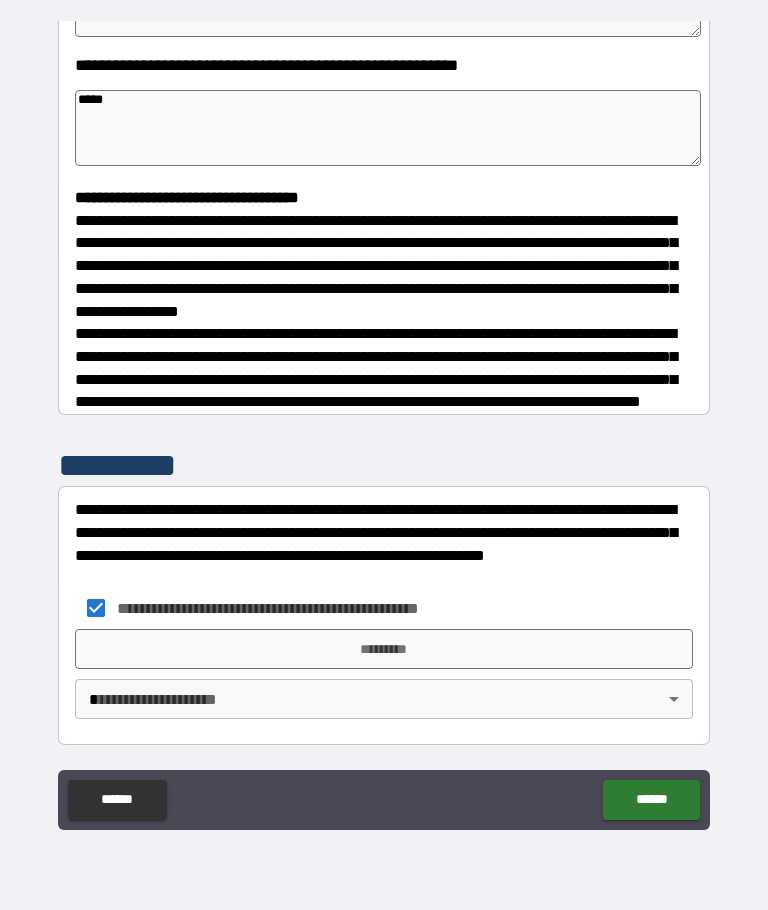 click on "*********" at bounding box center [384, 649] 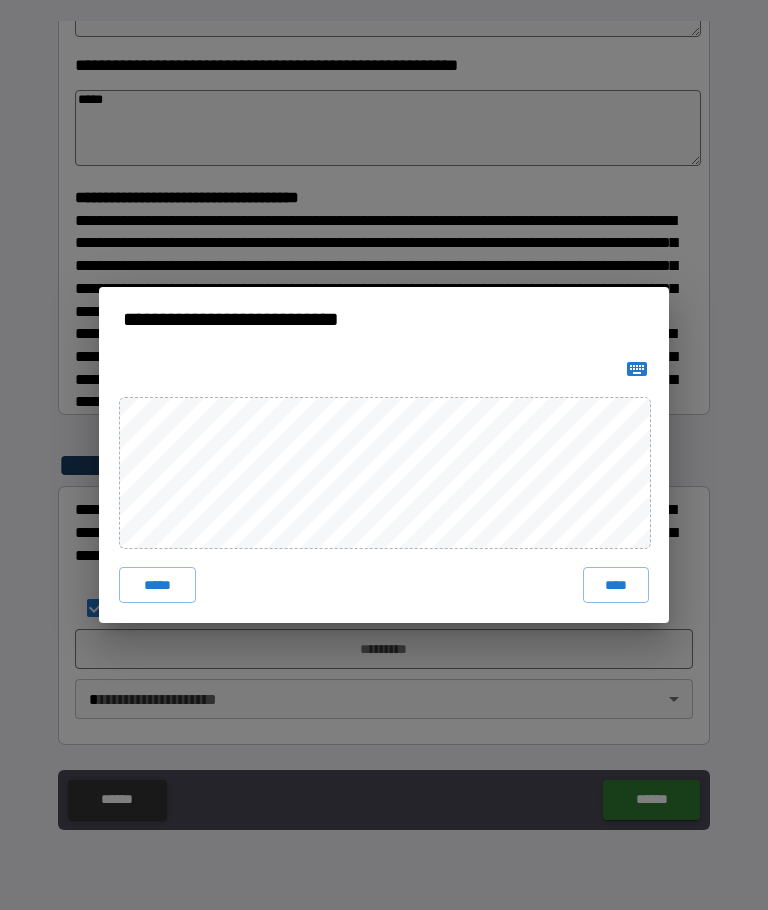 click on "****" at bounding box center [616, 585] 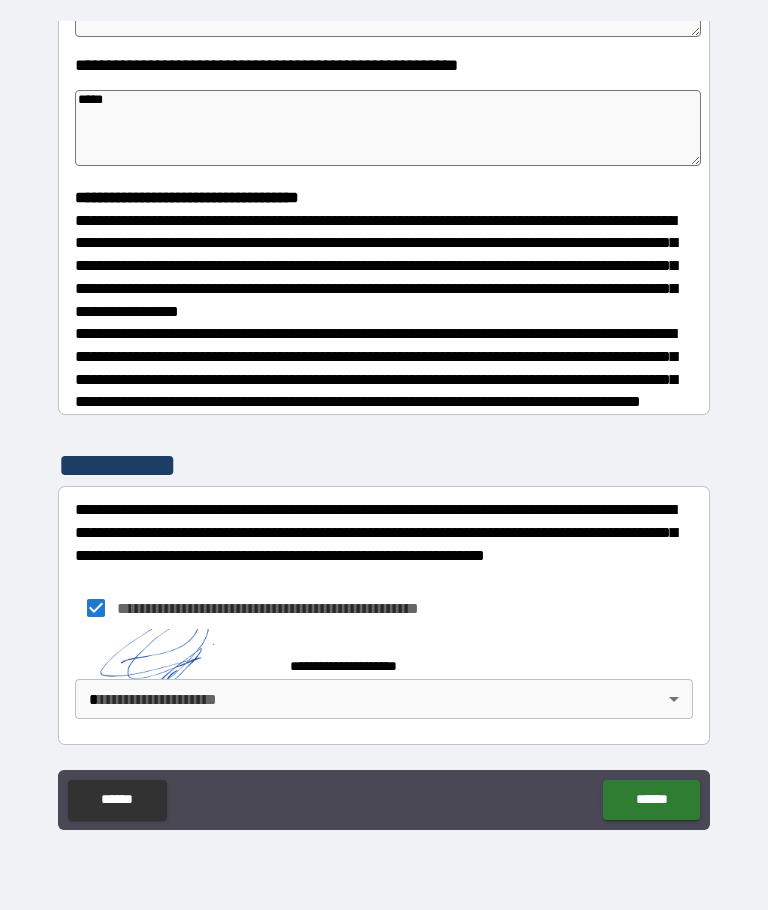 scroll, scrollTop: 417, scrollLeft: 0, axis: vertical 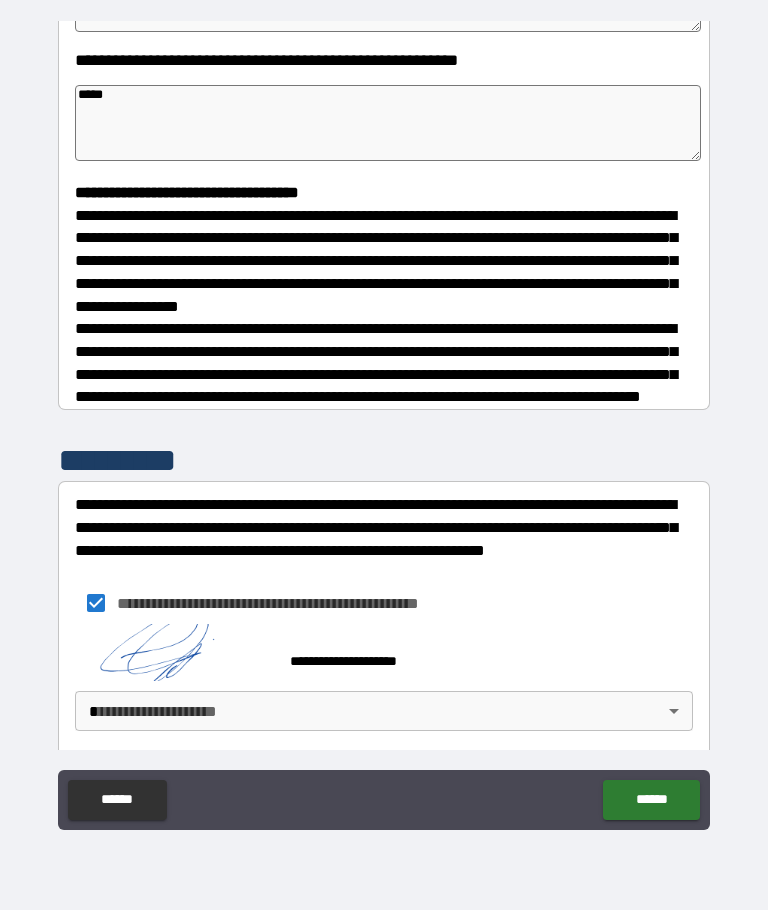 click on "**********" at bounding box center [384, 420] 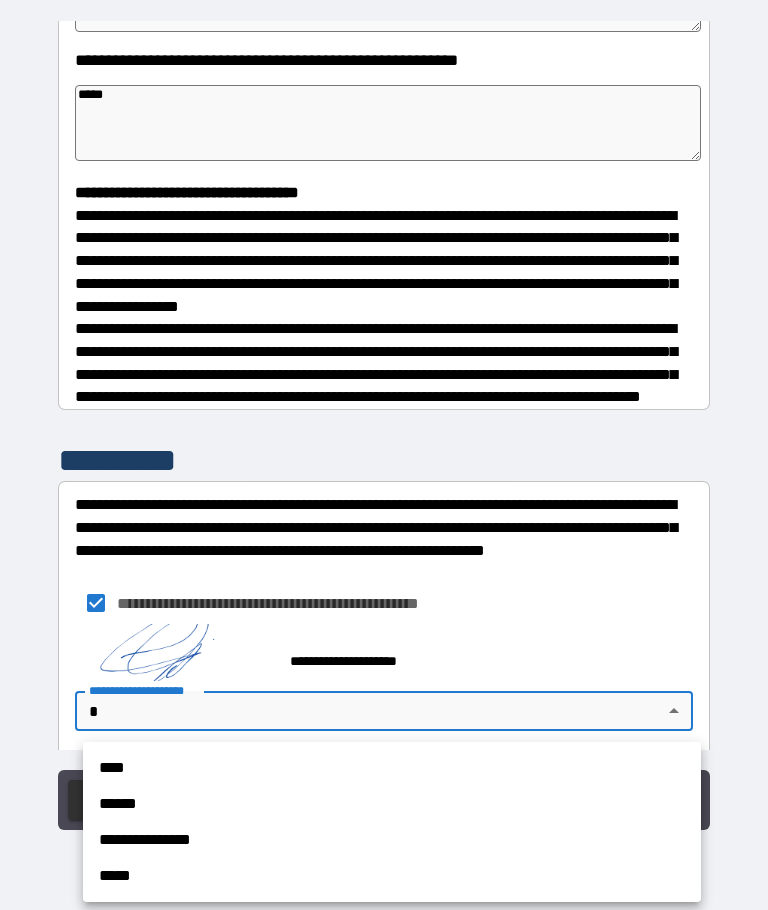 click on "****" at bounding box center [392, 768] 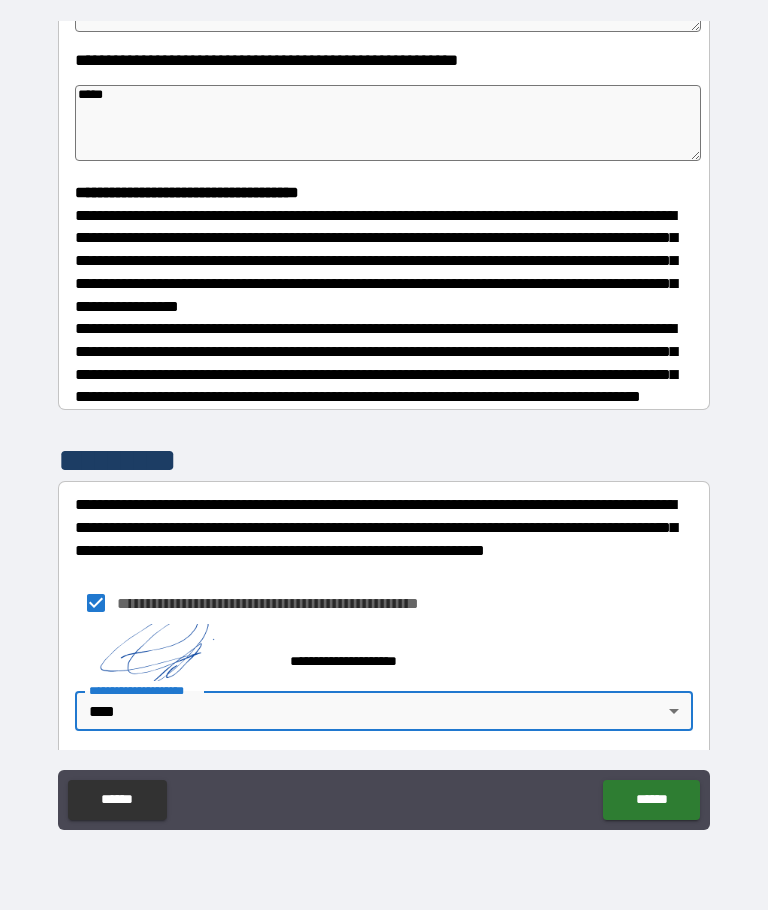 click on "******" at bounding box center [651, 800] 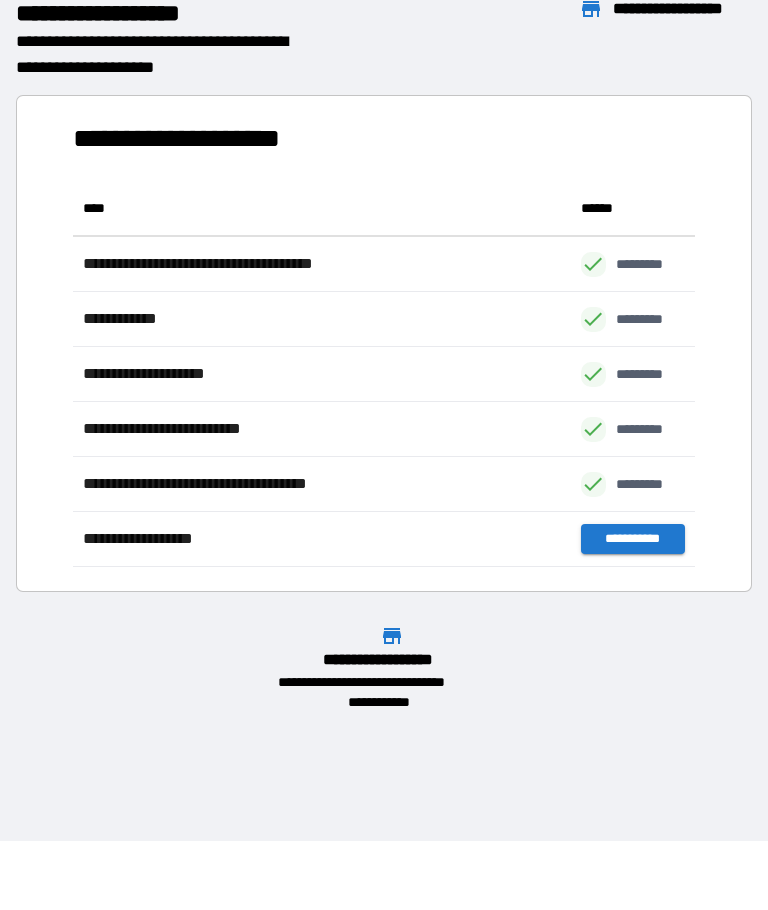 scroll, scrollTop: 386, scrollLeft: 622, axis: both 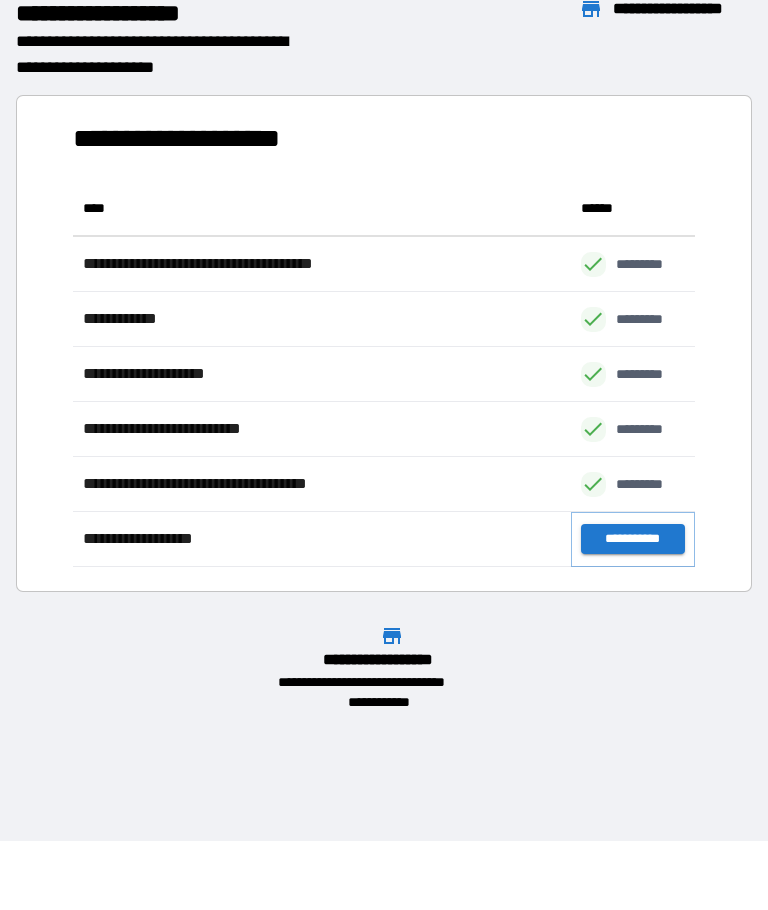 click on "**********" at bounding box center (633, 539) 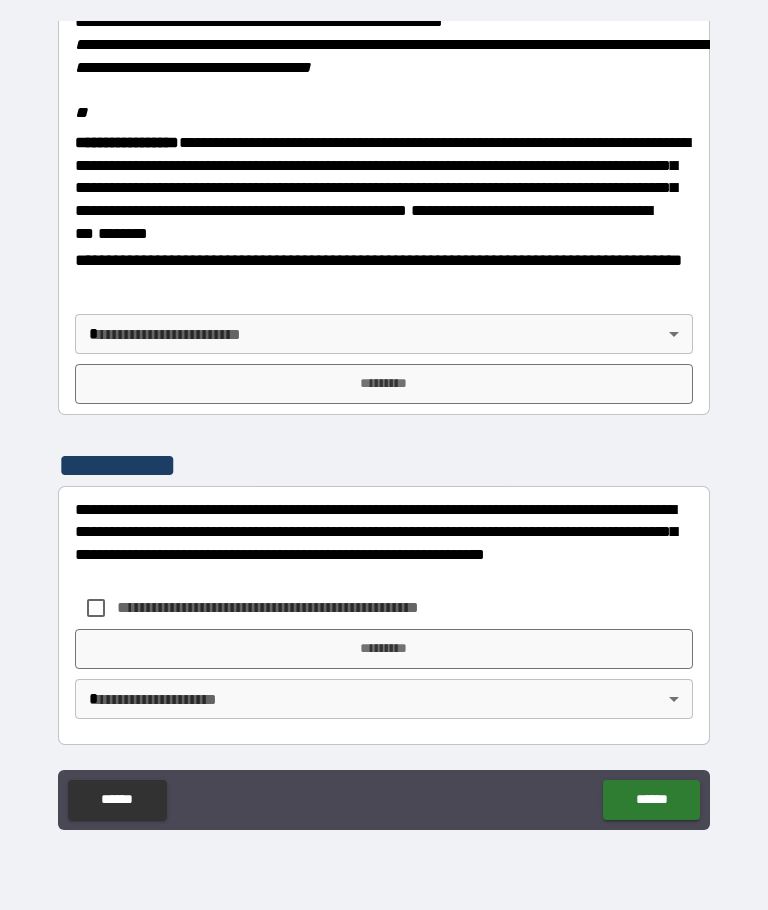scroll, scrollTop: 2453, scrollLeft: 0, axis: vertical 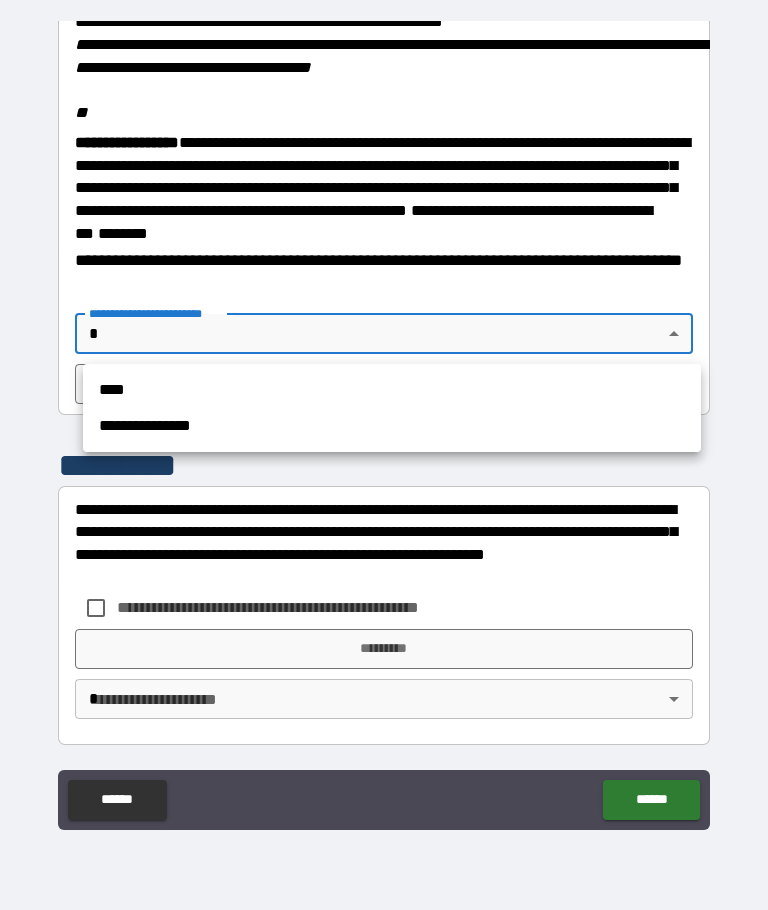 click on "****" at bounding box center [392, 390] 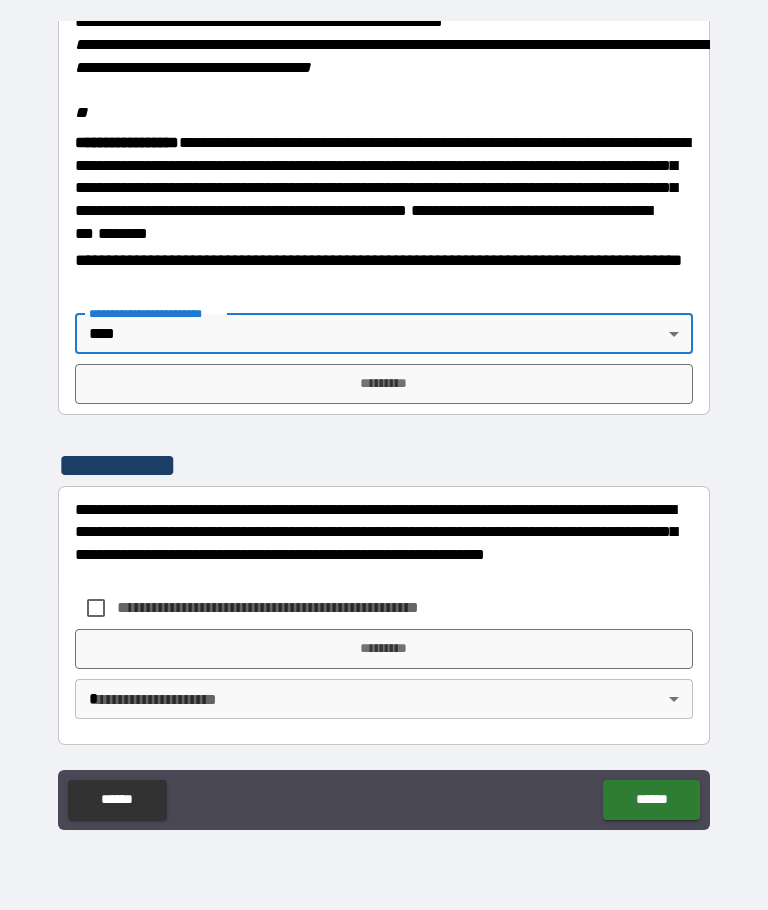 click on "*********" at bounding box center [384, 384] 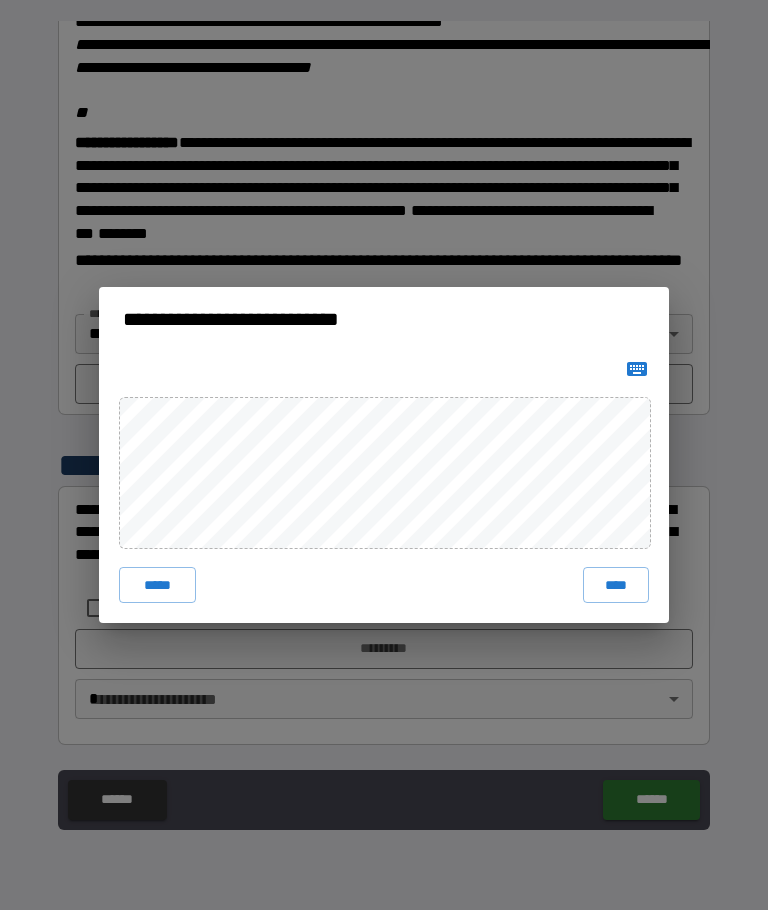 click on "****" at bounding box center [616, 585] 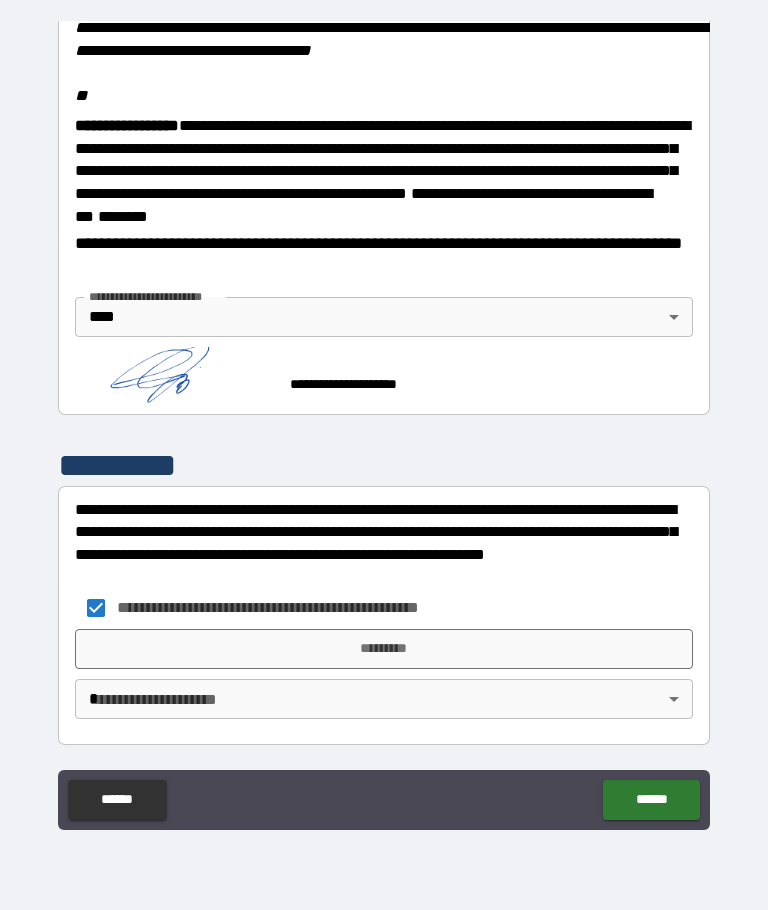 click on "*********" at bounding box center (384, 649) 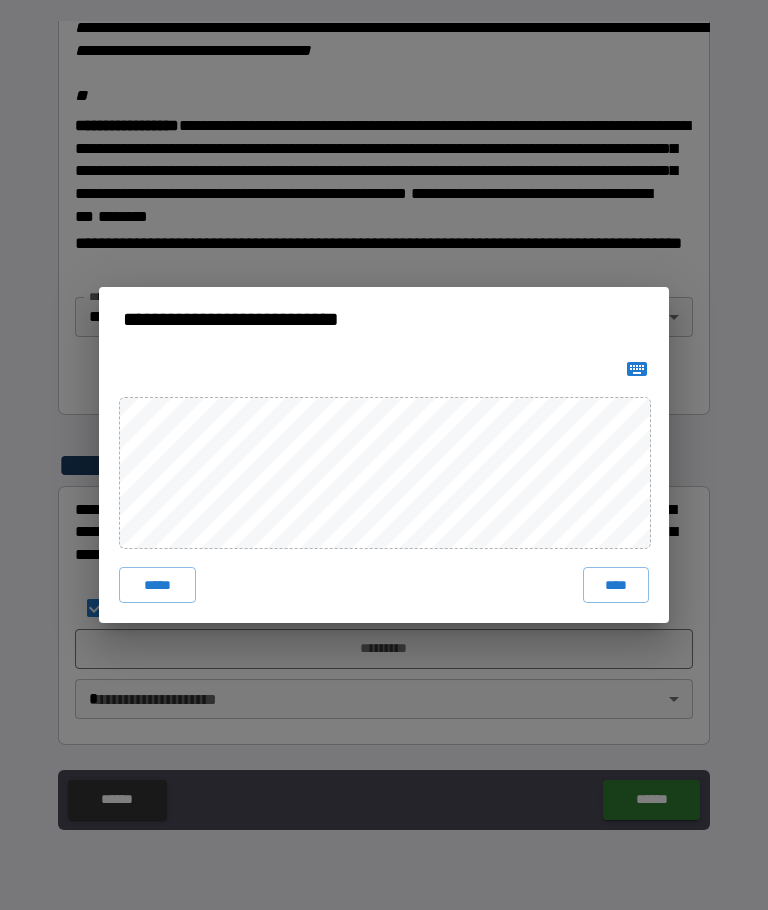 click on "****" at bounding box center [616, 585] 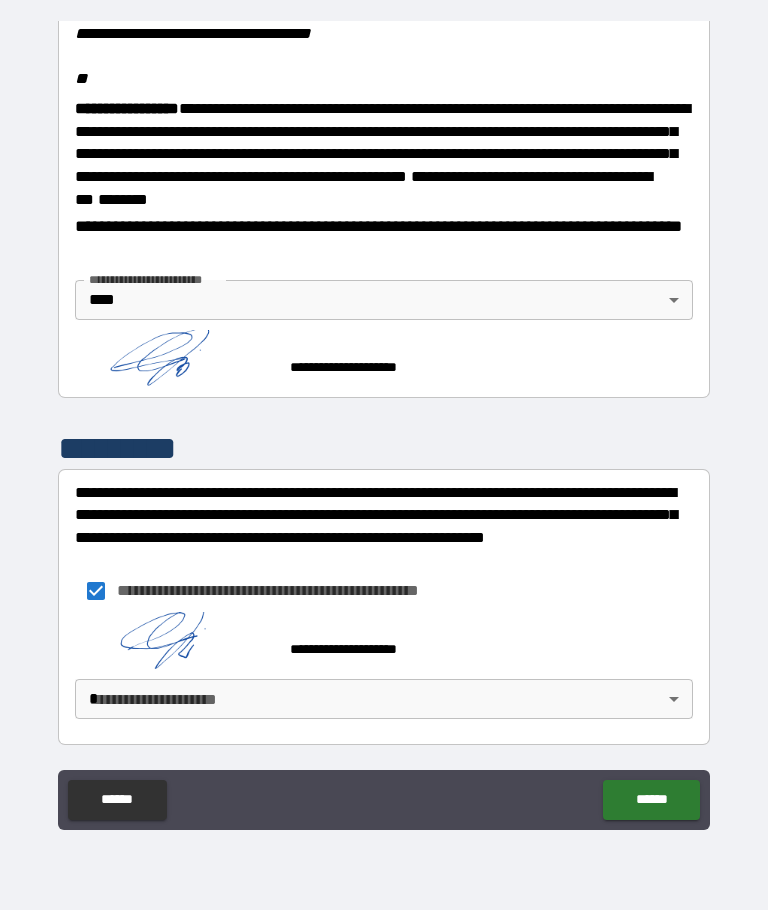 scroll, scrollTop: 2487, scrollLeft: 0, axis: vertical 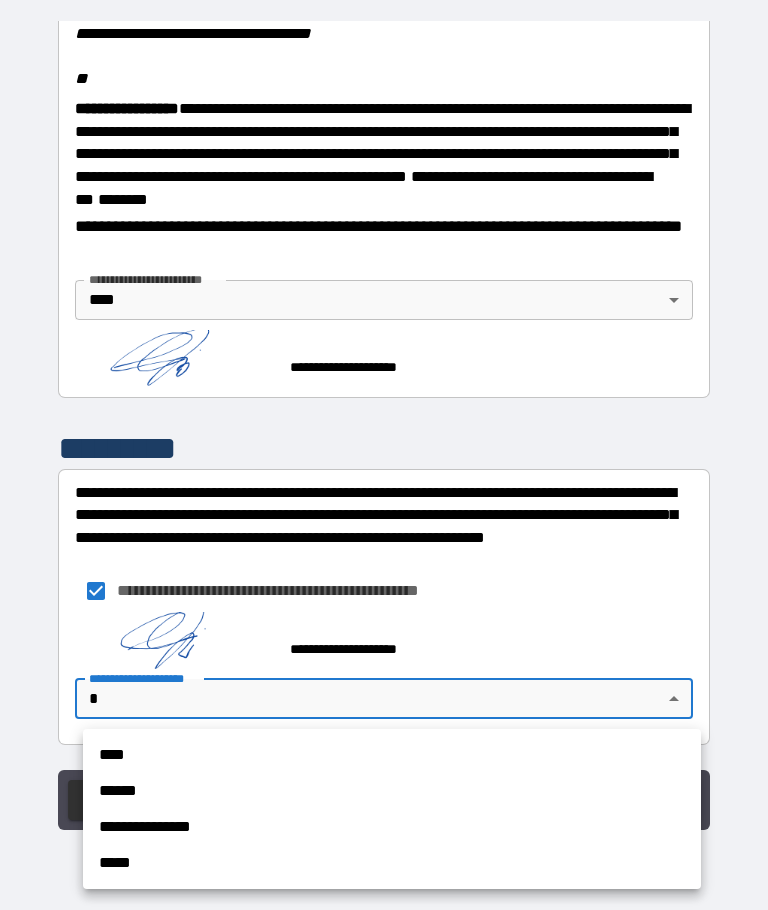 click on "****" at bounding box center (392, 755) 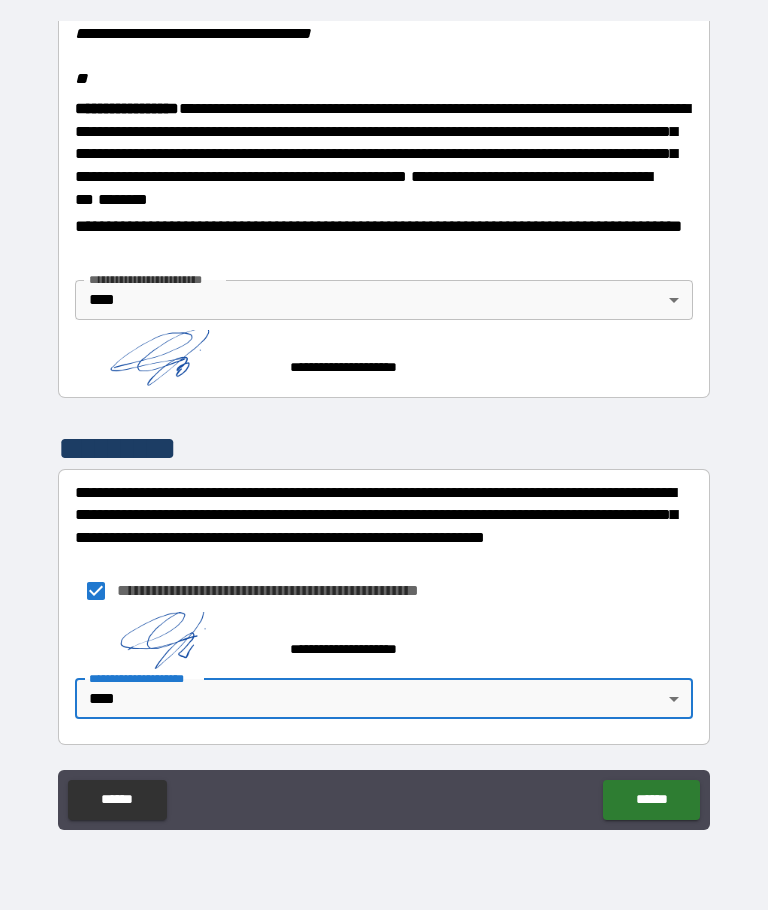 click on "******" at bounding box center (651, 800) 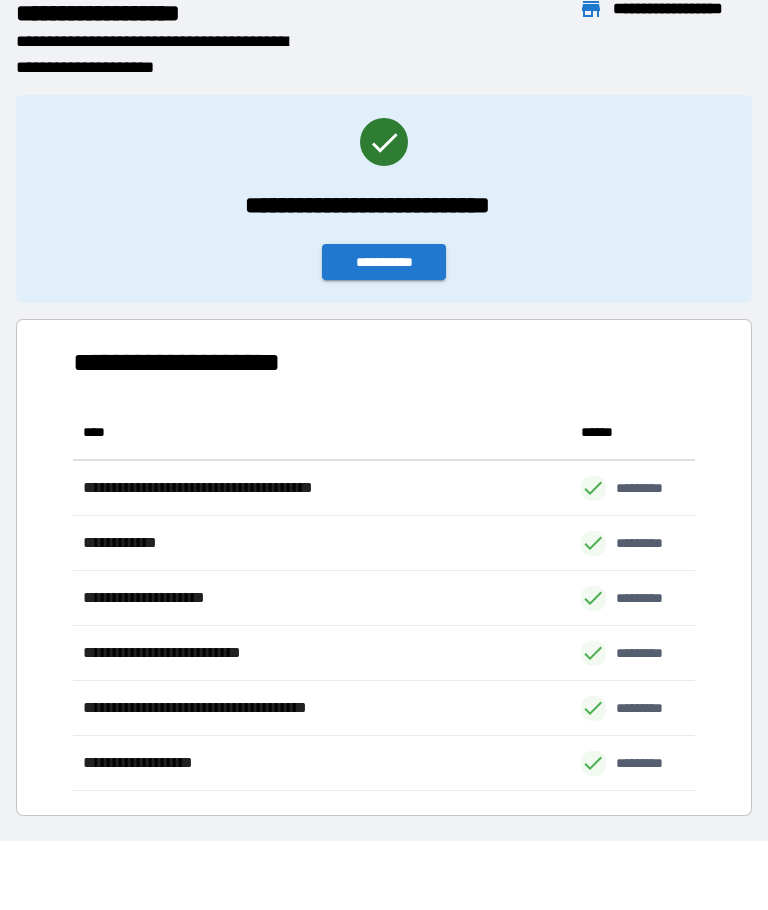 scroll, scrollTop: 386, scrollLeft: 622, axis: both 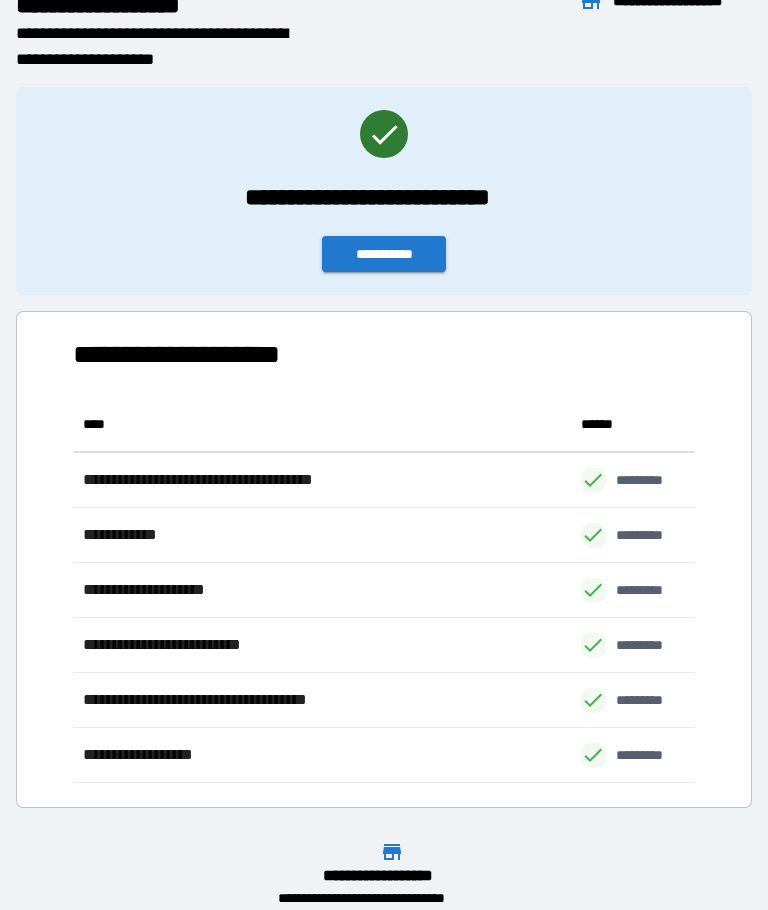 click on "**********" at bounding box center [384, 183] 